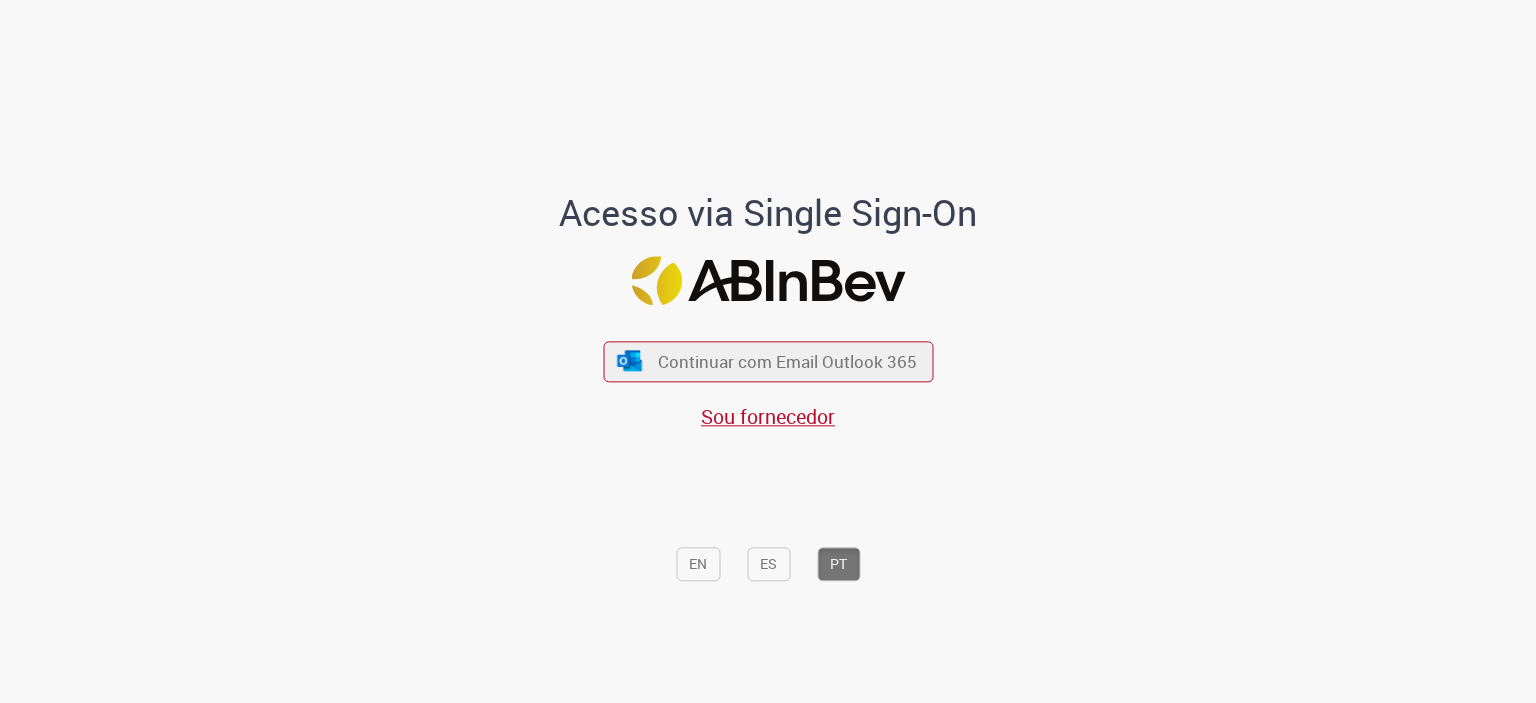 scroll, scrollTop: 0, scrollLeft: 0, axis: both 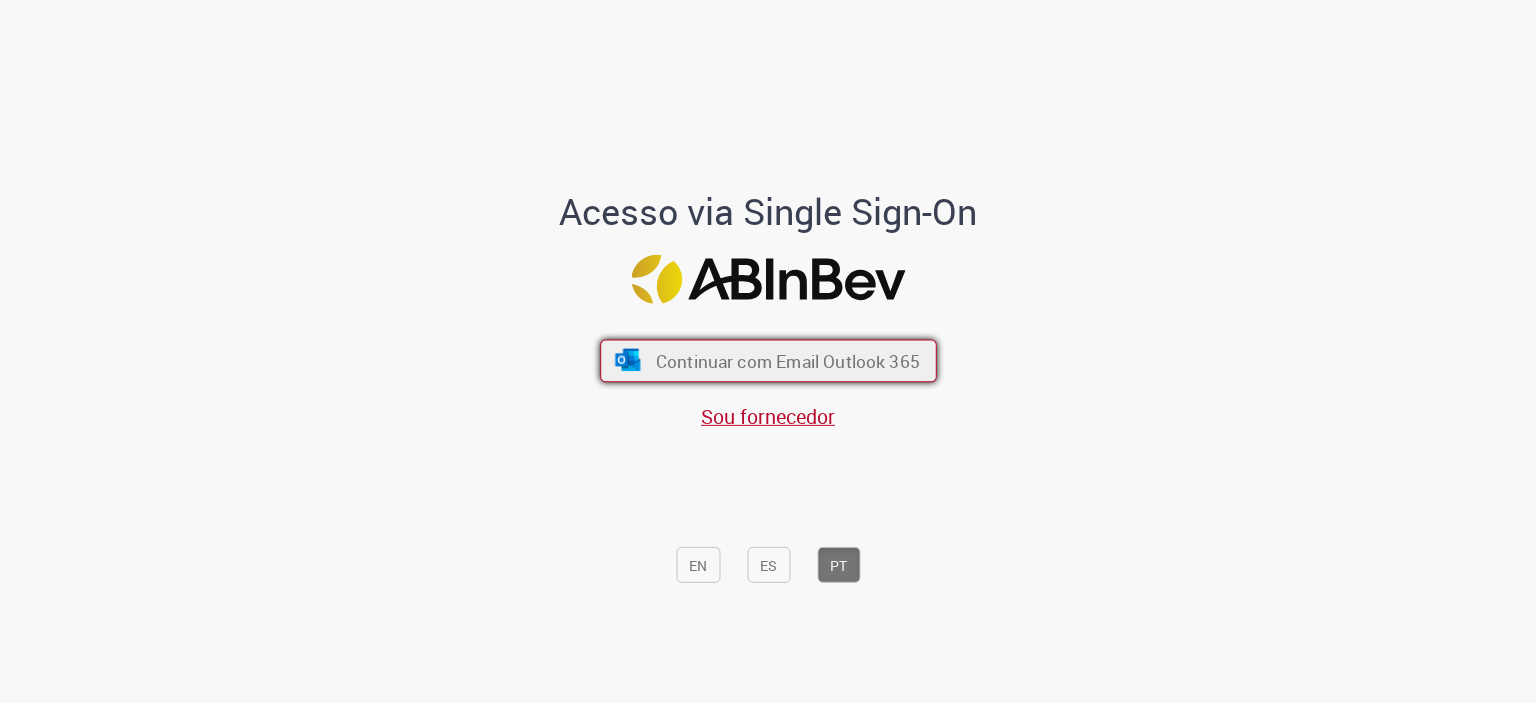 click on "Continuar com Email Outlook 365" at bounding box center (768, 360) 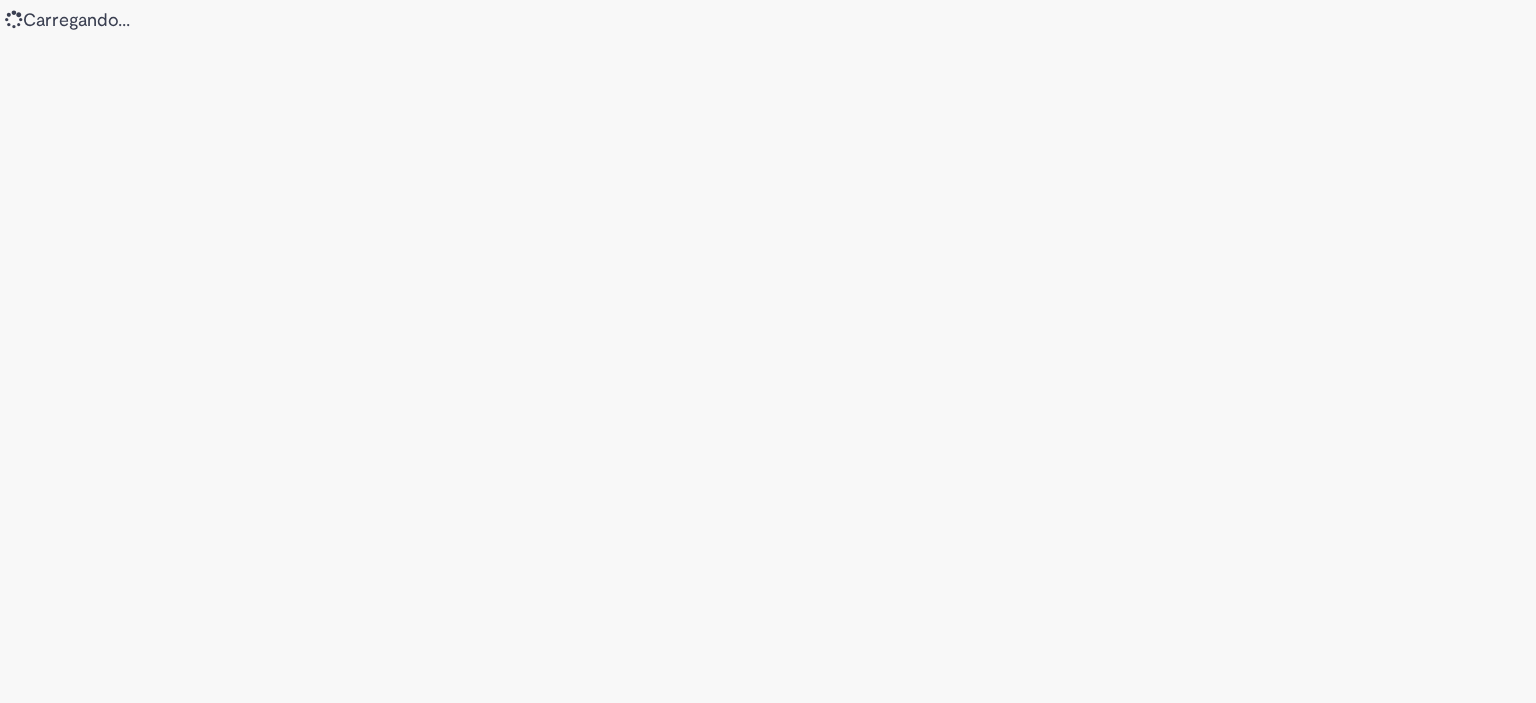 scroll, scrollTop: 0, scrollLeft: 0, axis: both 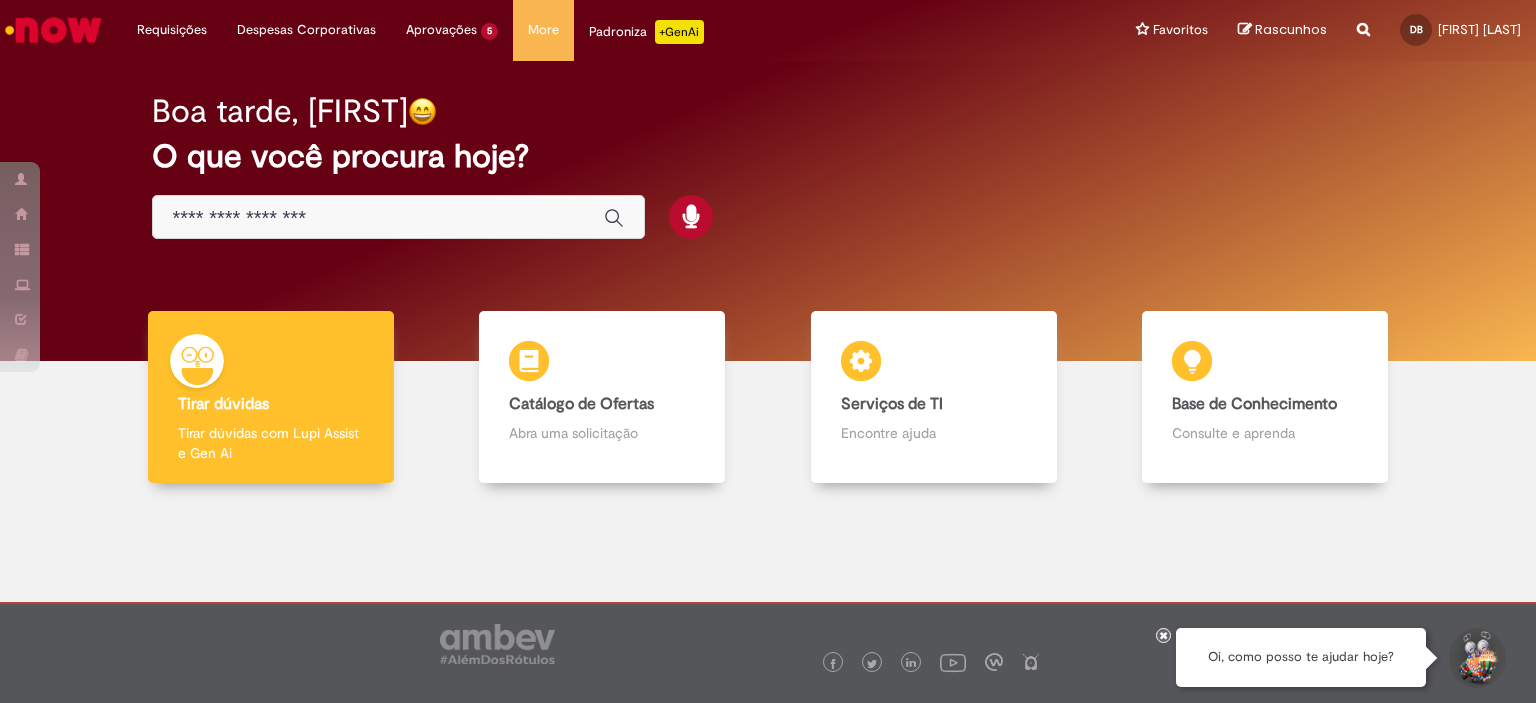 click at bounding box center [378, 218] 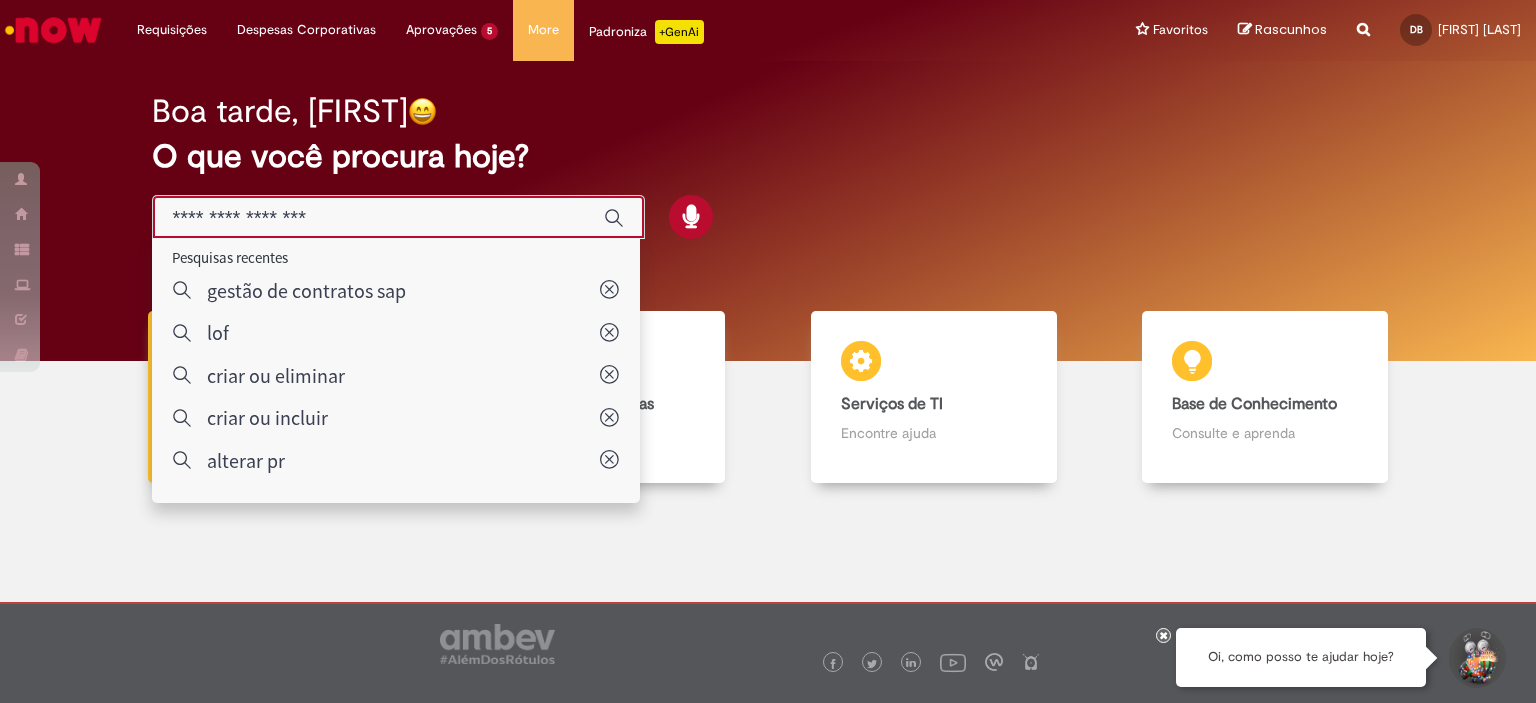 click at bounding box center [768, 617] 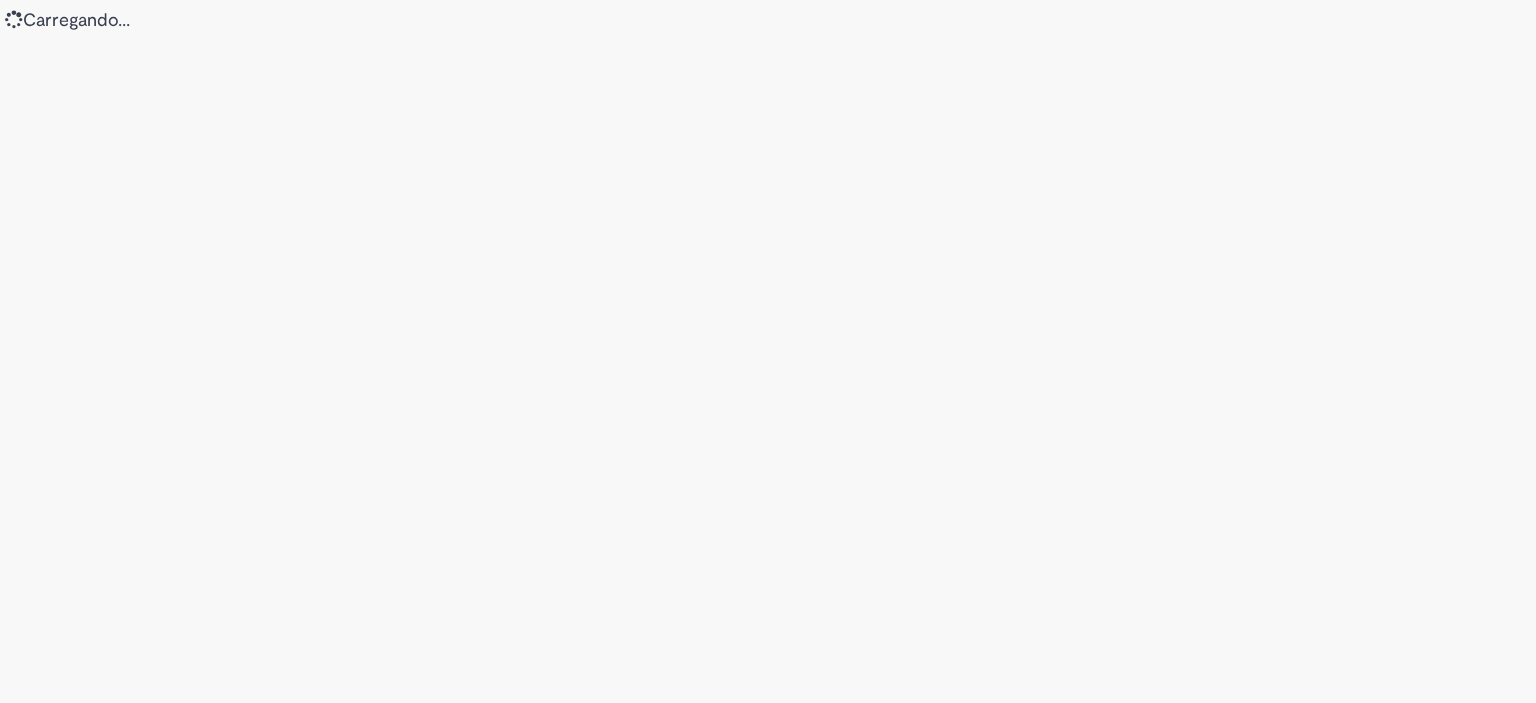scroll, scrollTop: 0, scrollLeft: 0, axis: both 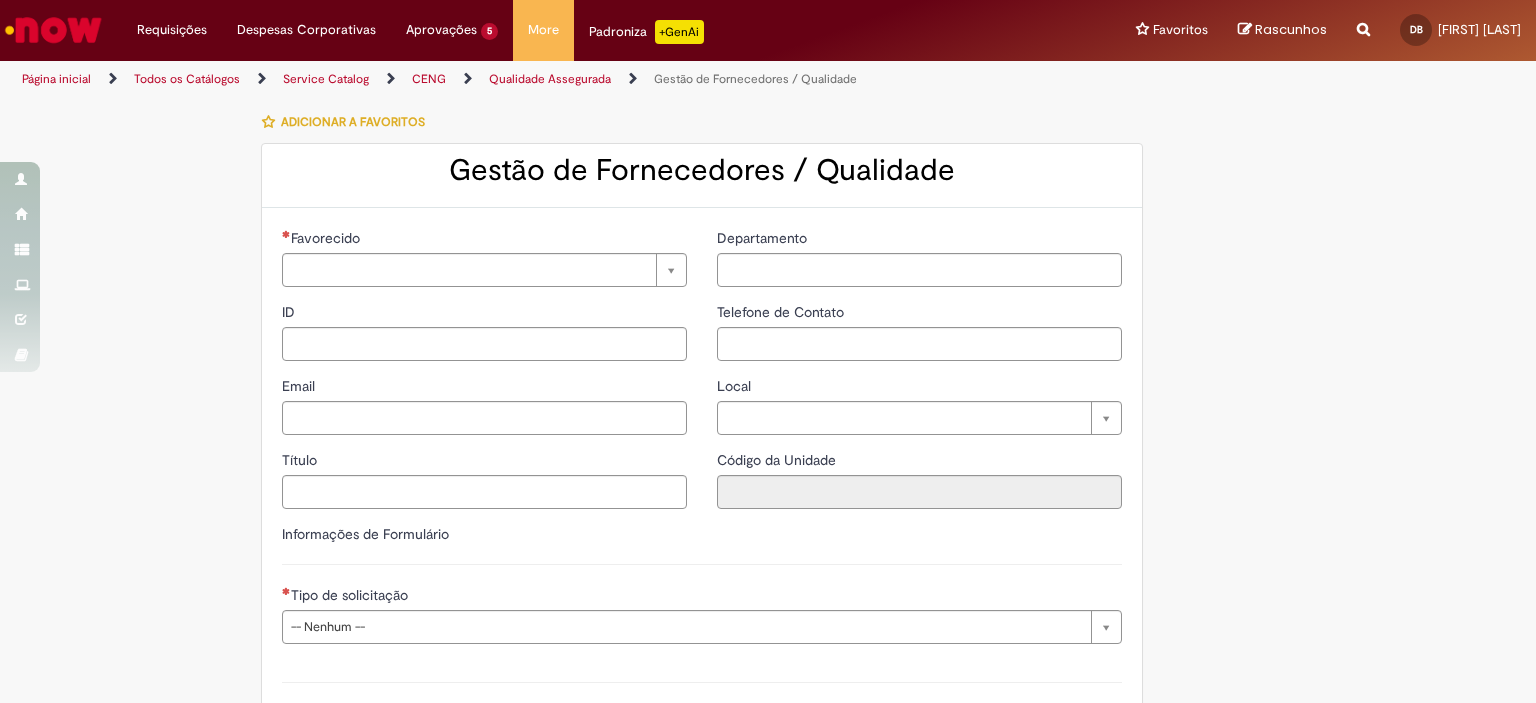 type on "**********" 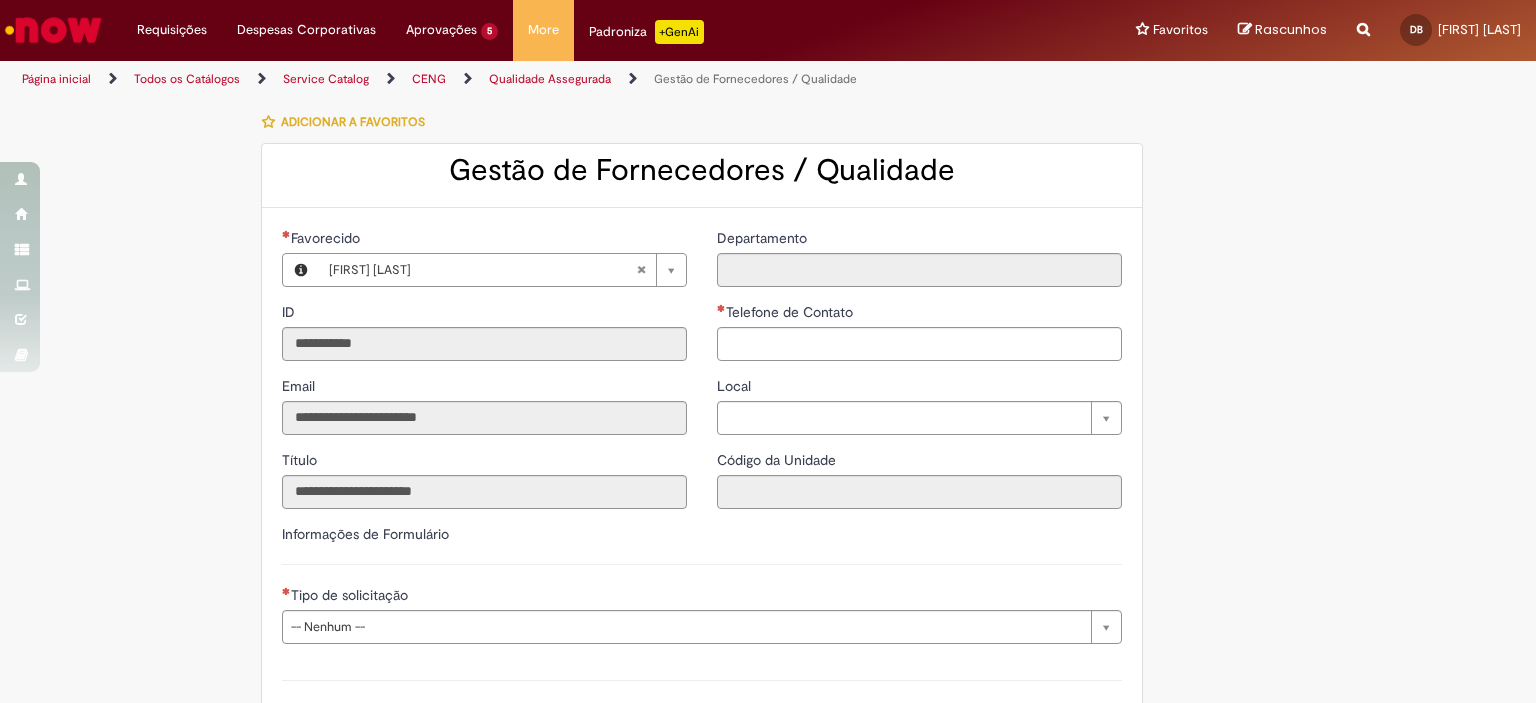 type on "**********" 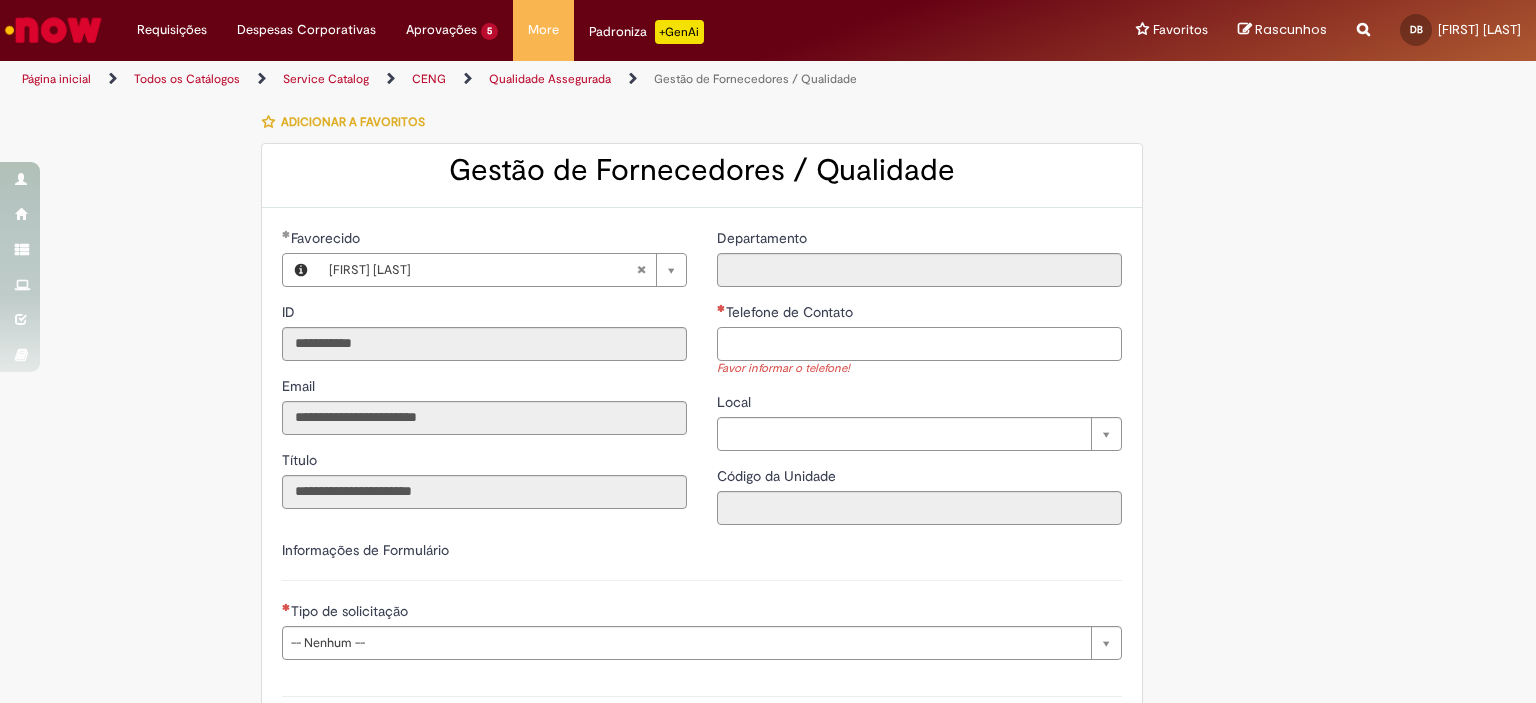 click on "Telefone de Contato" at bounding box center [919, 344] 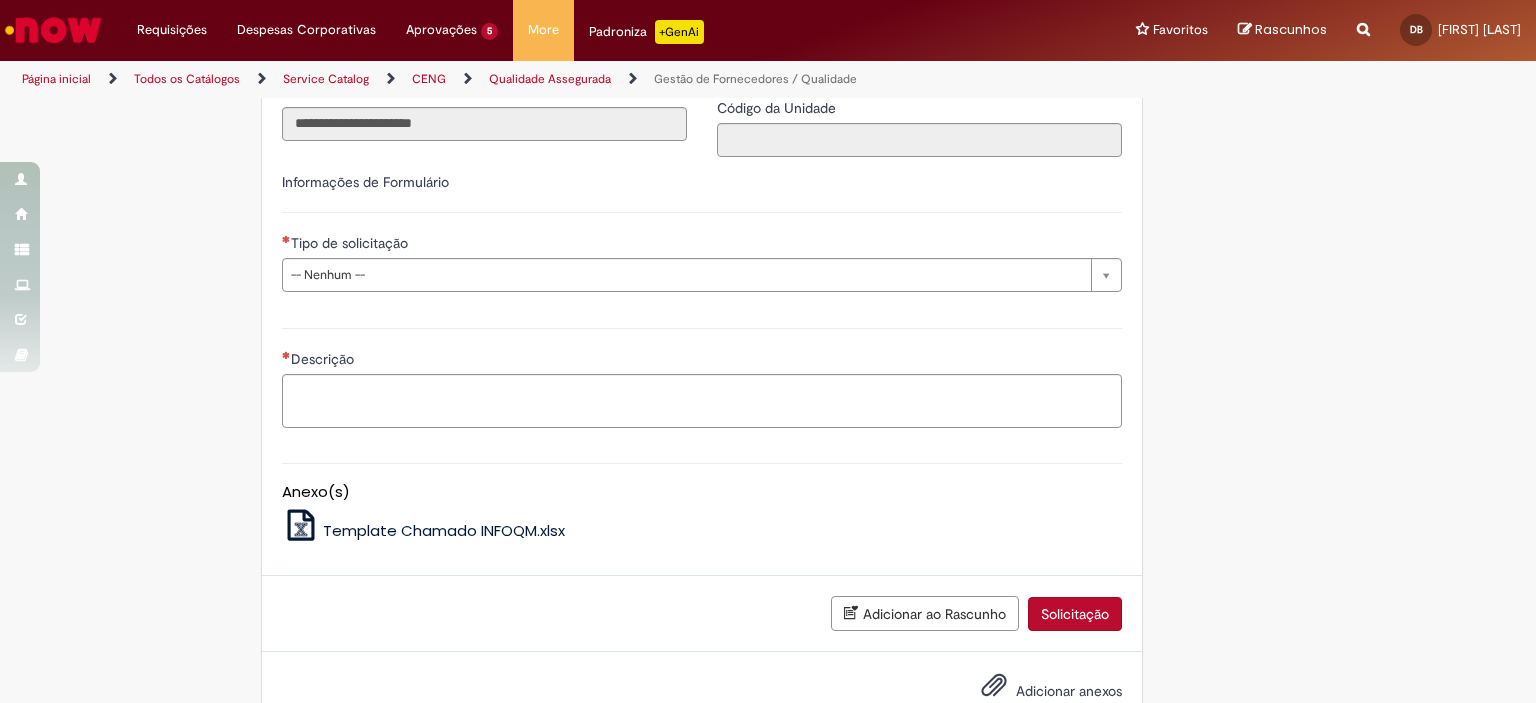 scroll, scrollTop: 400, scrollLeft: 0, axis: vertical 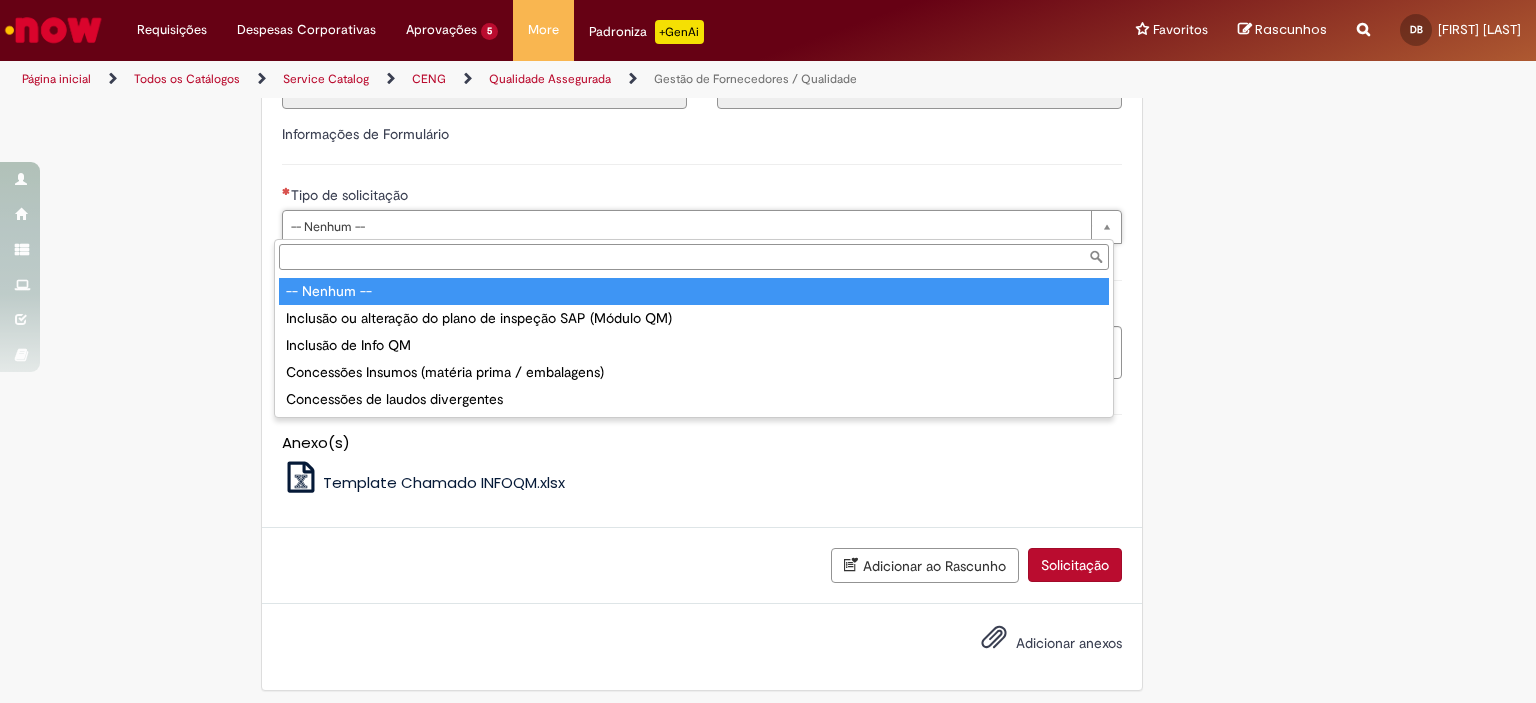 type on "**********" 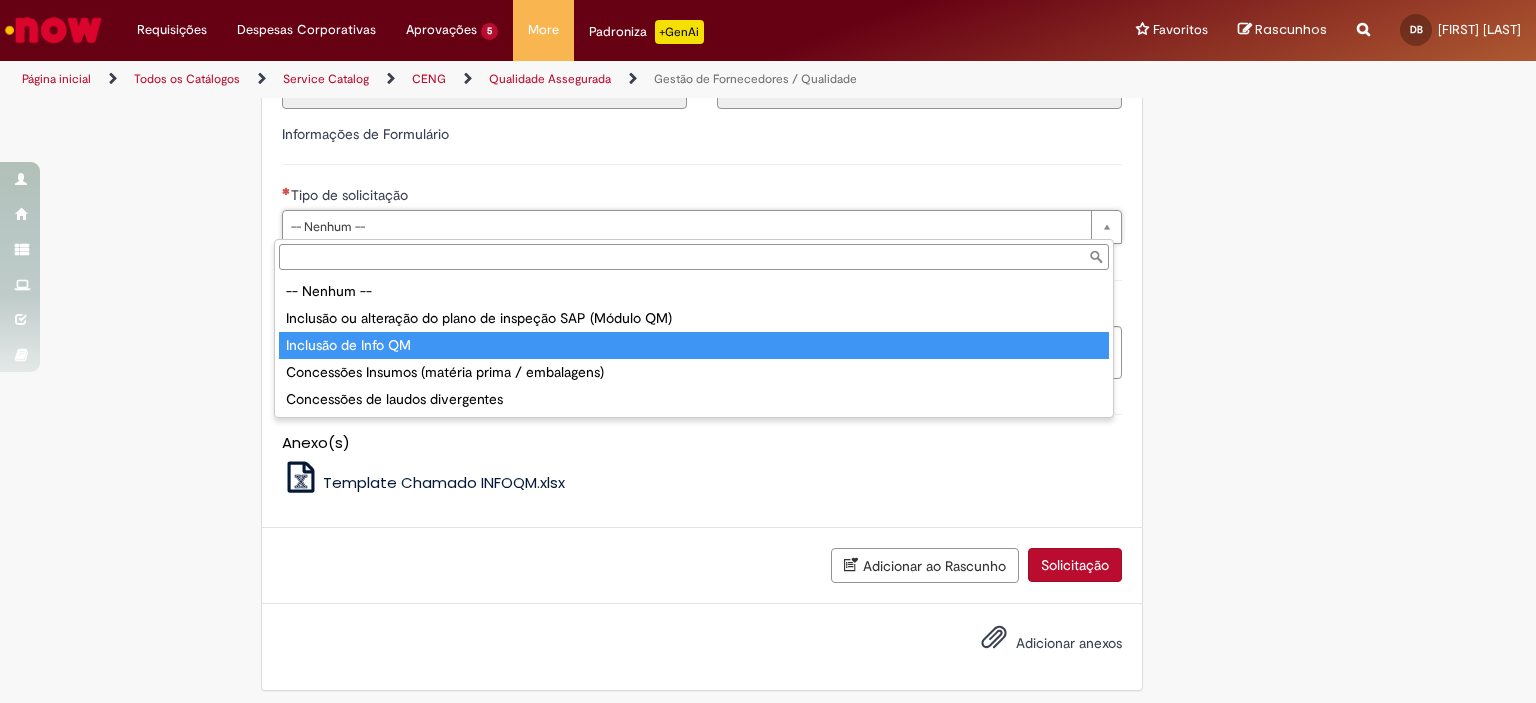 type on "**********" 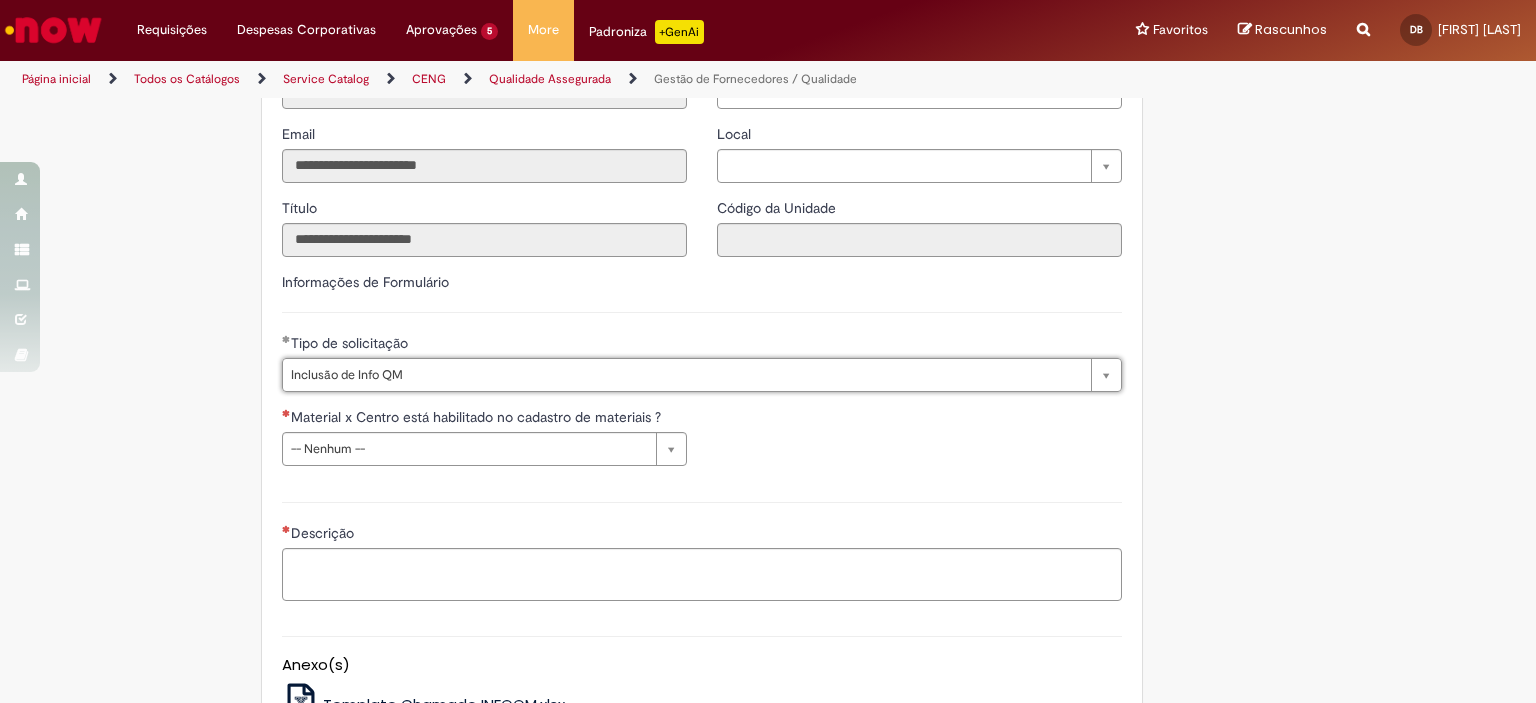 scroll, scrollTop: 300, scrollLeft: 0, axis: vertical 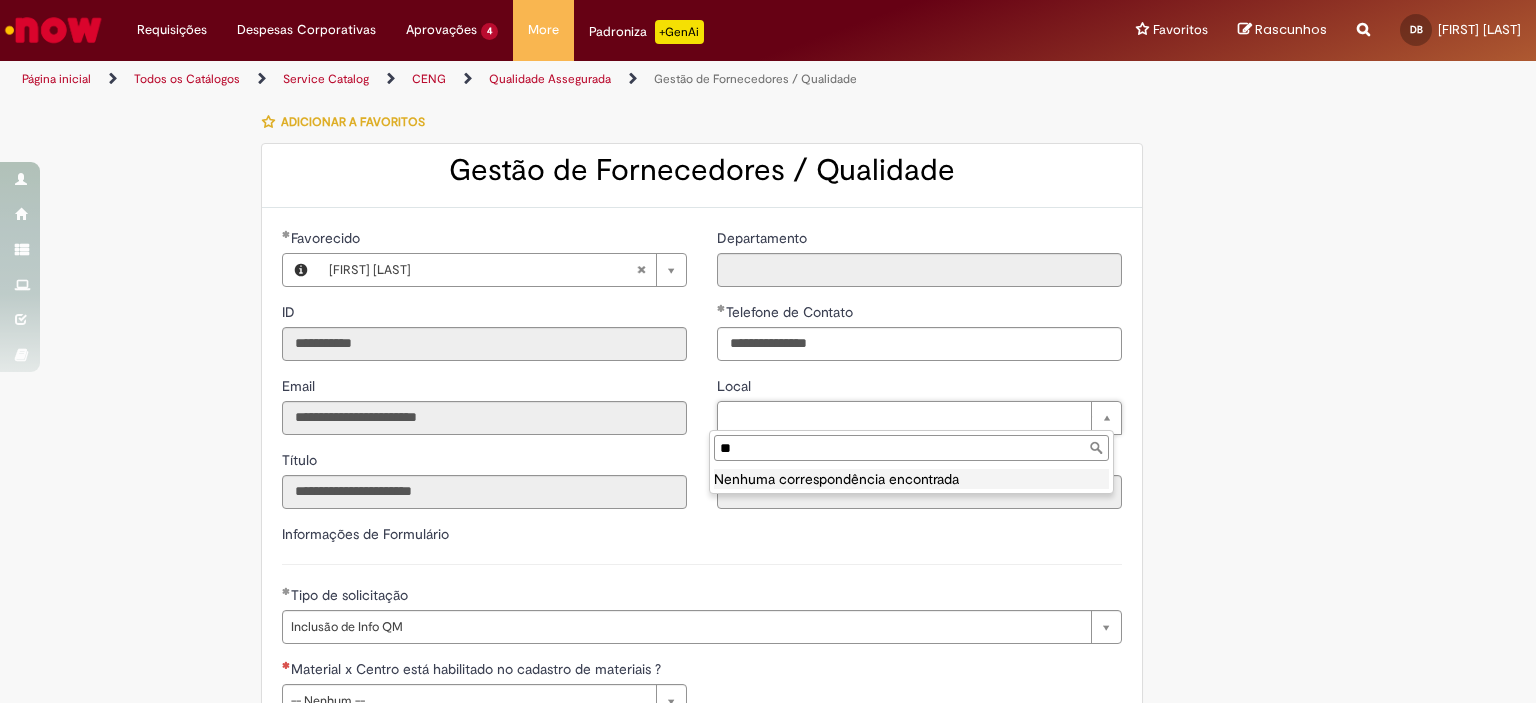 type on "*" 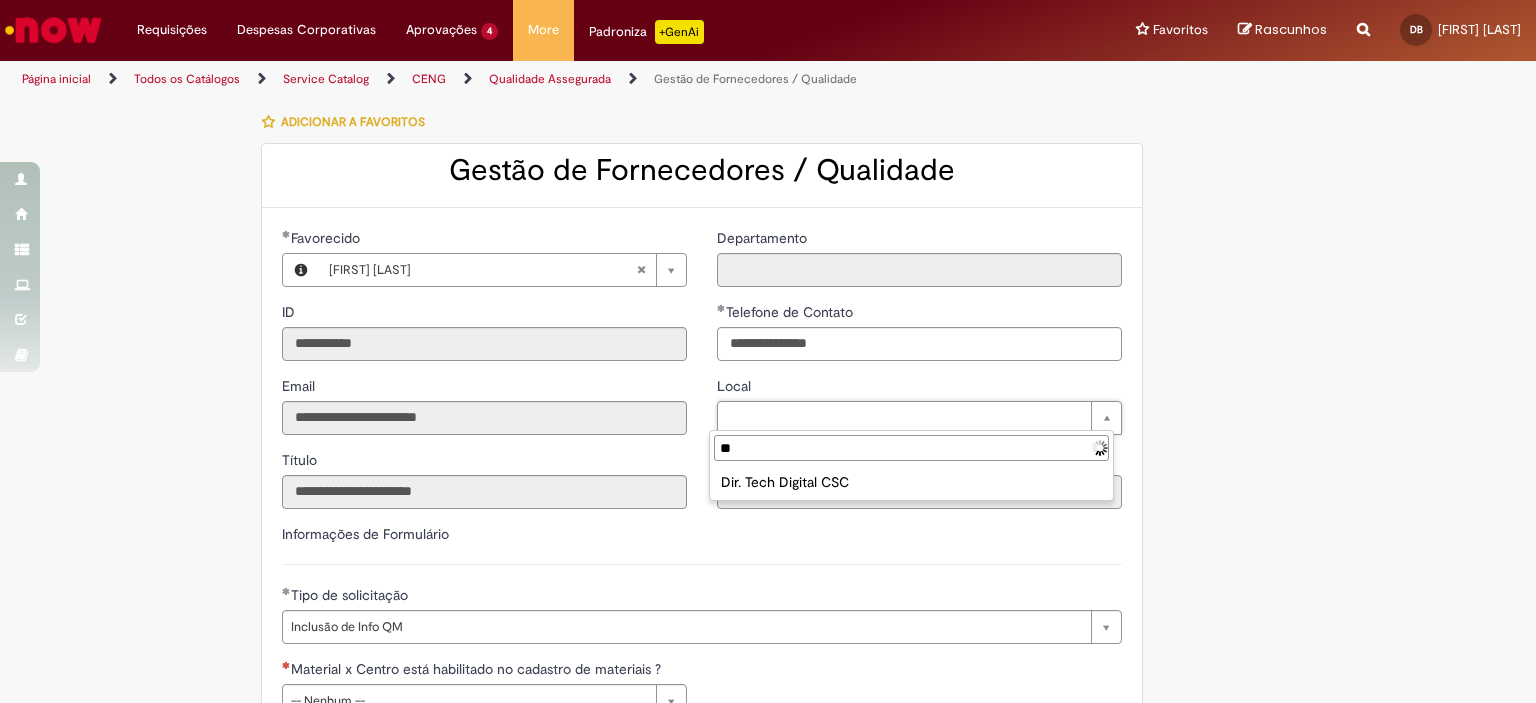 type on "*" 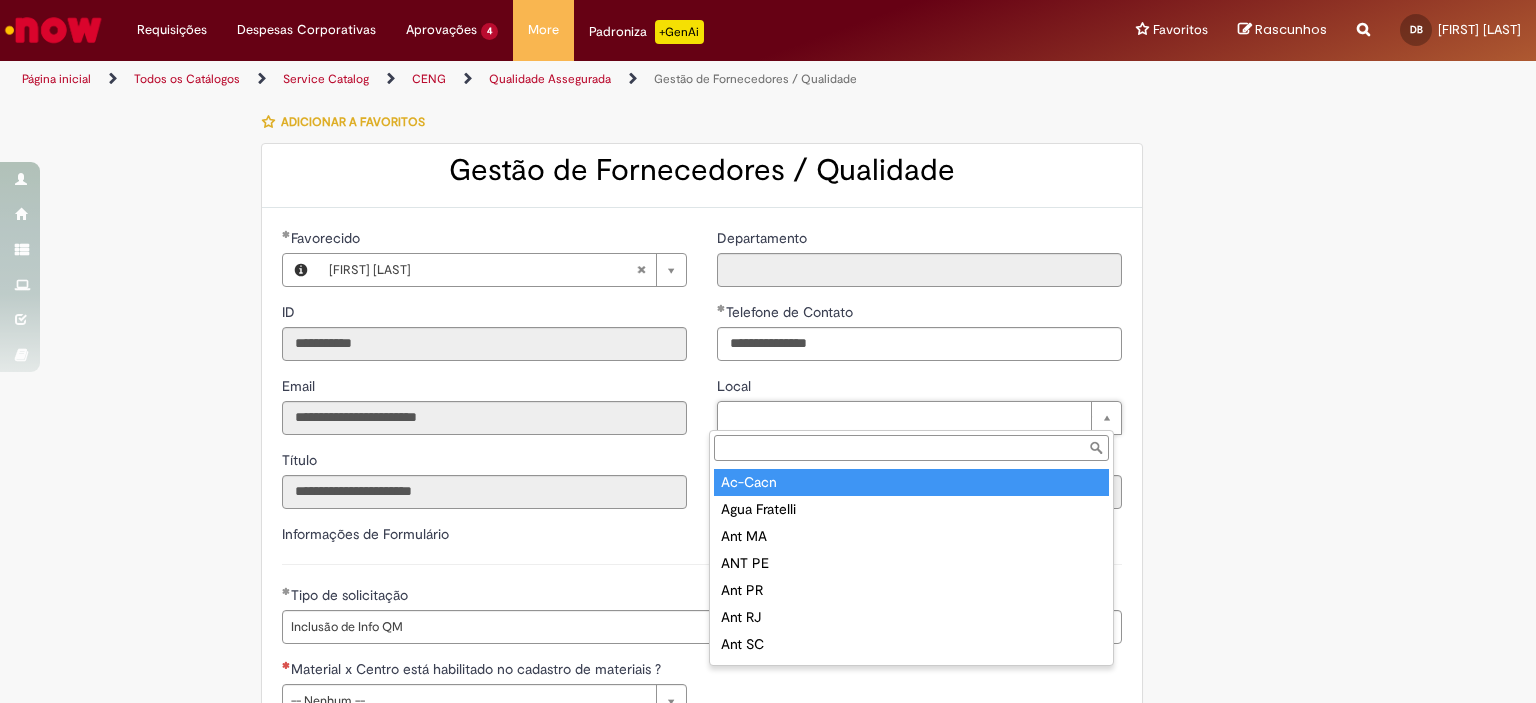 type on "*" 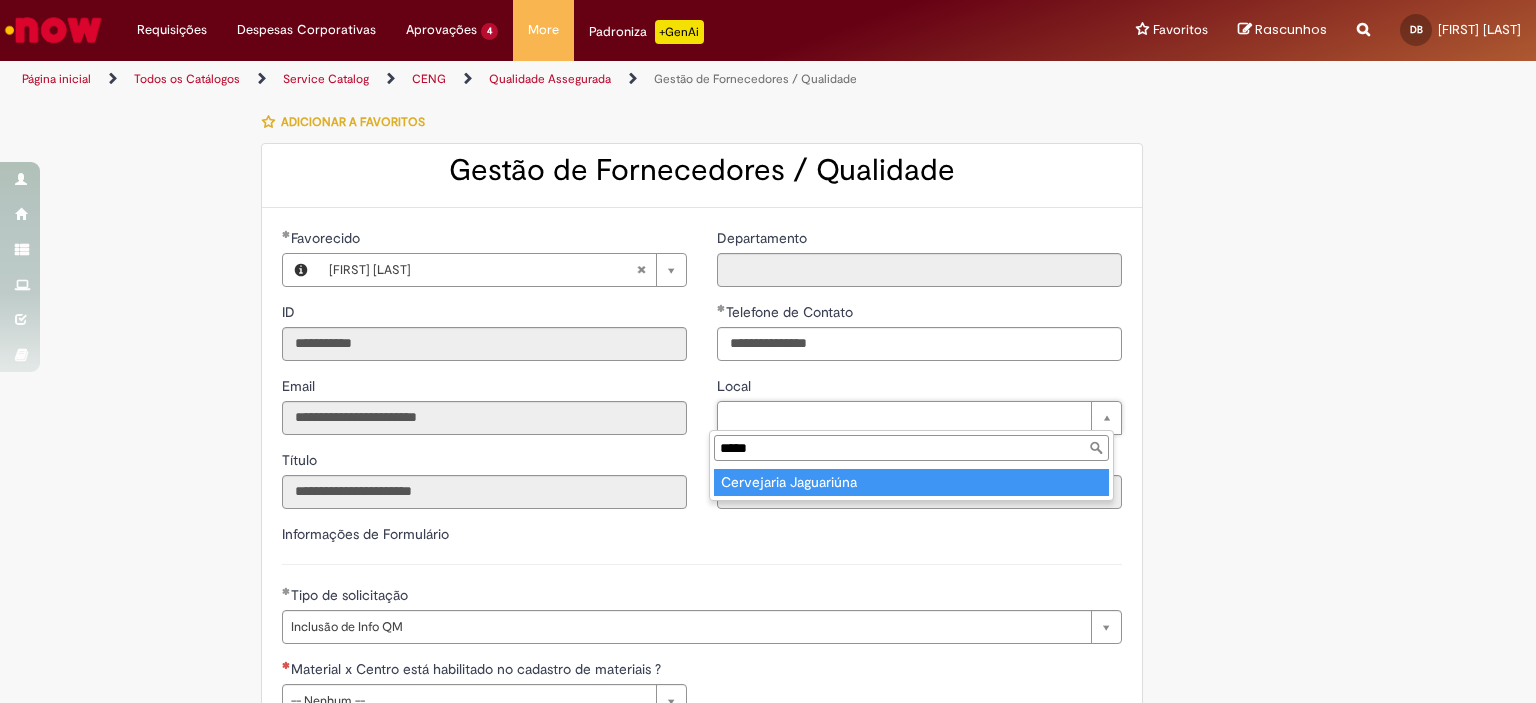 type on "*****" 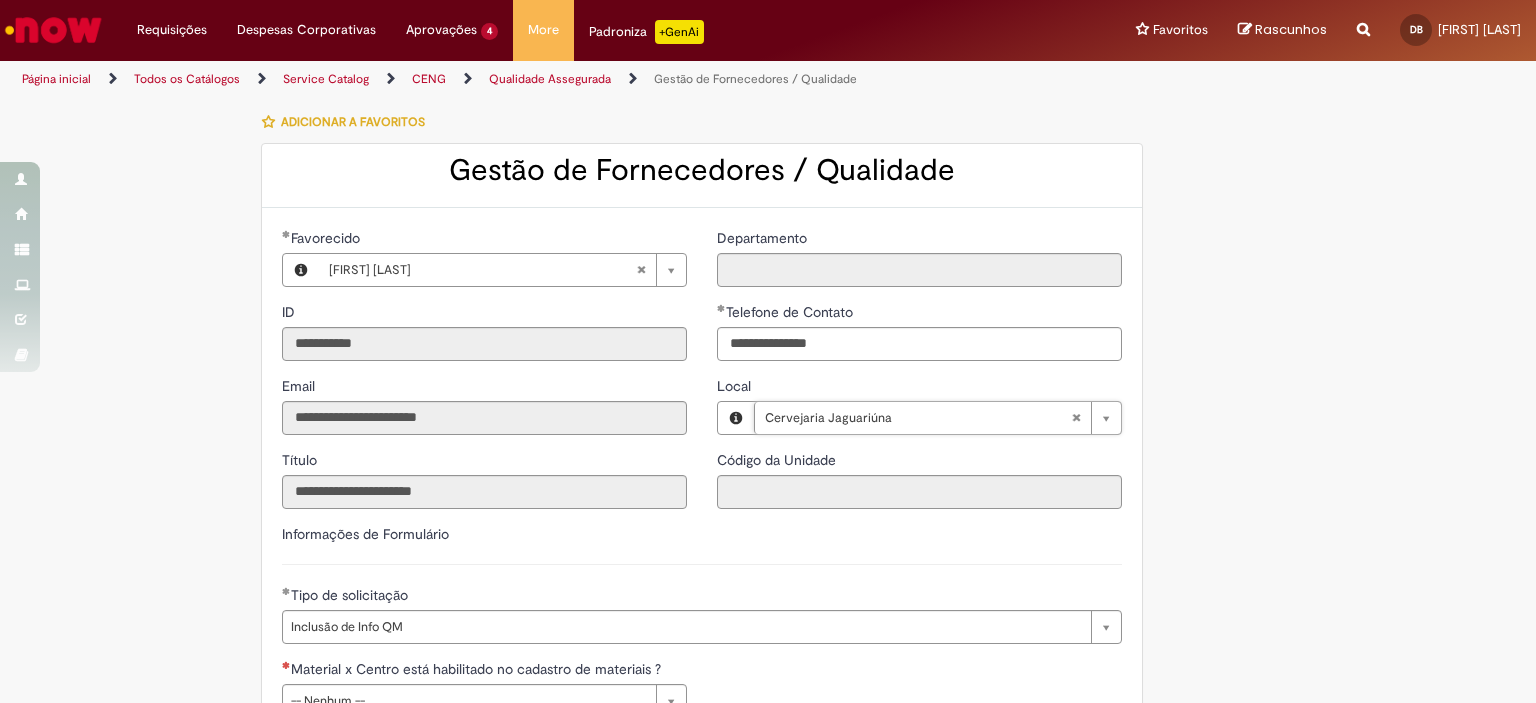 type on "****" 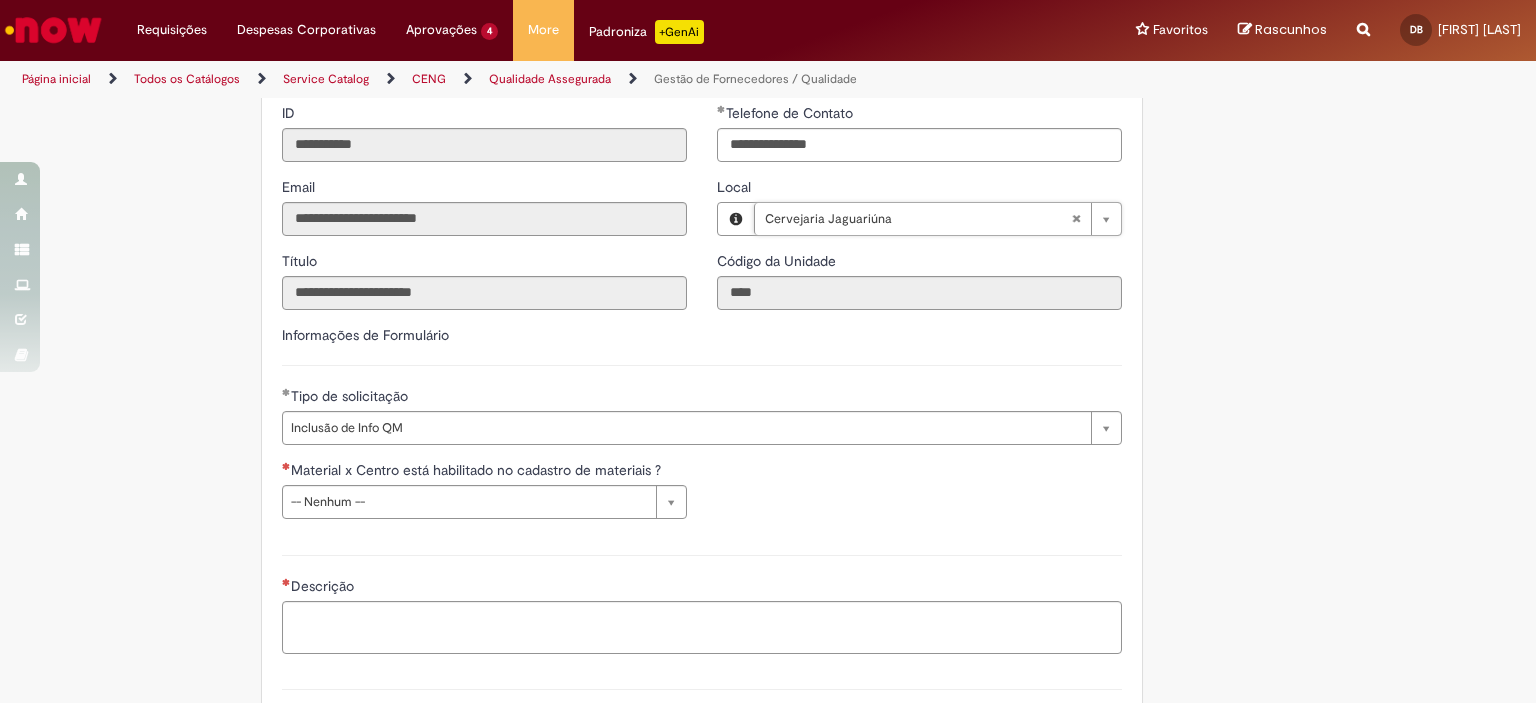 scroll, scrollTop: 200, scrollLeft: 0, axis: vertical 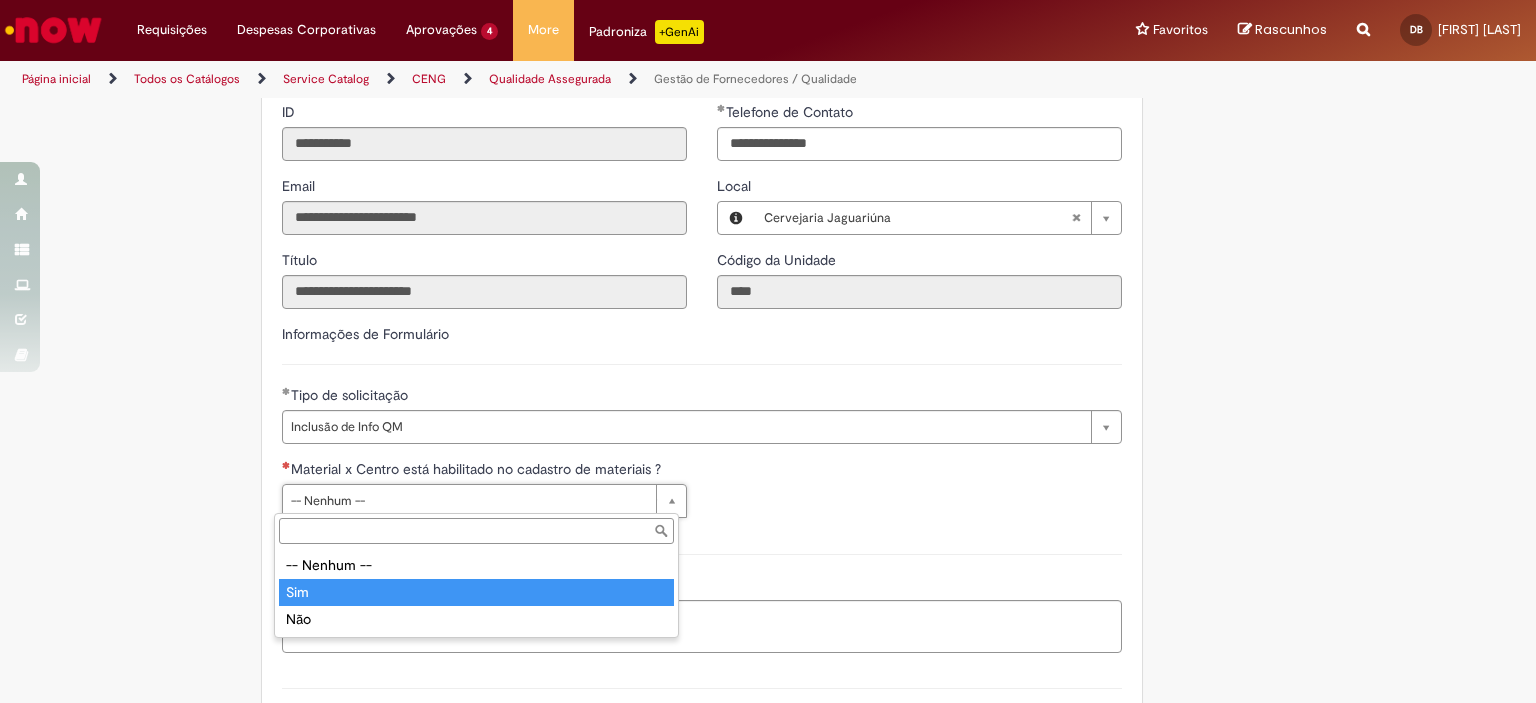 type on "***" 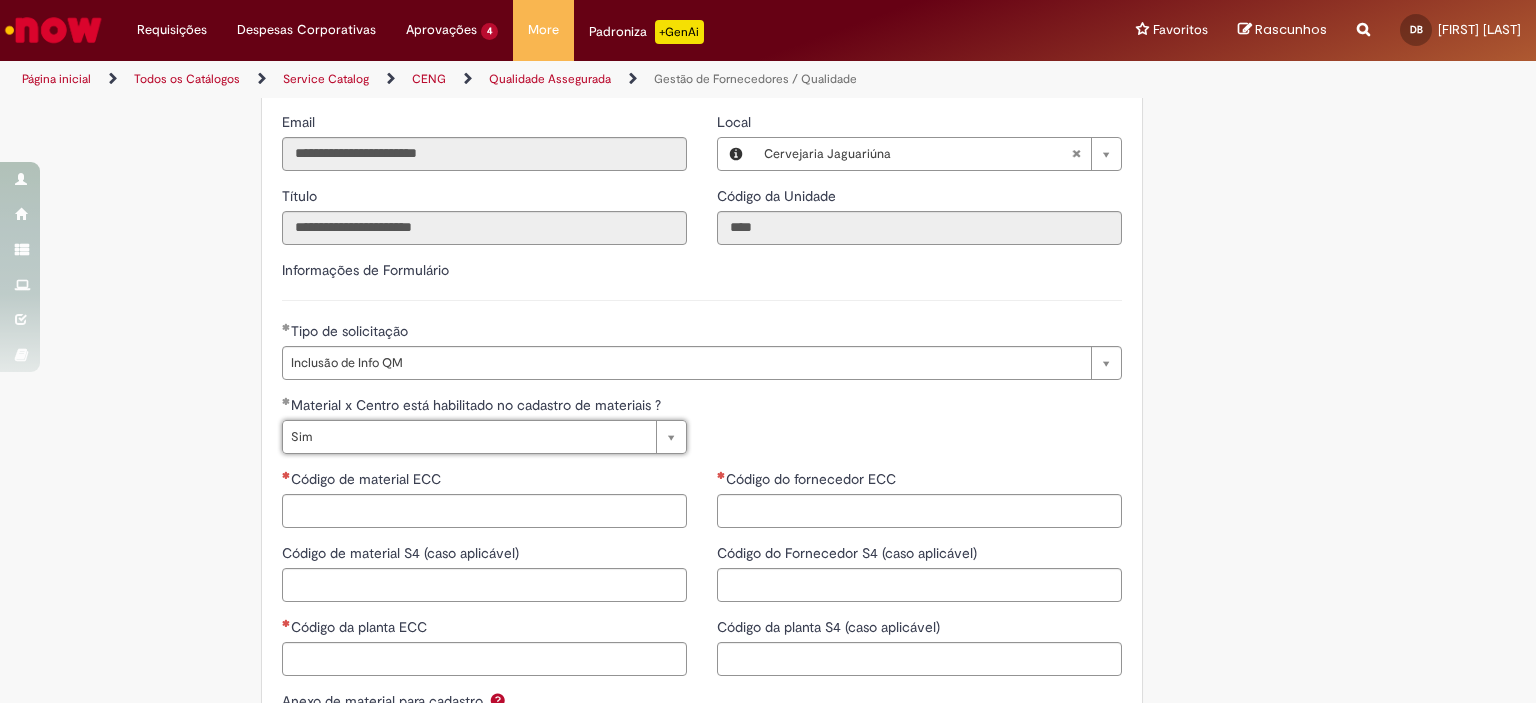 scroll, scrollTop: 300, scrollLeft: 0, axis: vertical 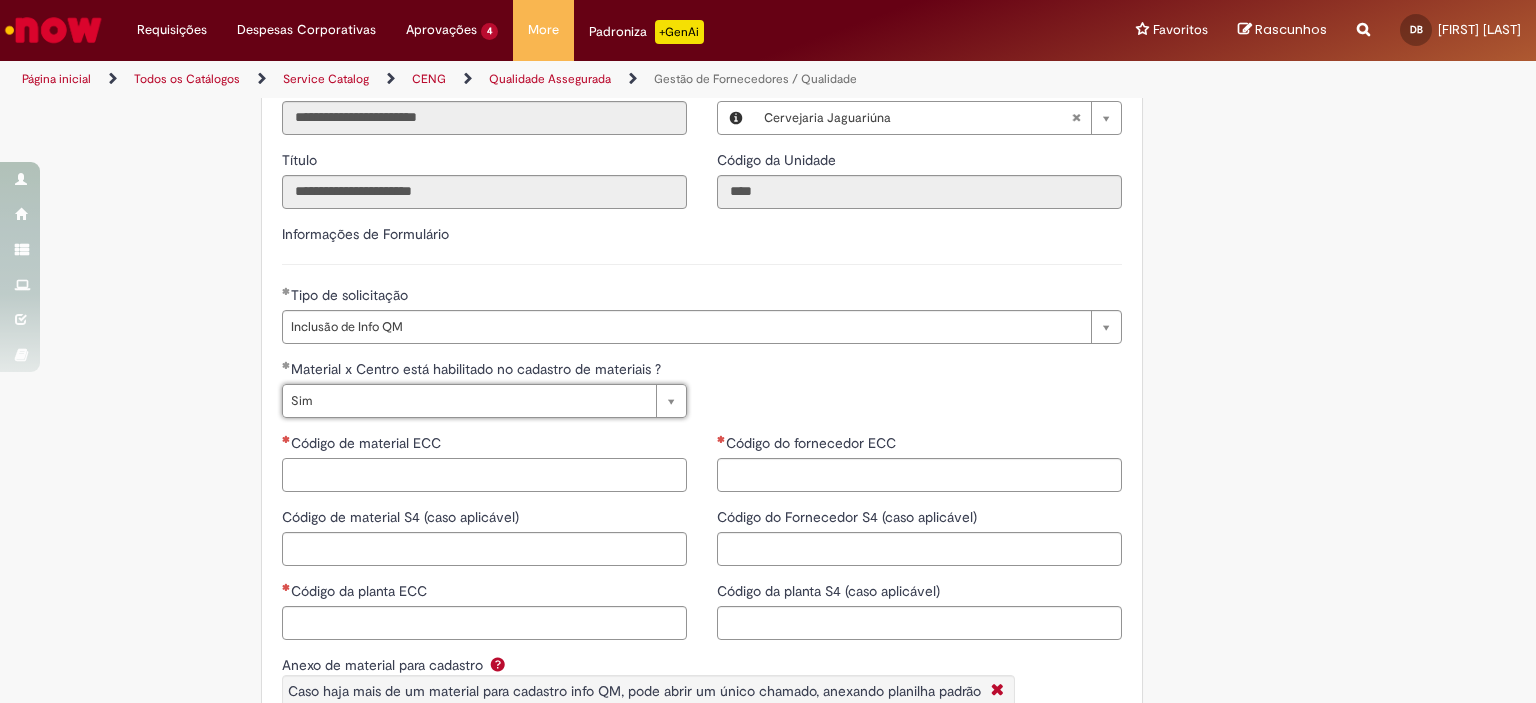 click on "Código de material ECC" at bounding box center (484, 475) 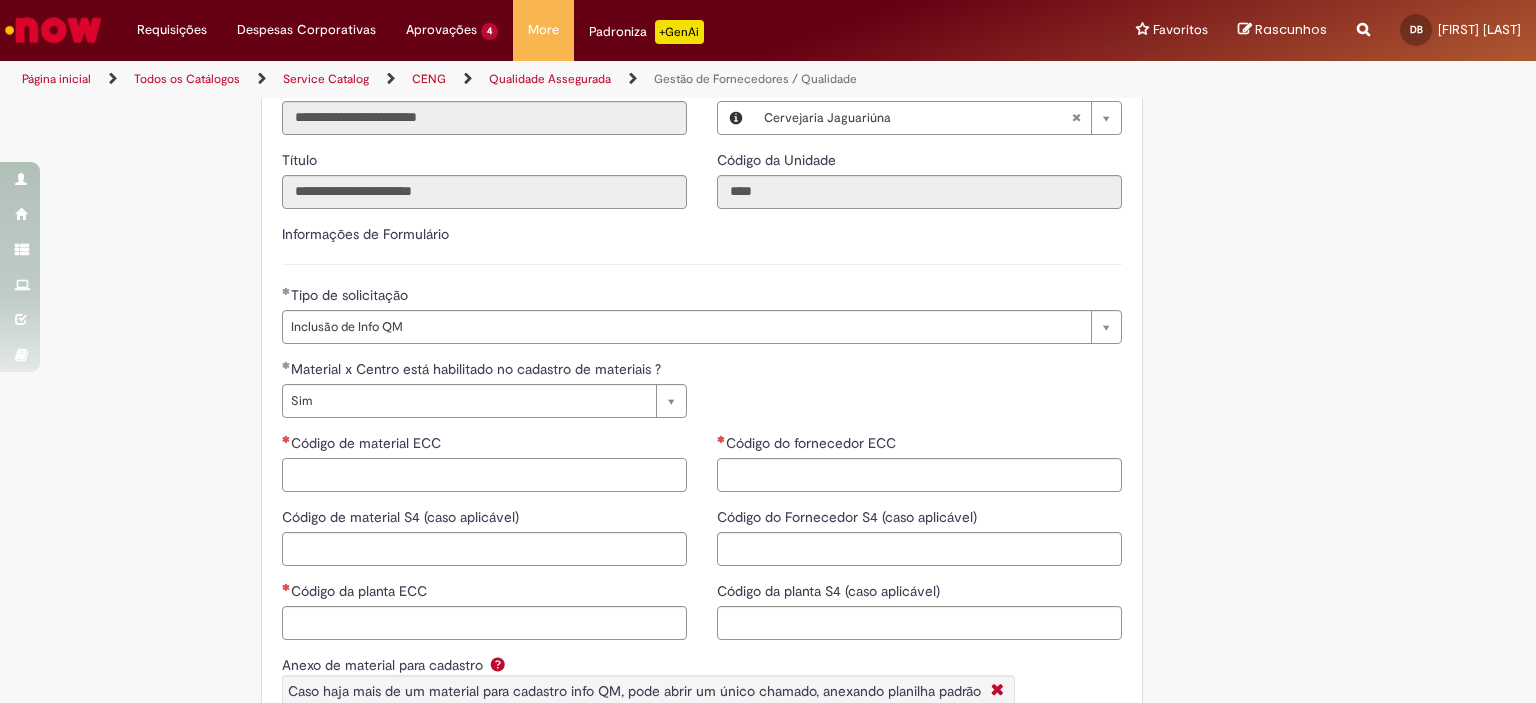 paste on "********" 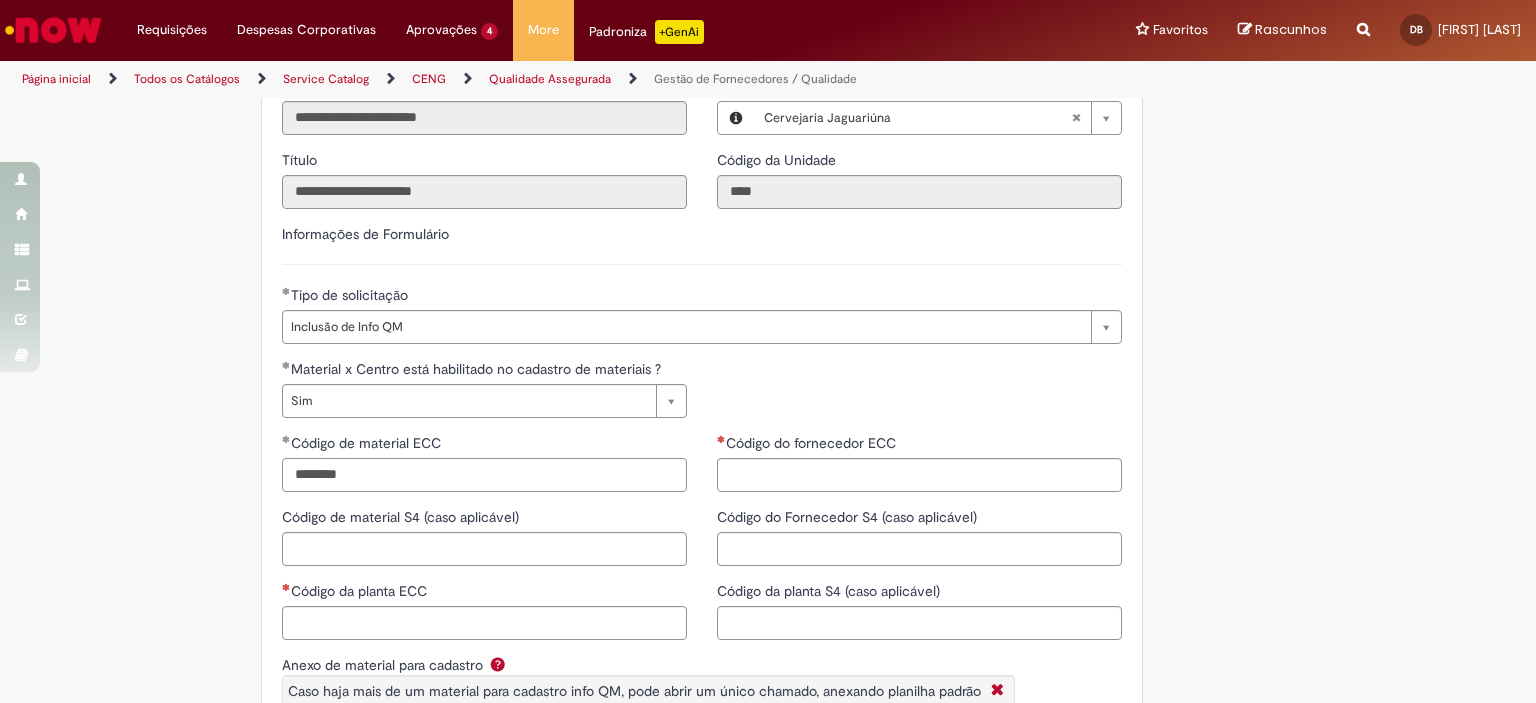 type on "********" 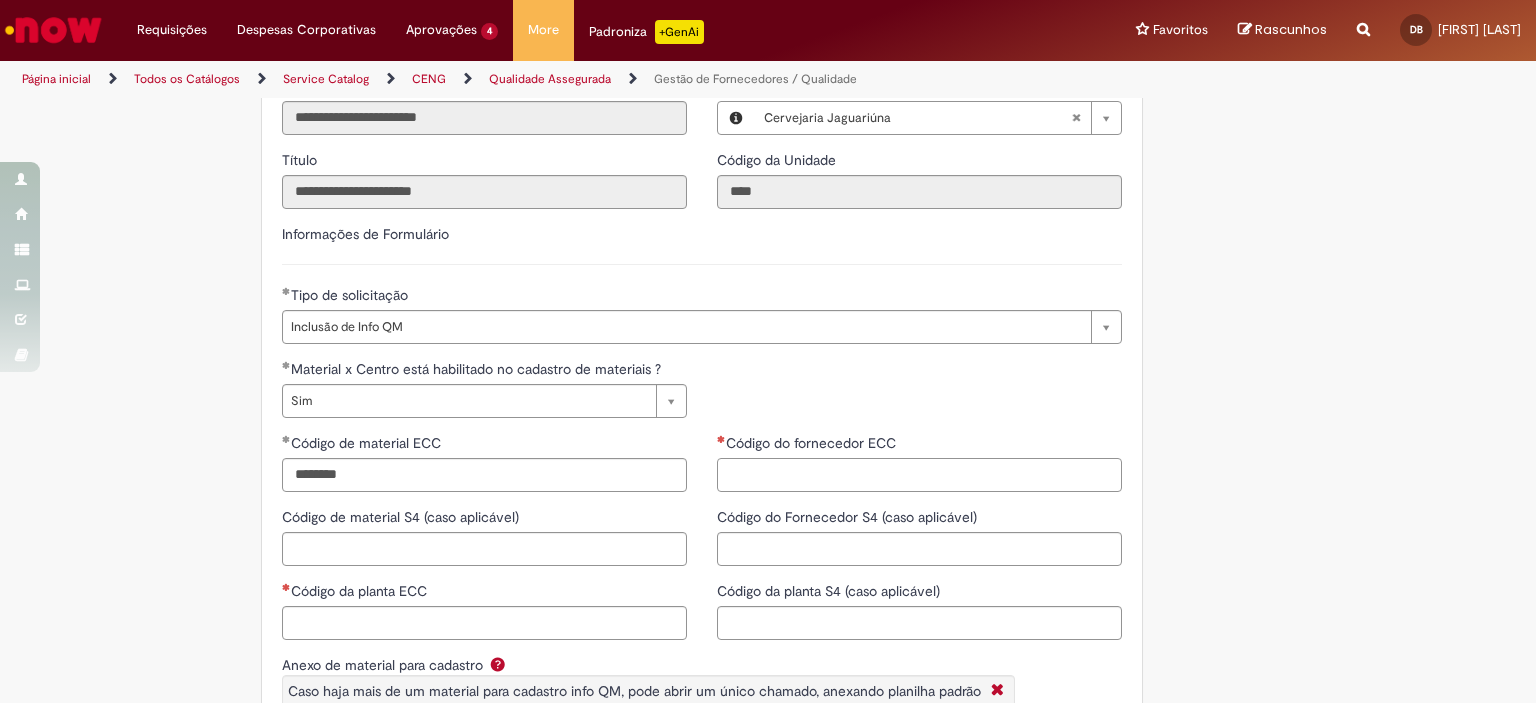 click on "Código do fornecedor ECC" at bounding box center [919, 475] 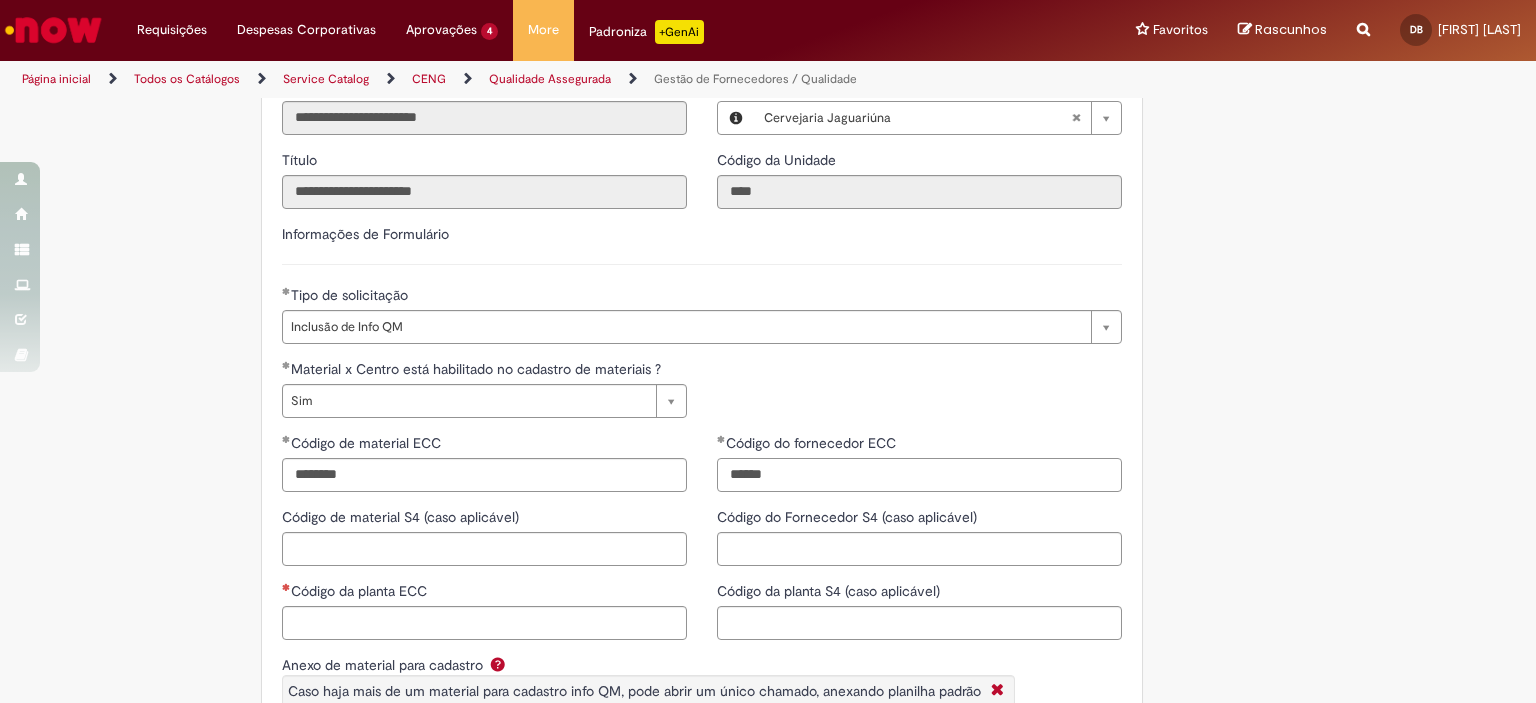 type on "******" 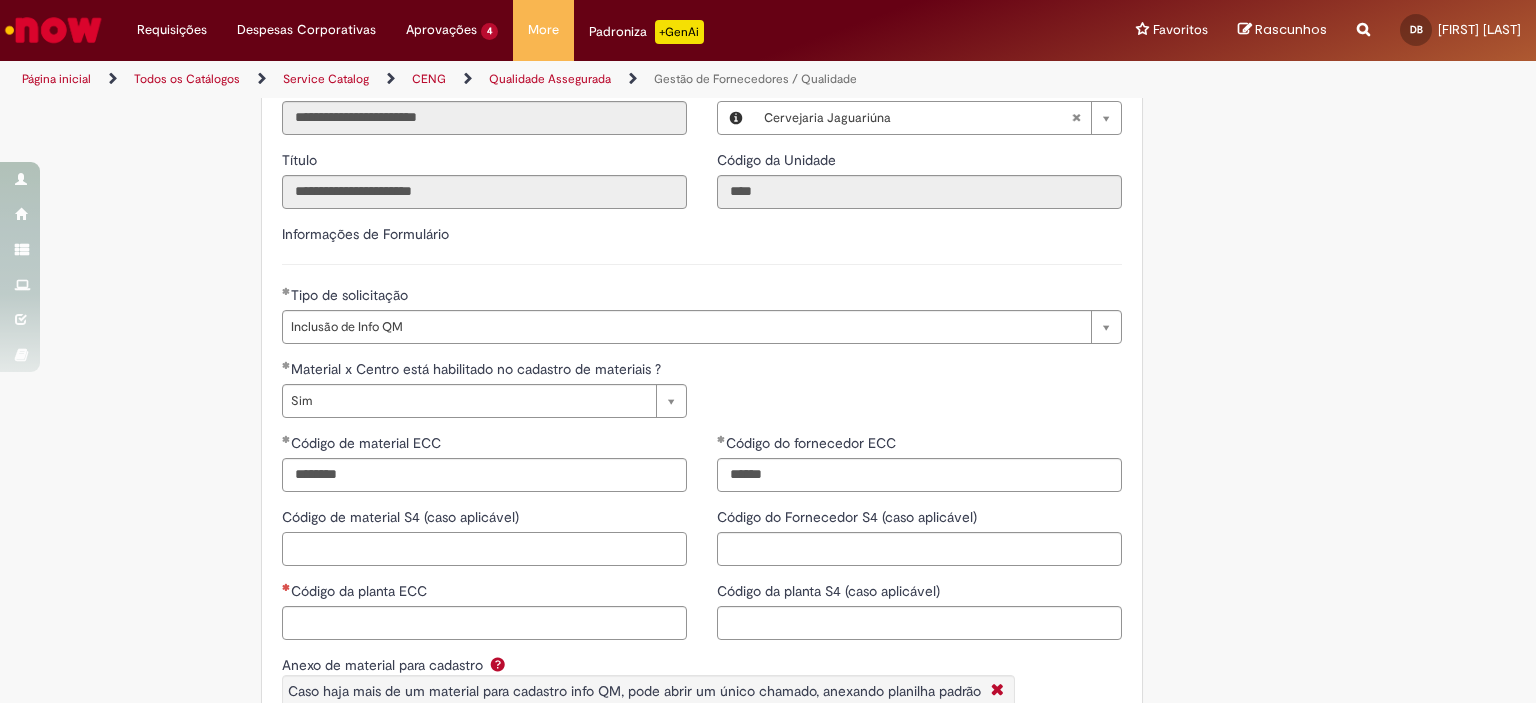 click on "Código de material S4 (caso aplicável)" at bounding box center [484, 549] 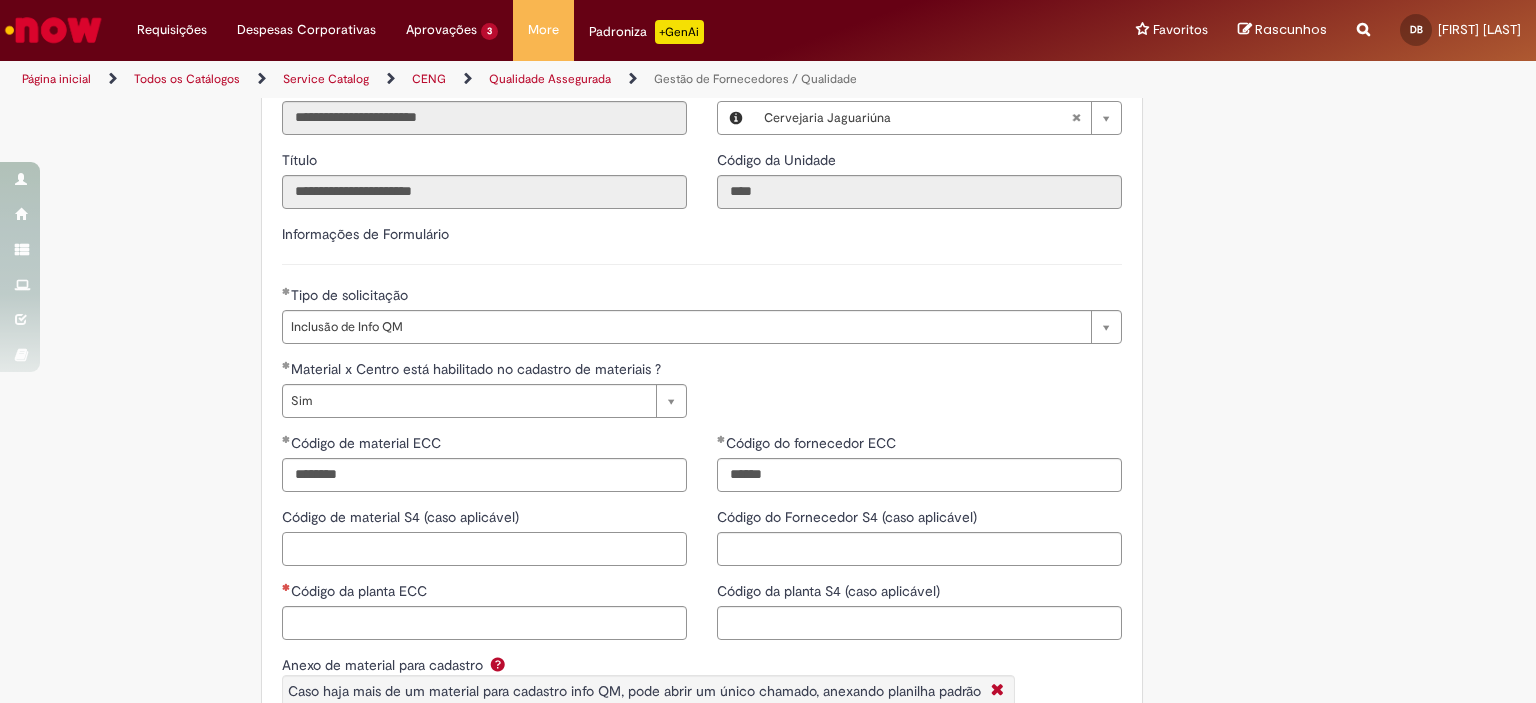 paste on "********" 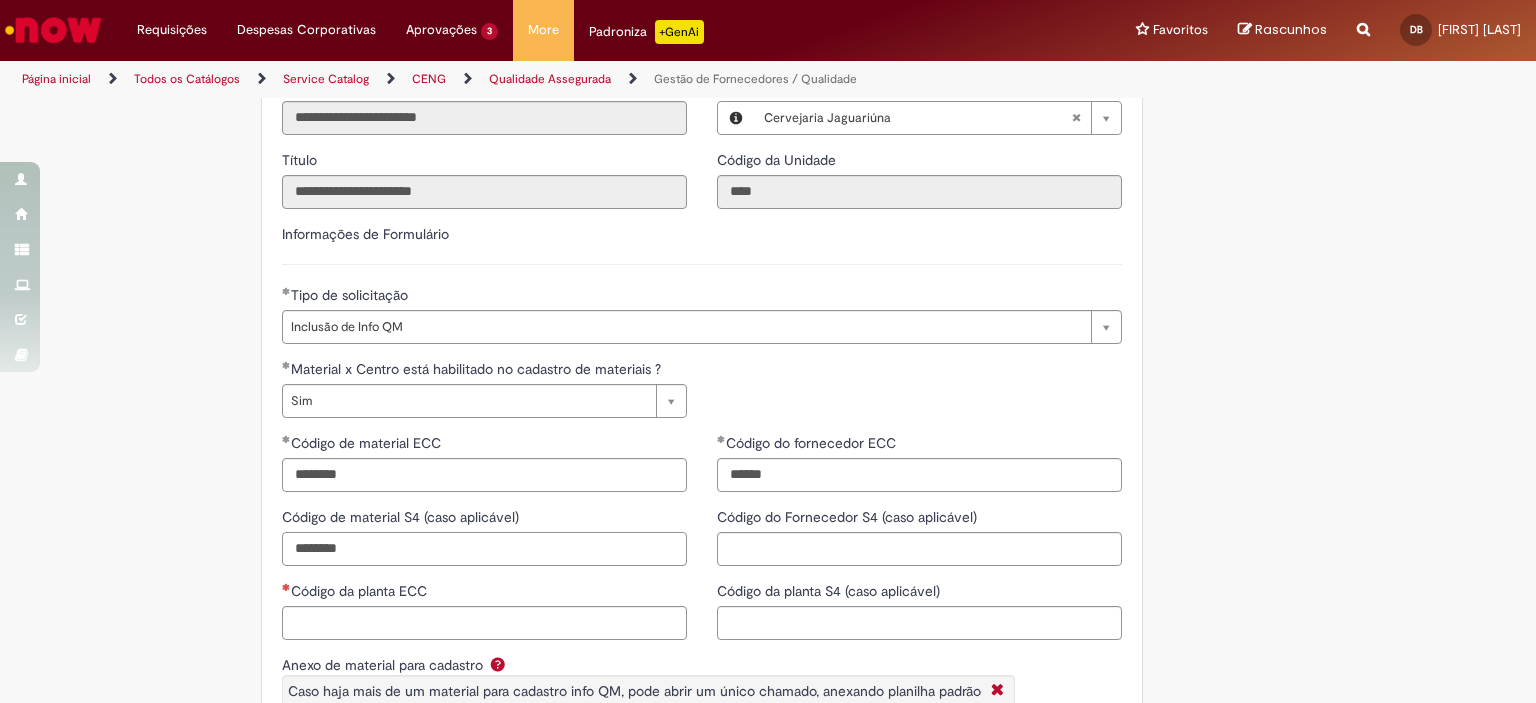 type on "********" 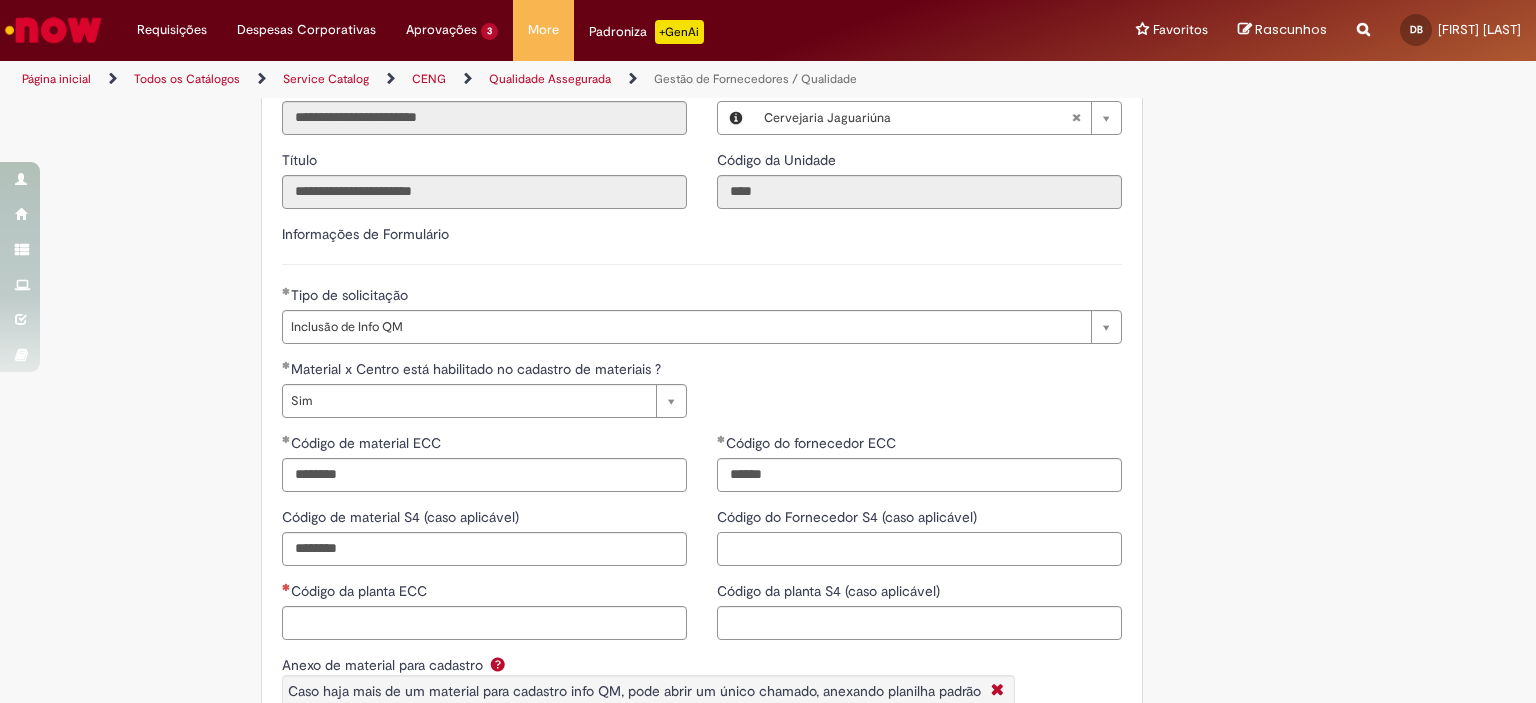 click on "Código do Fornecedor S4 (caso aplicável)" at bounding box center (919, 549) 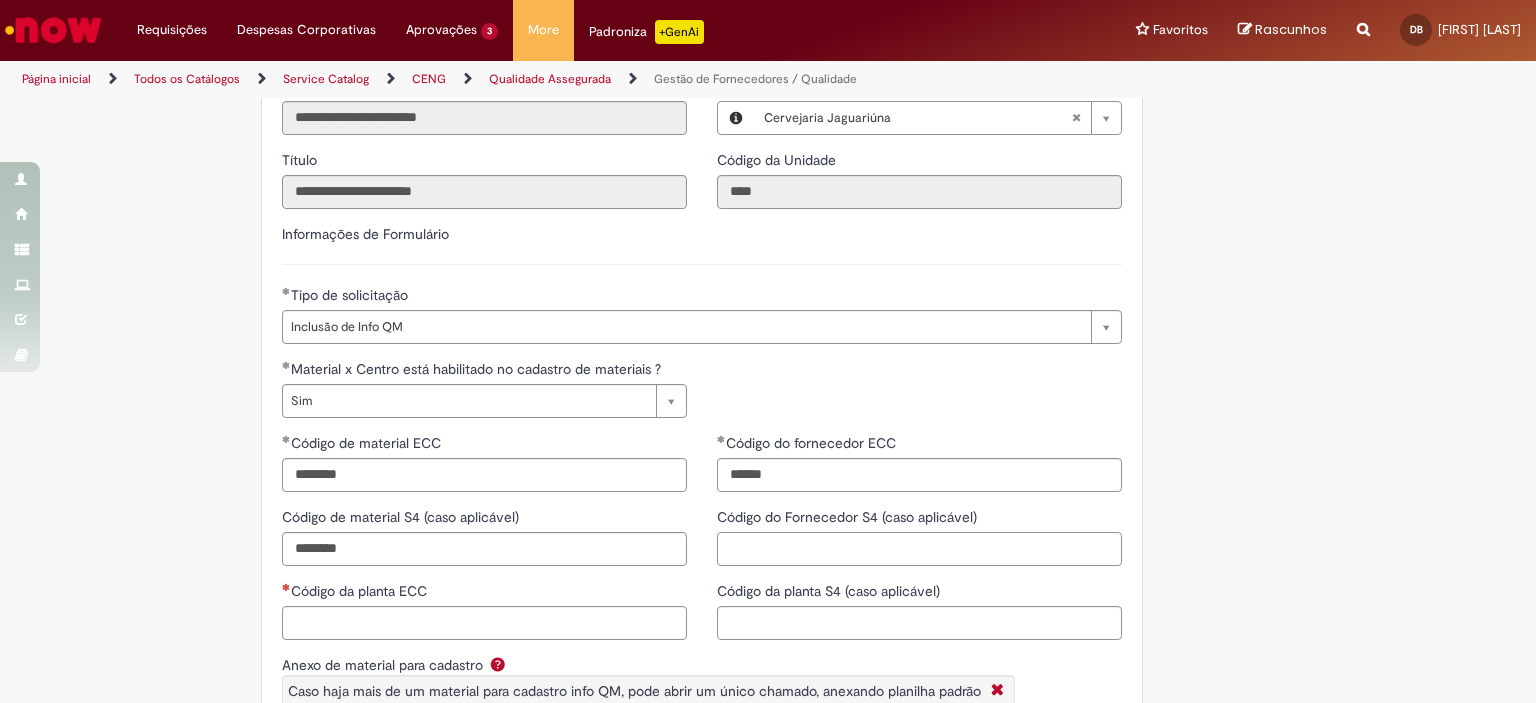 paste on "******" 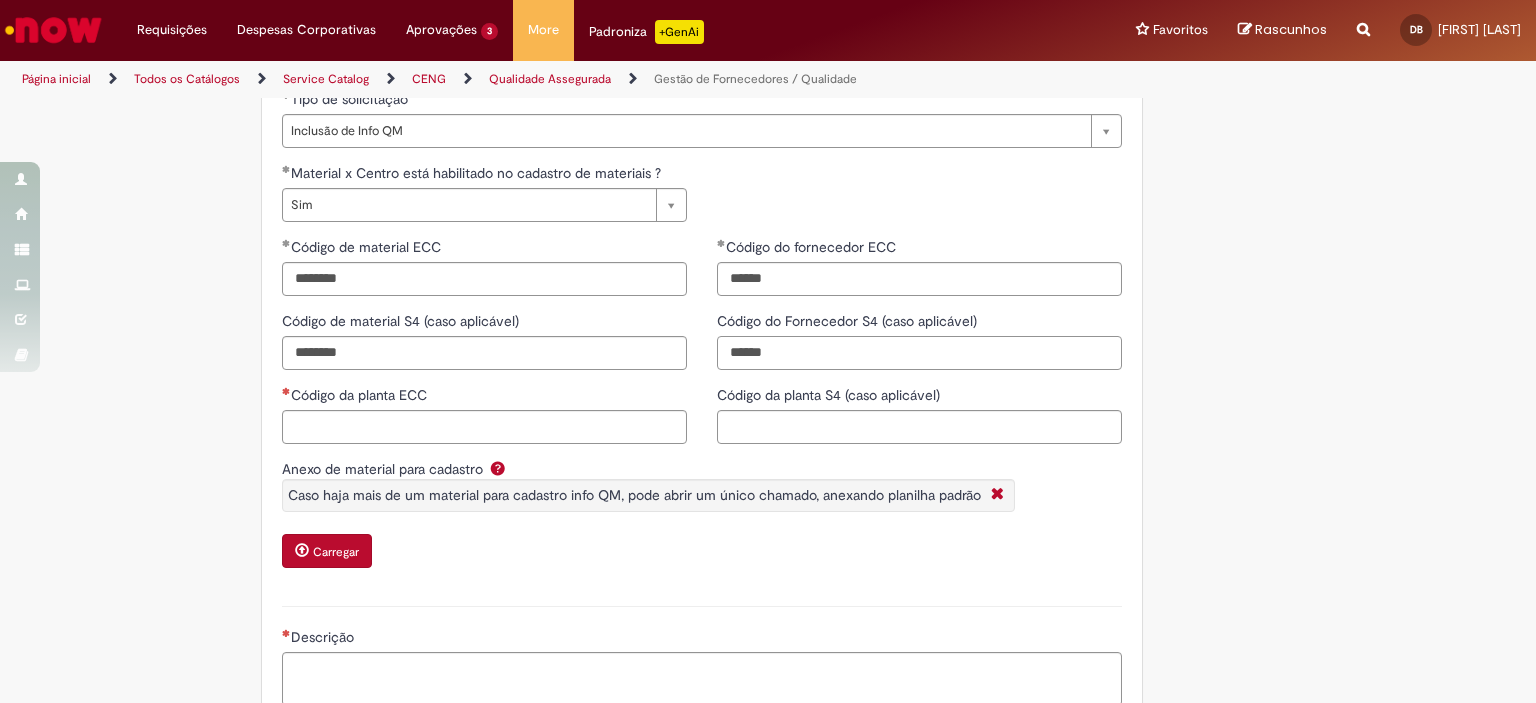 scroll, scrollTop: 500, scrollLeft: 0, axis: vertical 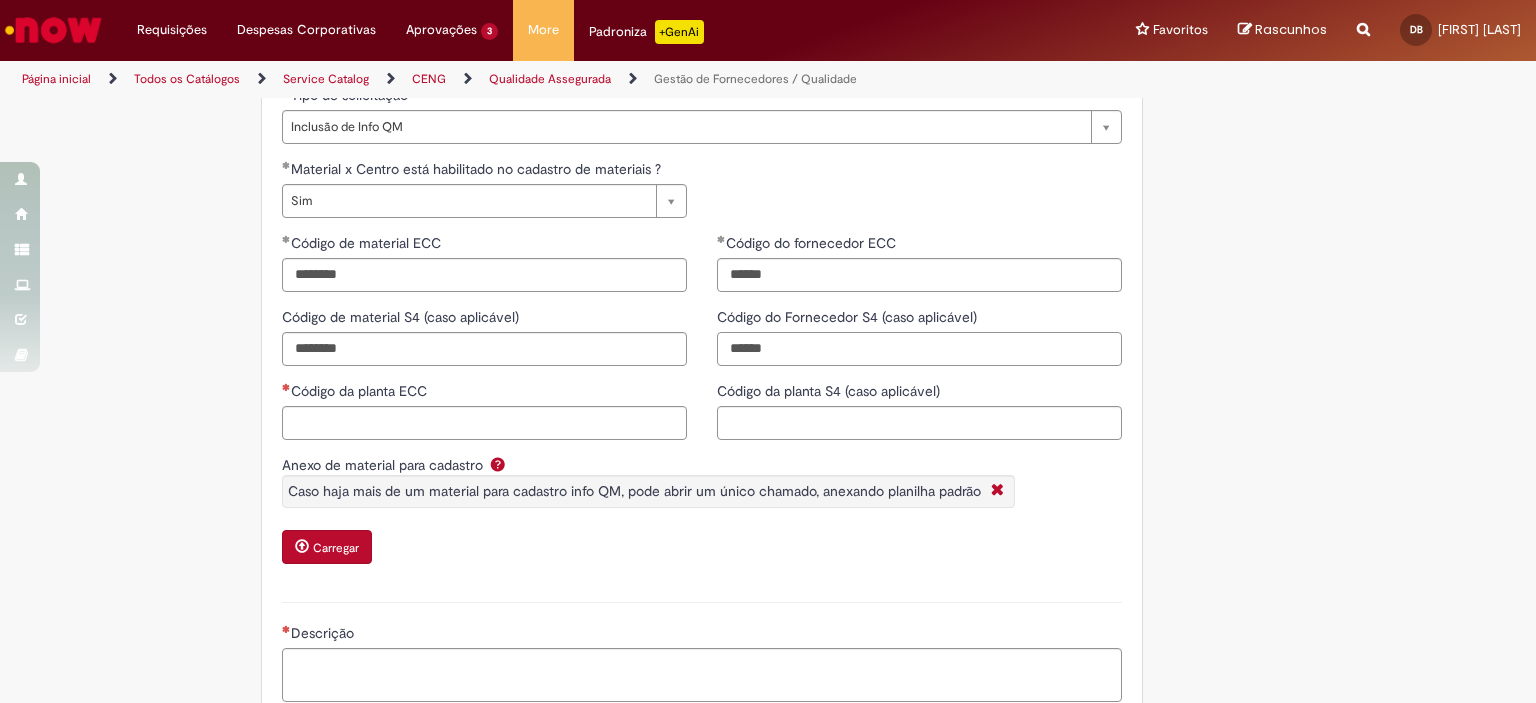 type on "******" 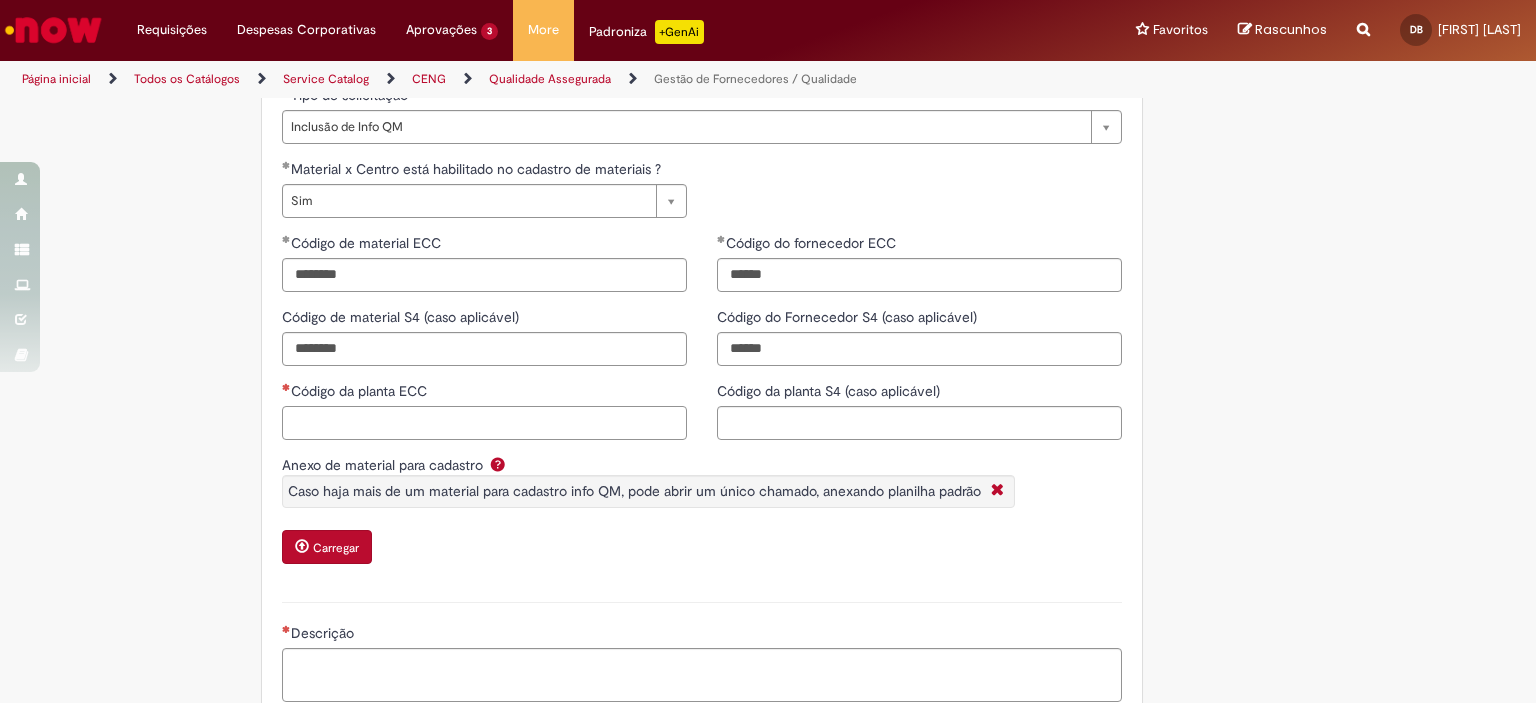 click on "Código da planta ECC" at bounding box center [484, 423] 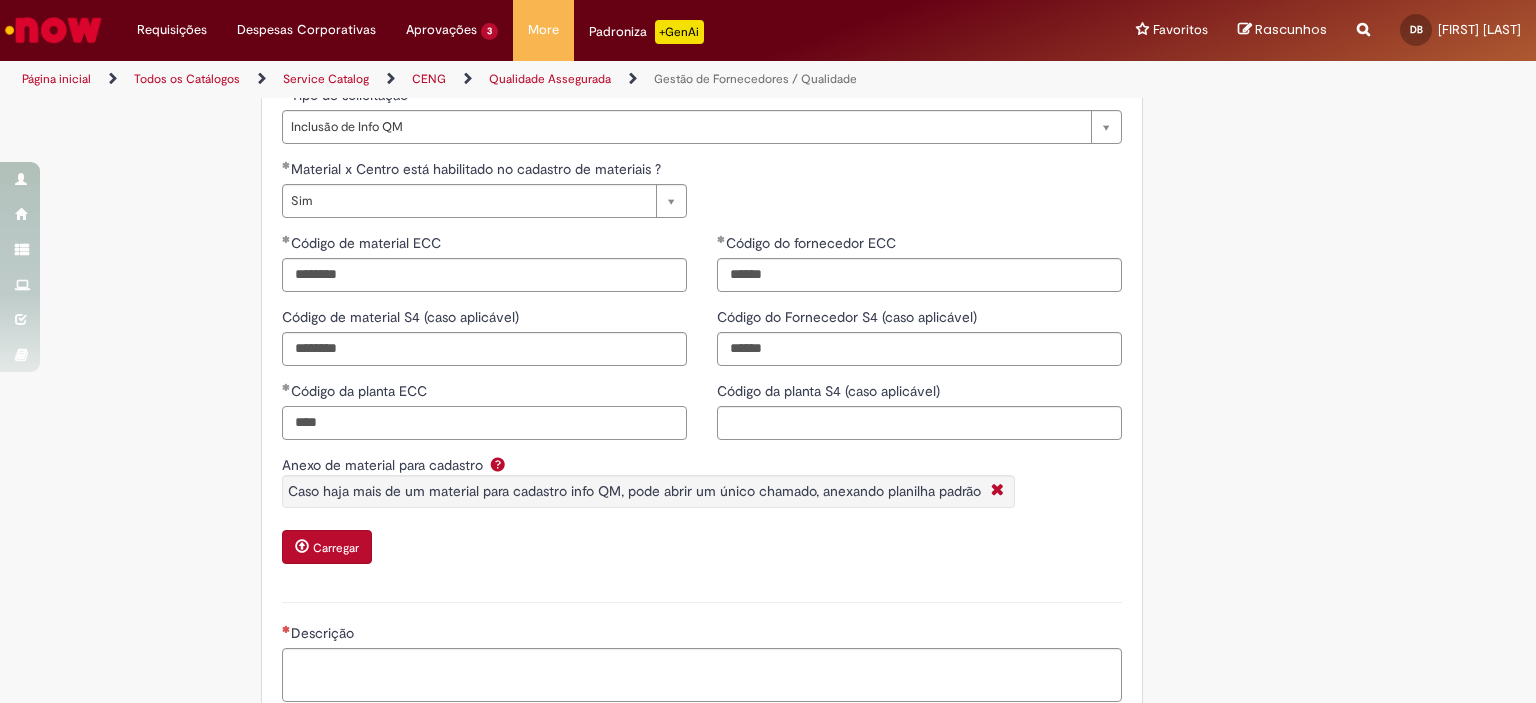 type on "****" 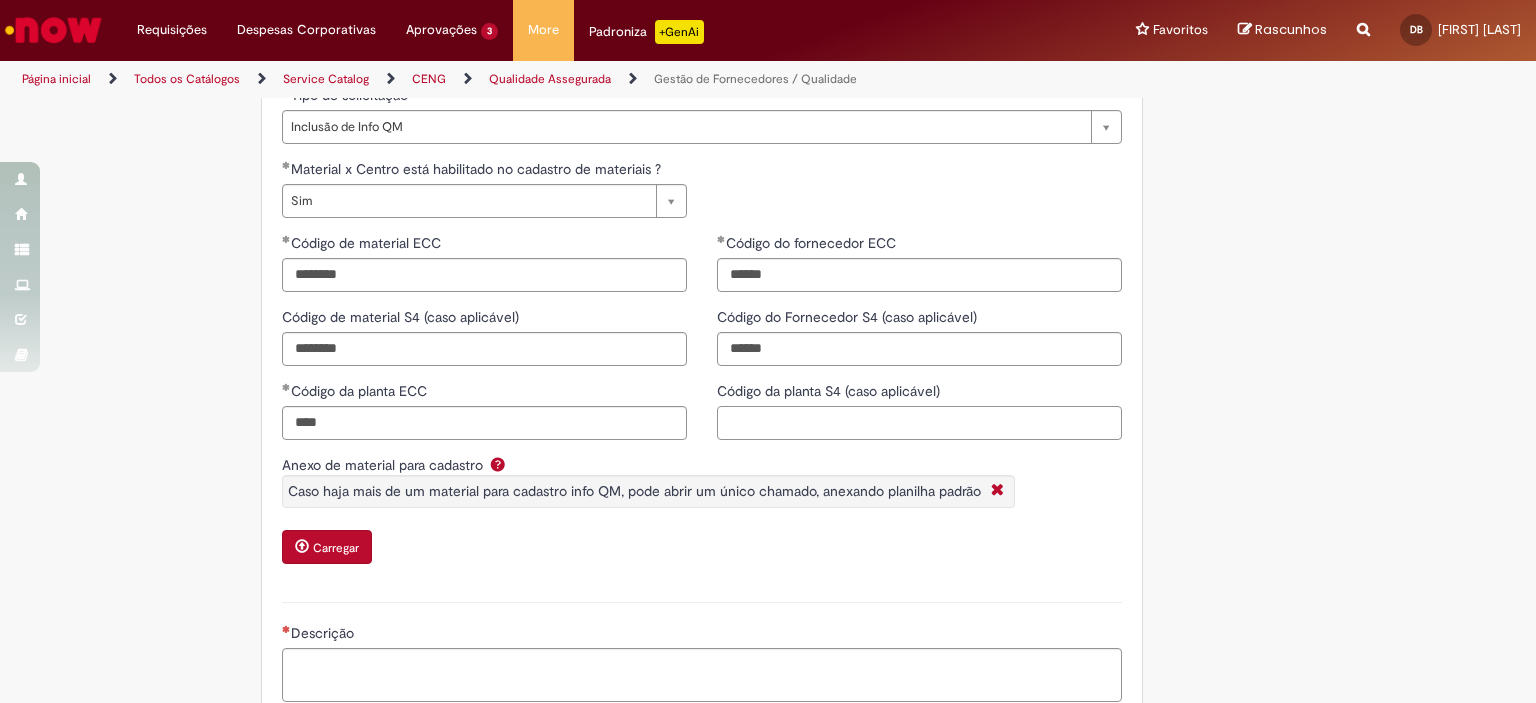 click on "Código da planta S4 (caso aplicável)" at bounding box center (919, 423) 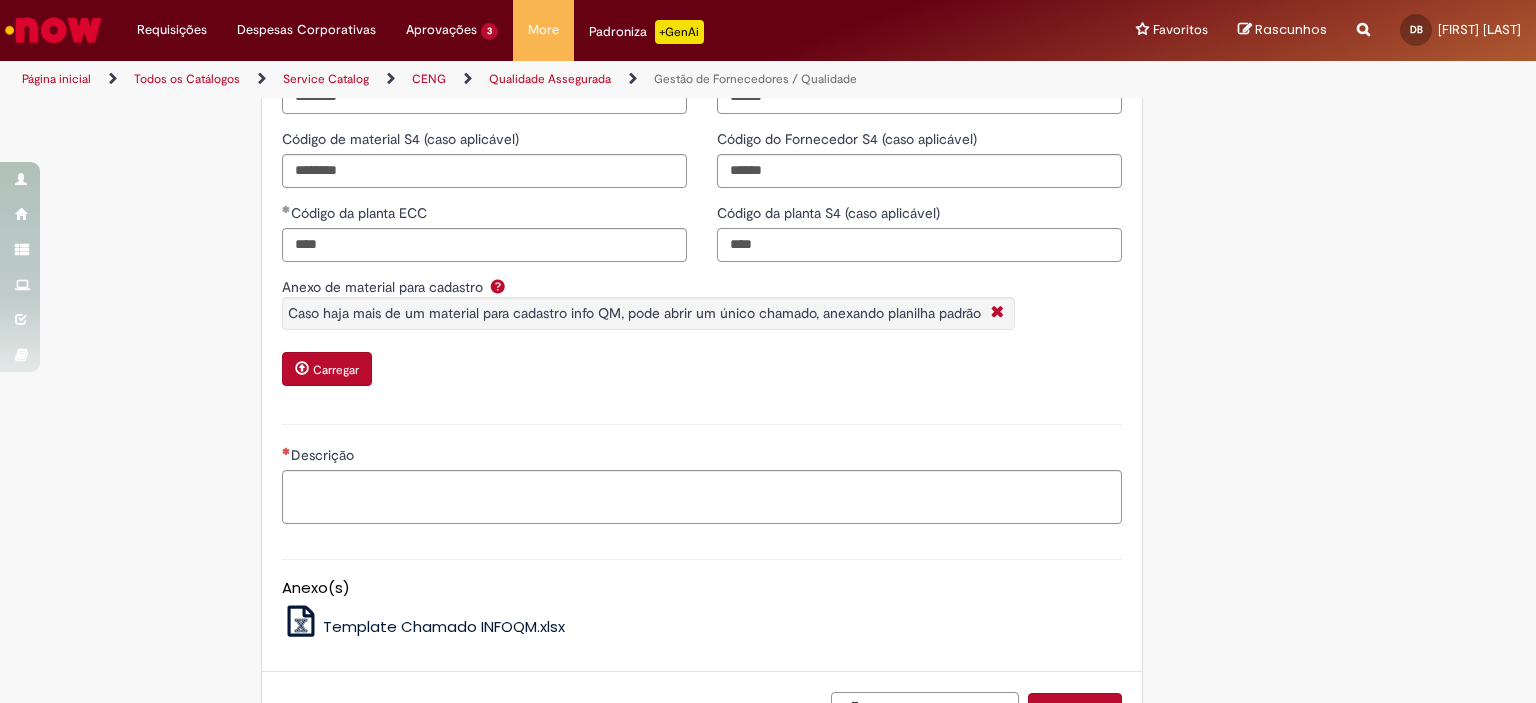 scroll, scrollTop: 700, scrollLeft: 0, axis: vertical 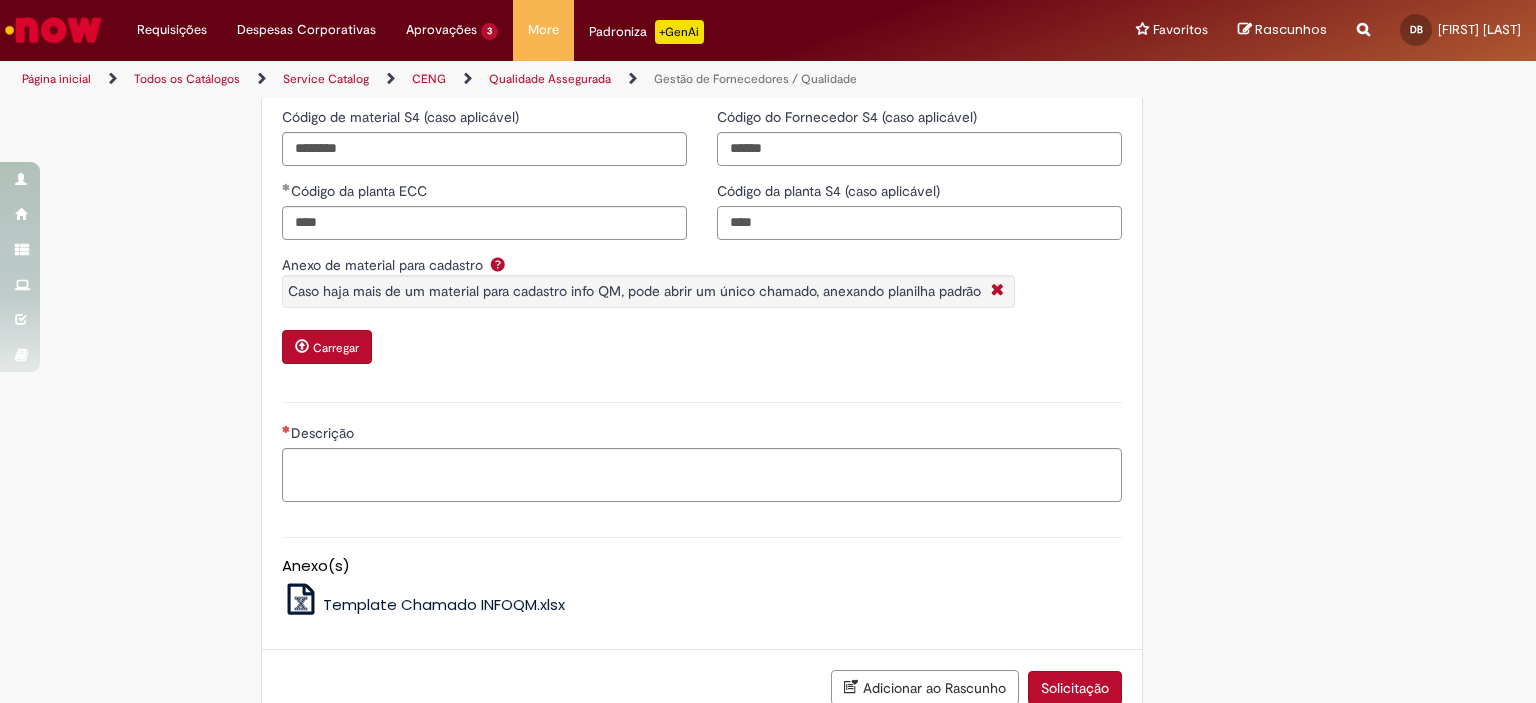 type on "****" 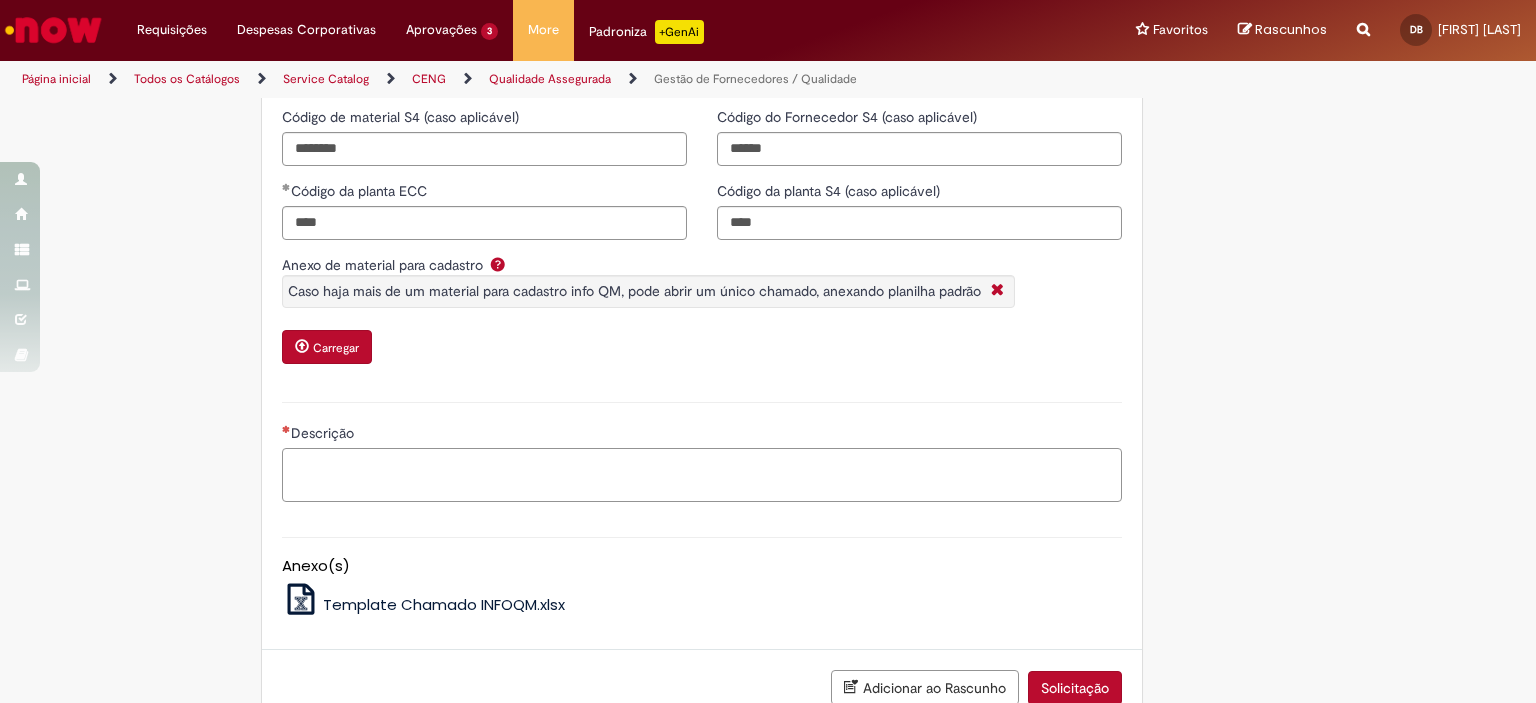 click on "Descrição" at bounding box center [702, 475] 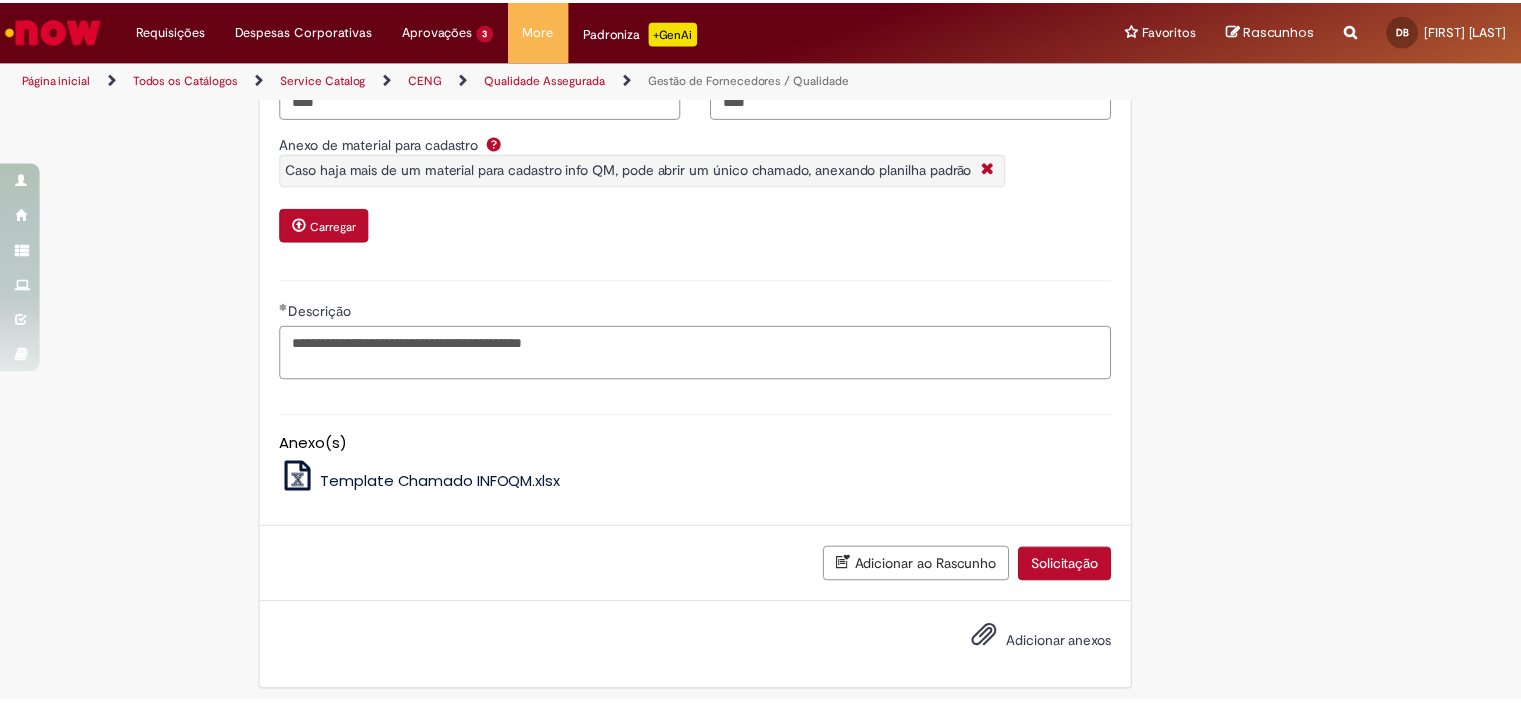 scroll, scrollTop: 828, scrollLeft: 0, axis: vertical 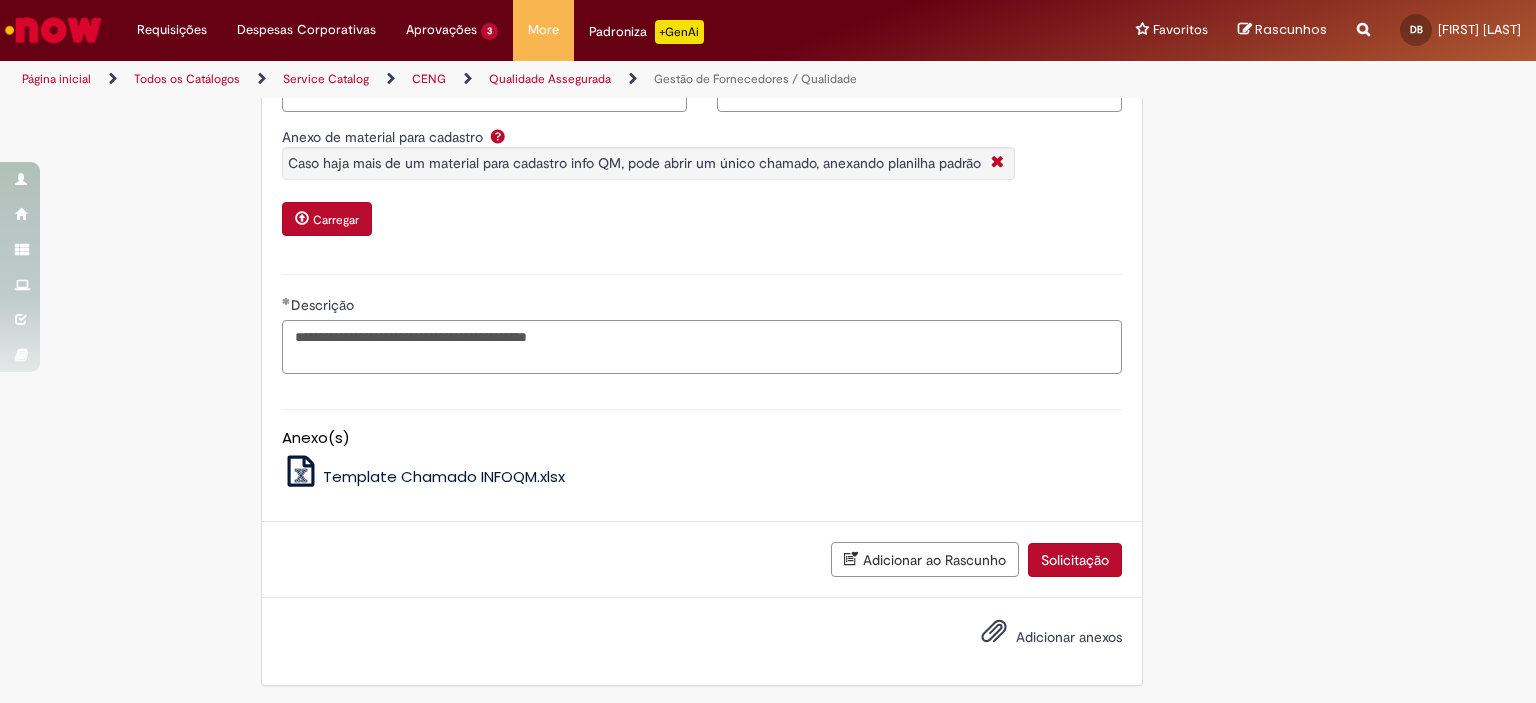 click on "*" at bounding box center (0, 0) 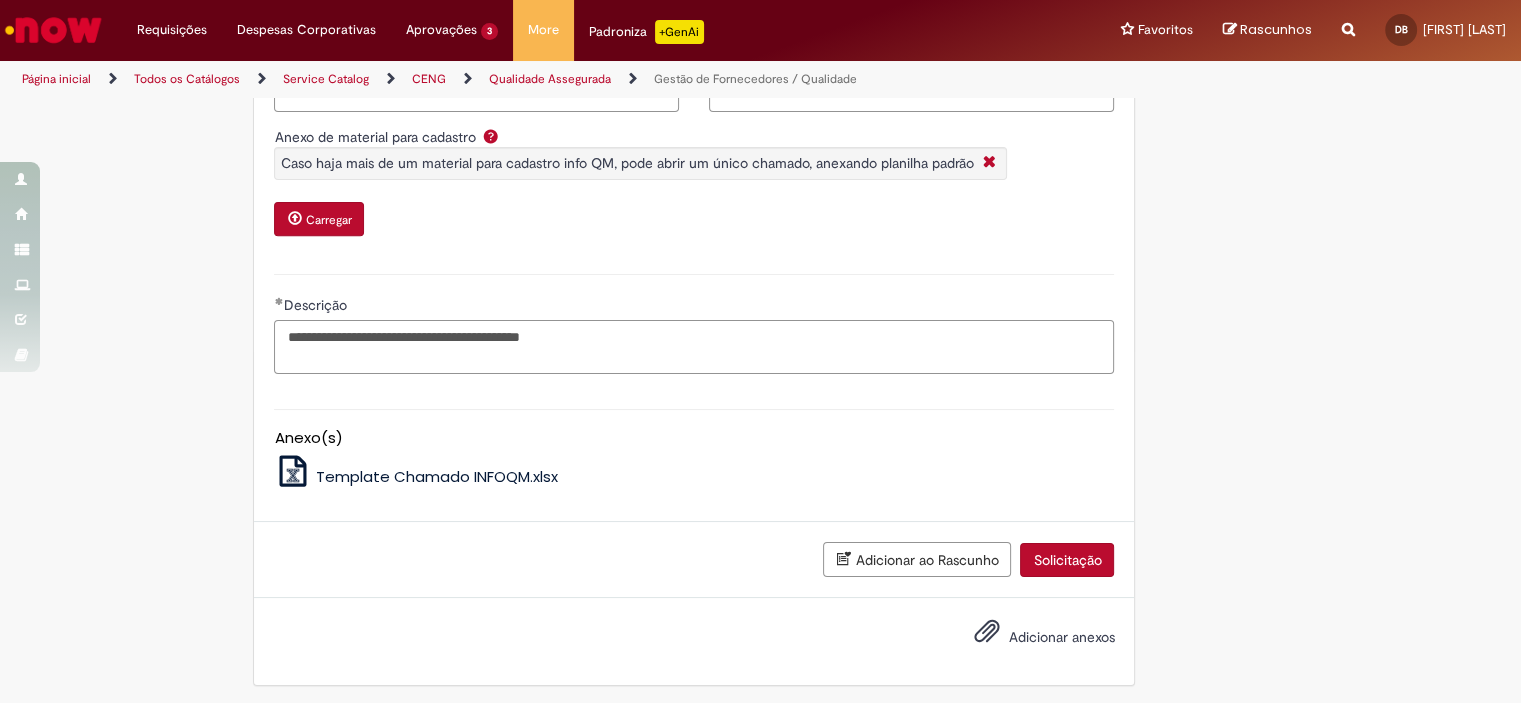 scroll, scrollTop: 34, scrollLeft: 0, axis: vertical 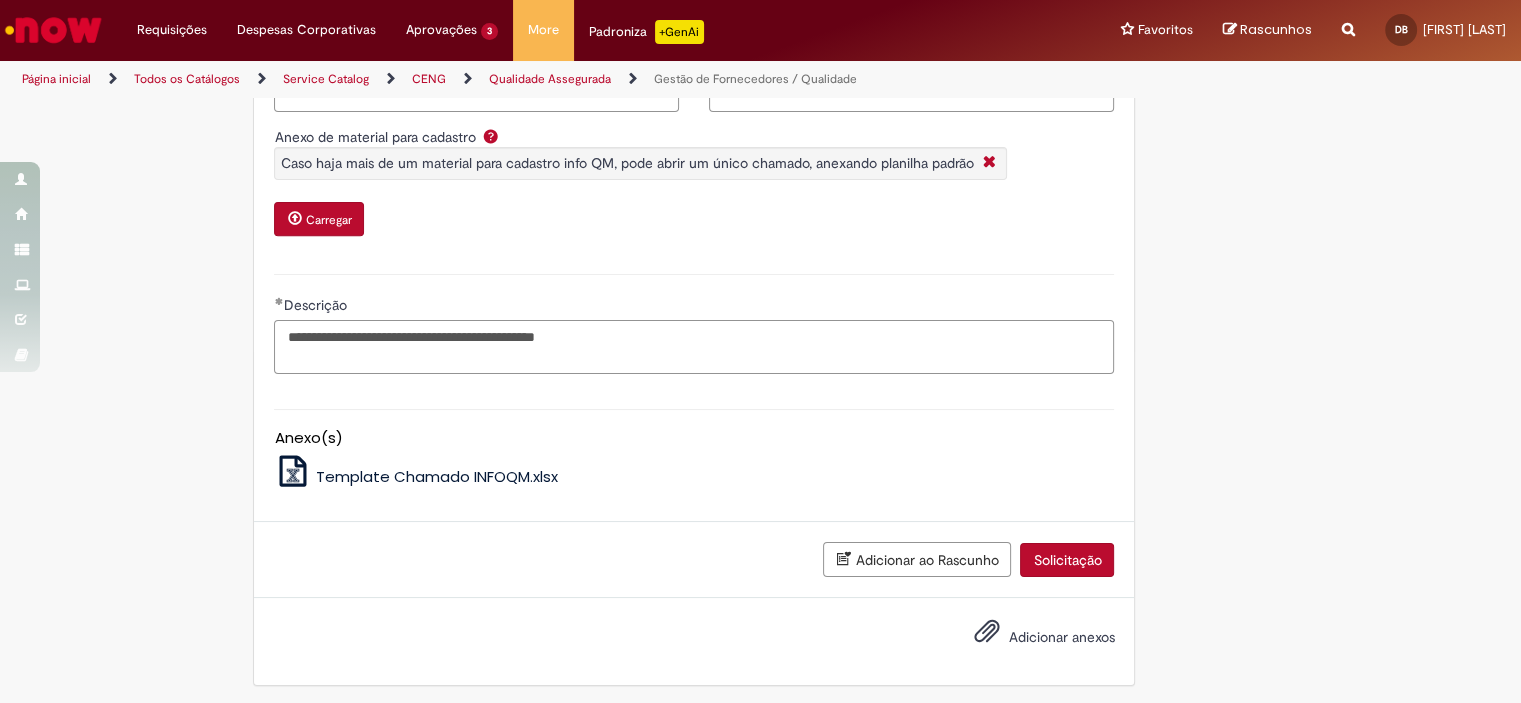click 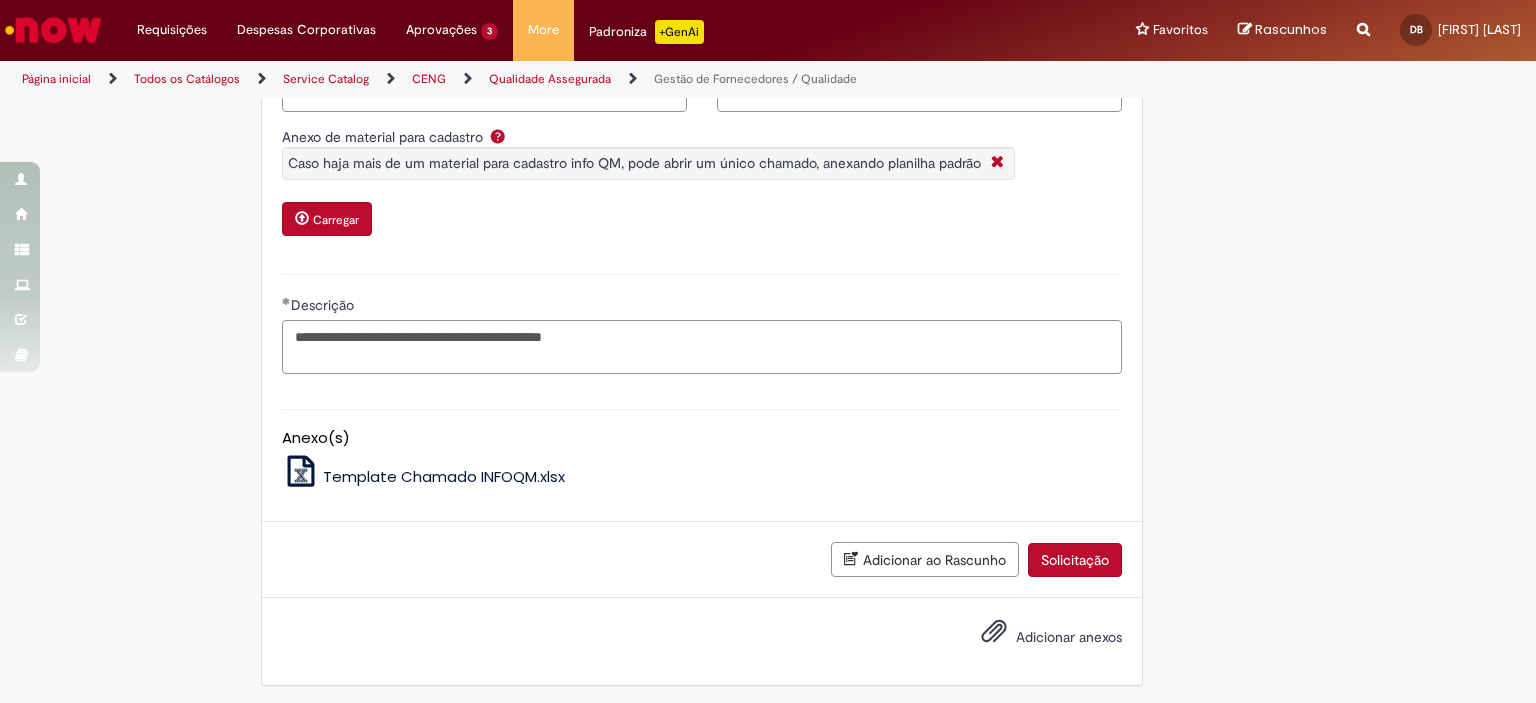 click on "**********" at bounding box center [702, 347] 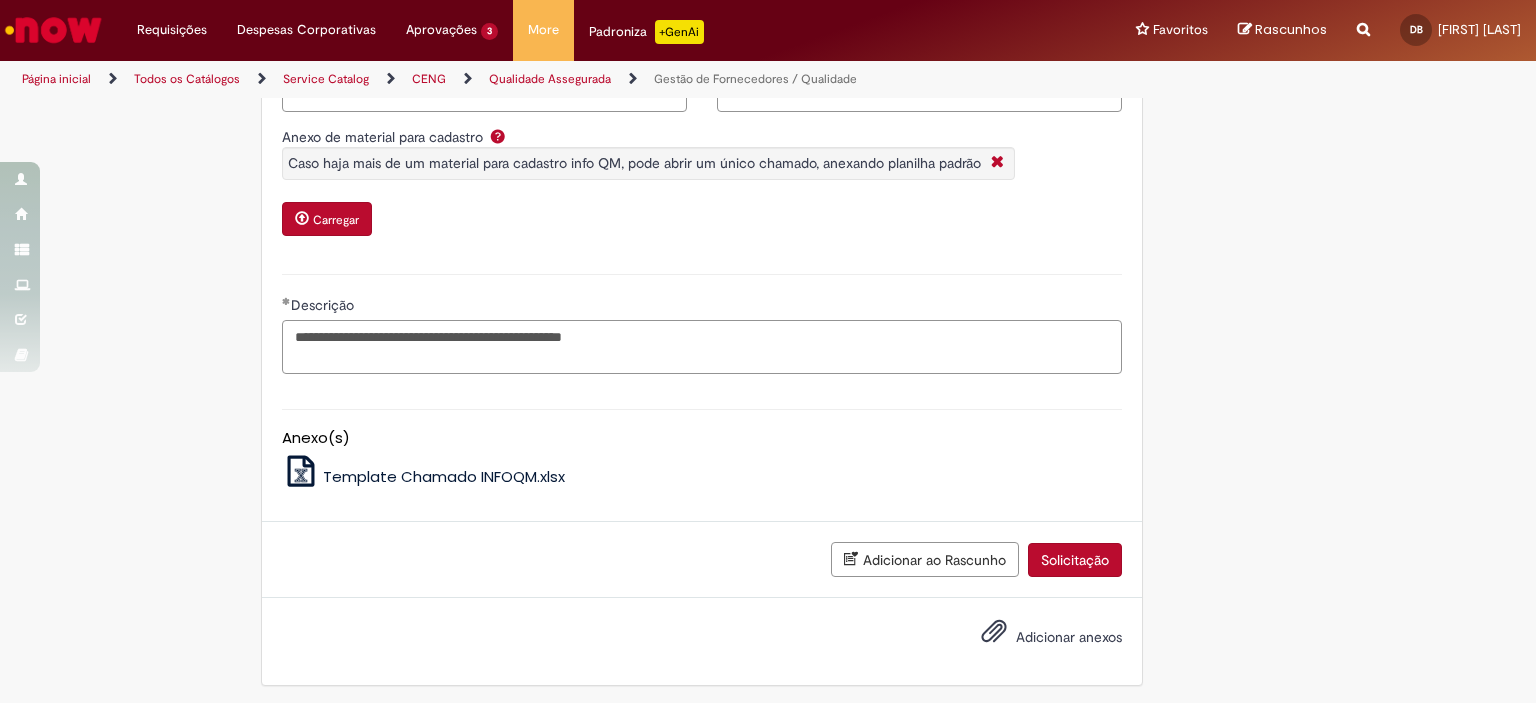 click on "**********" at bounding box center (702, 347) 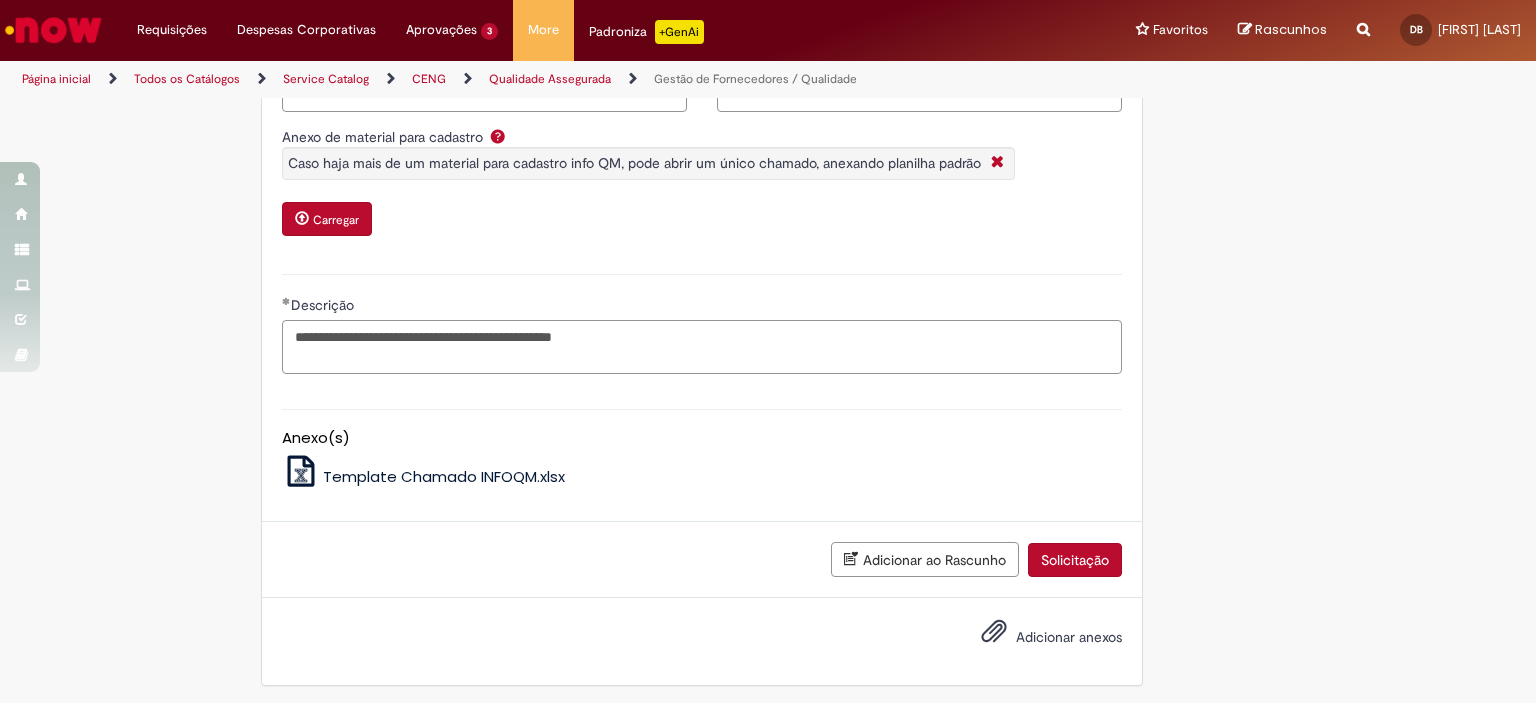 click on "*" at bounding box center (0, 0) 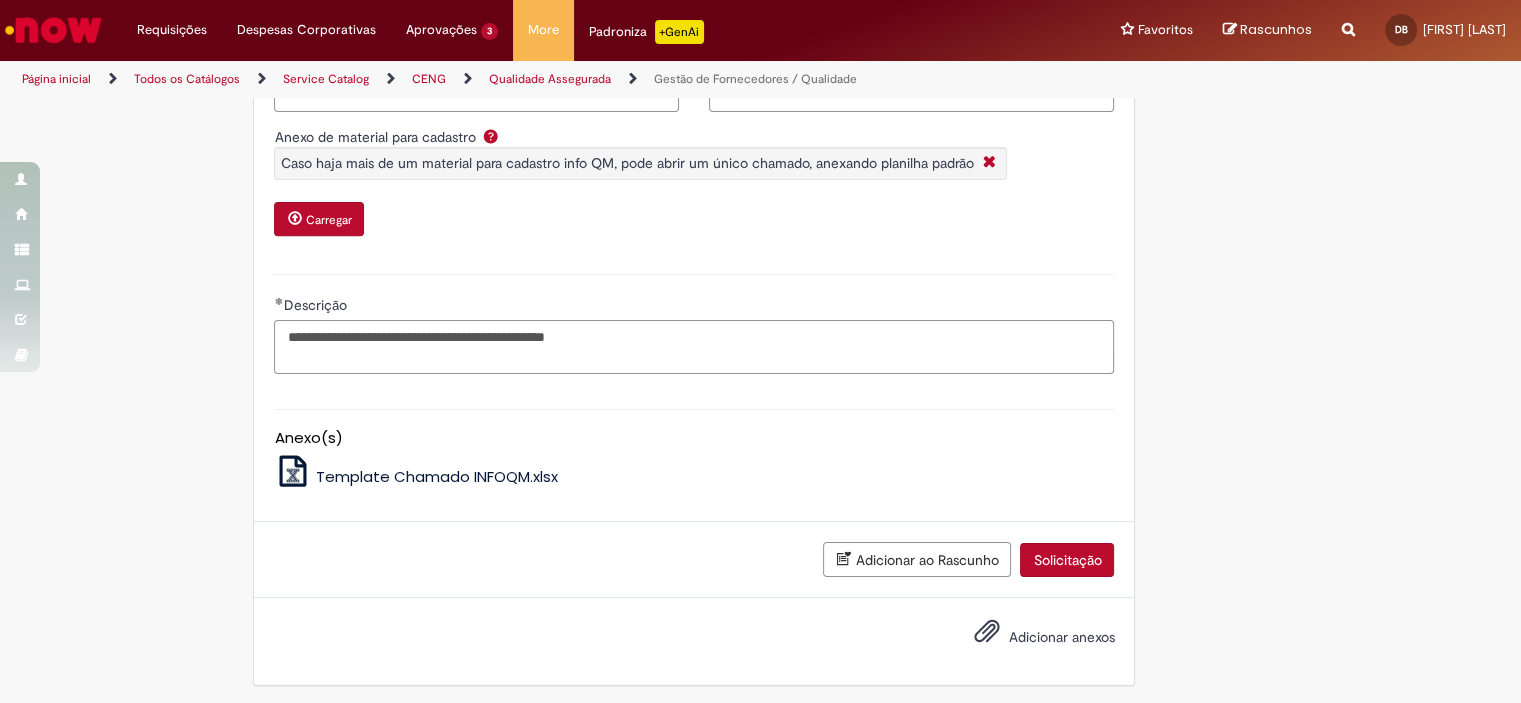 scroll, scrollTop: 35, scrollLeft: 0, axis: vertical 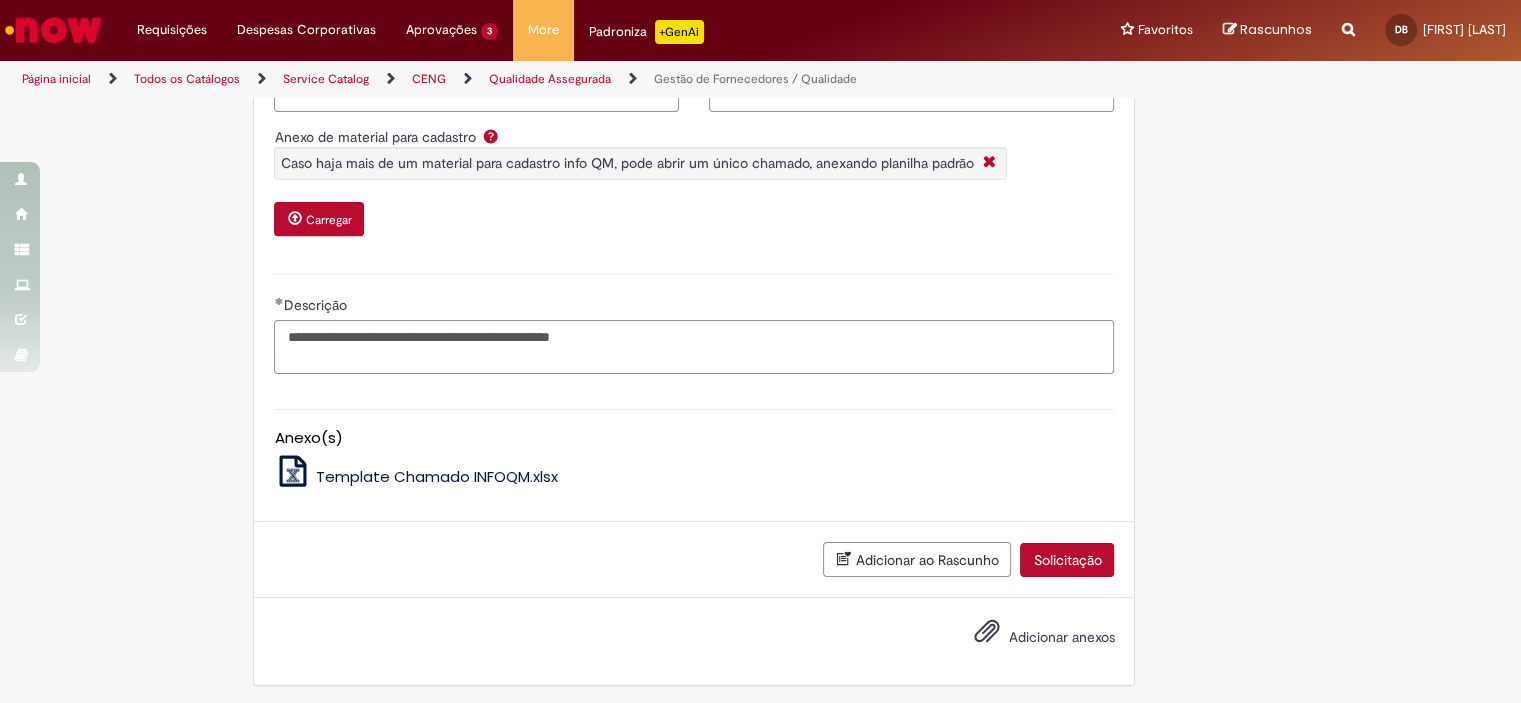click 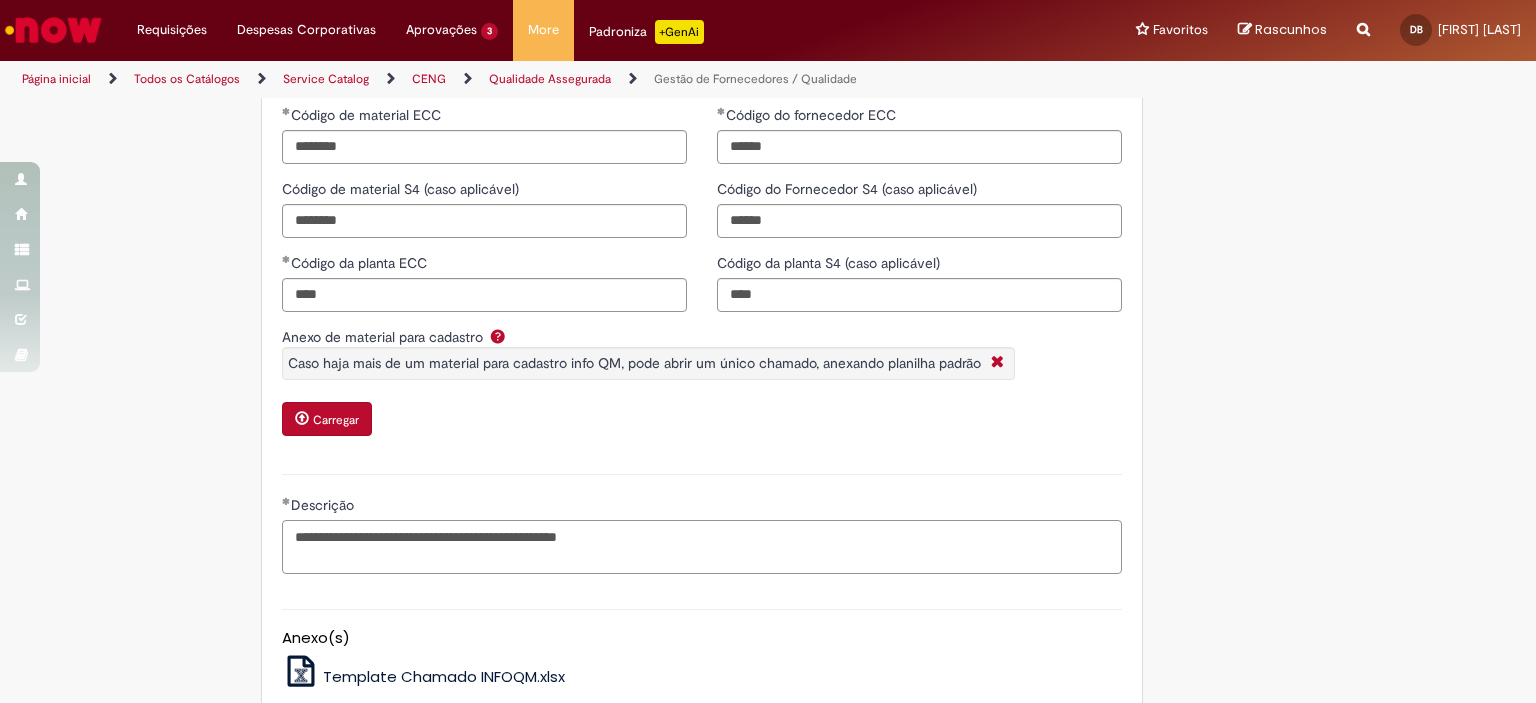 scroll, scrollTop: 828, scrollLeft: 0, axis: vertical 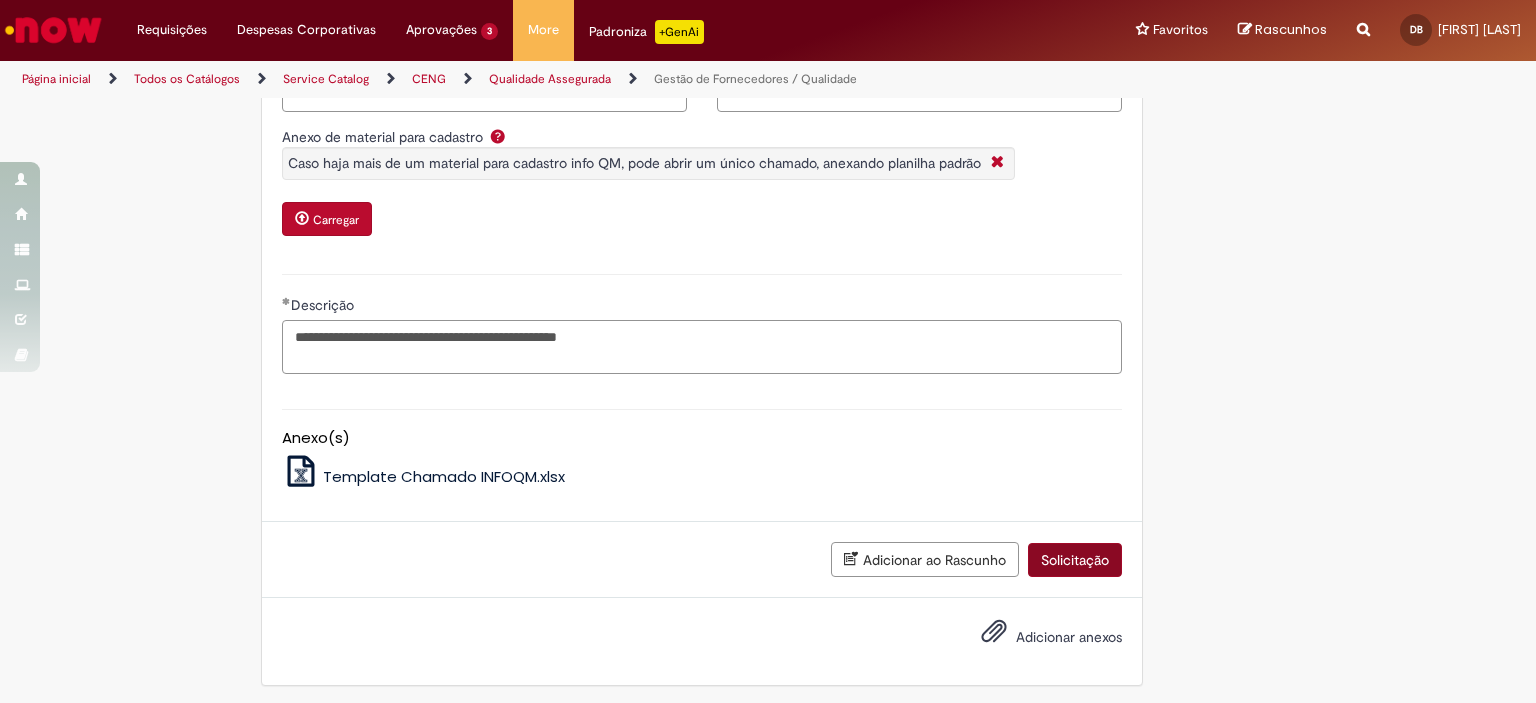 type on "**********" 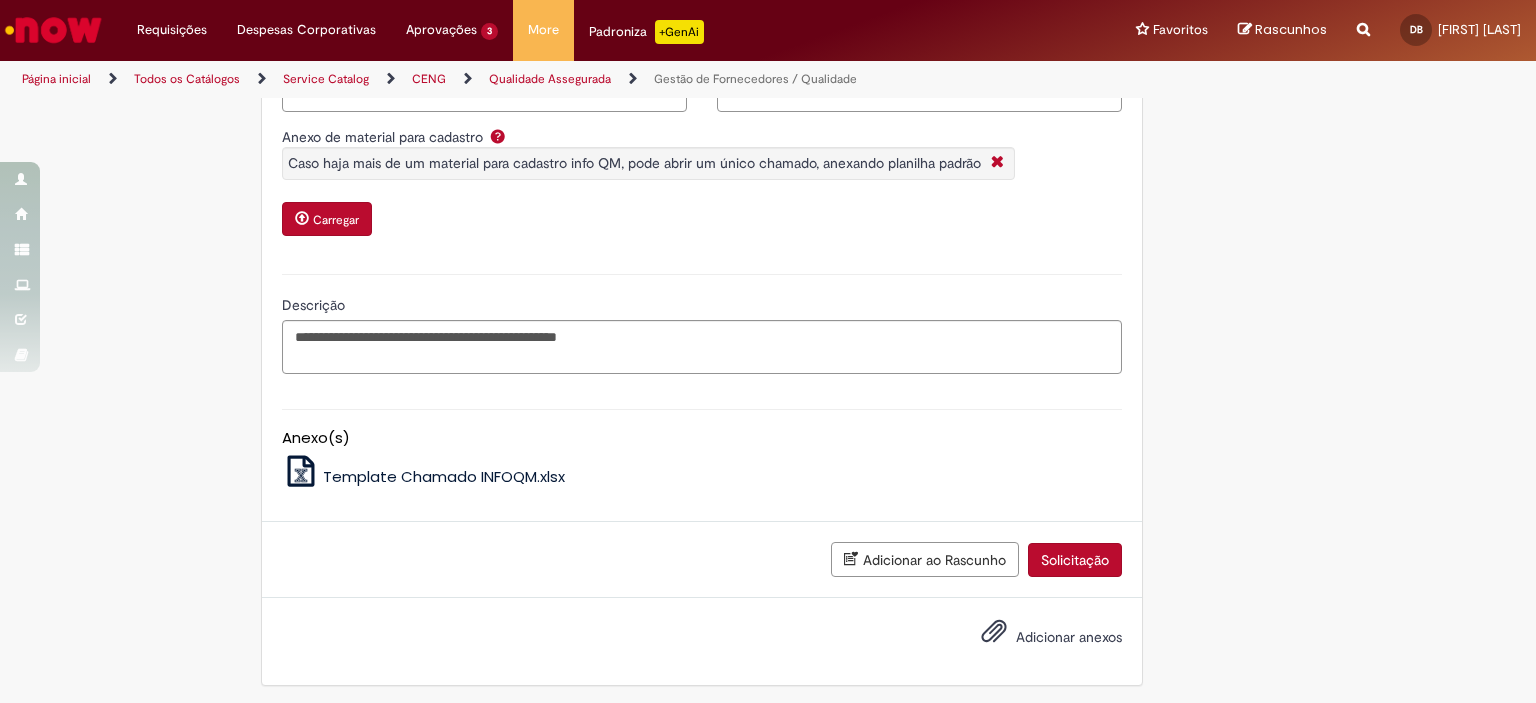 click on "Solicitação" at bounding box center [1075, 560] 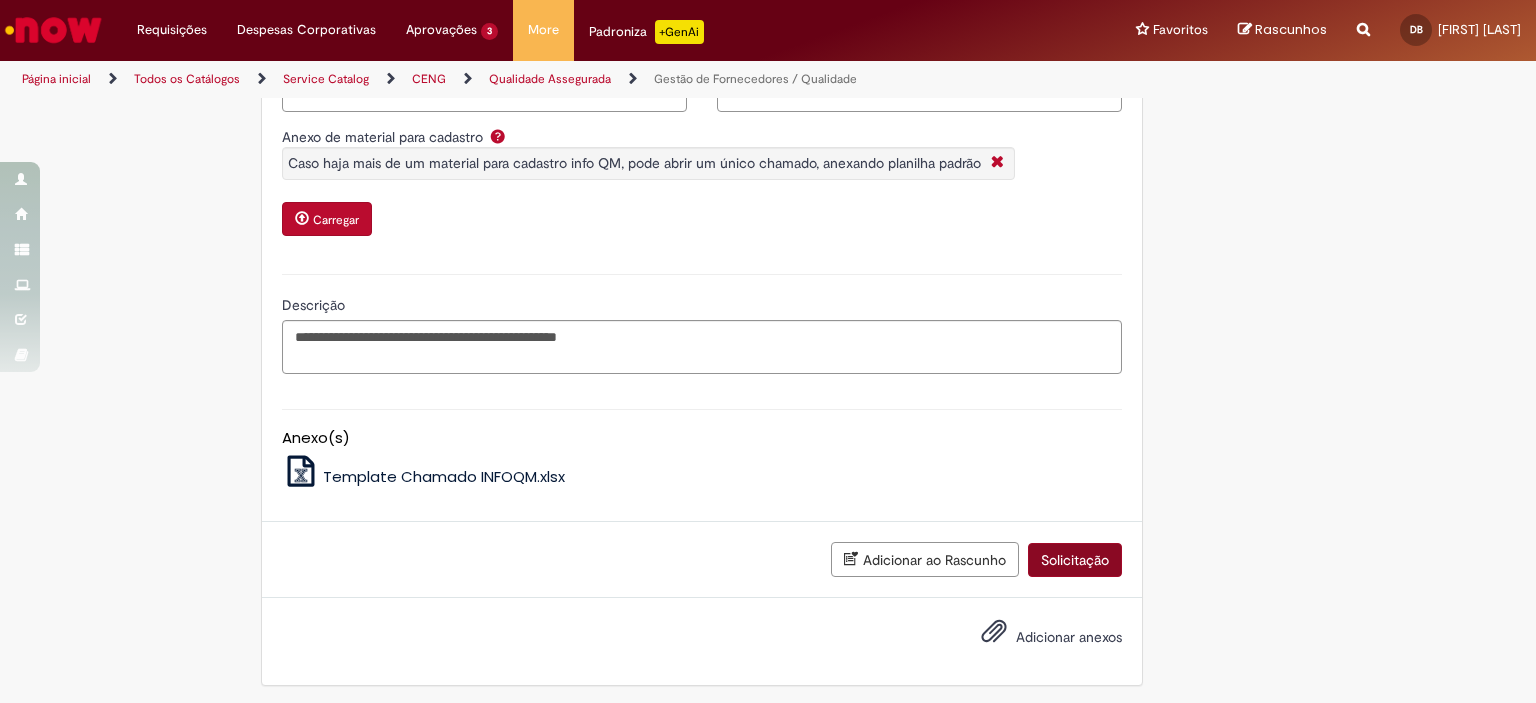 scroll, scrollTop: 783, scrollLeft: 0, axis: vertical 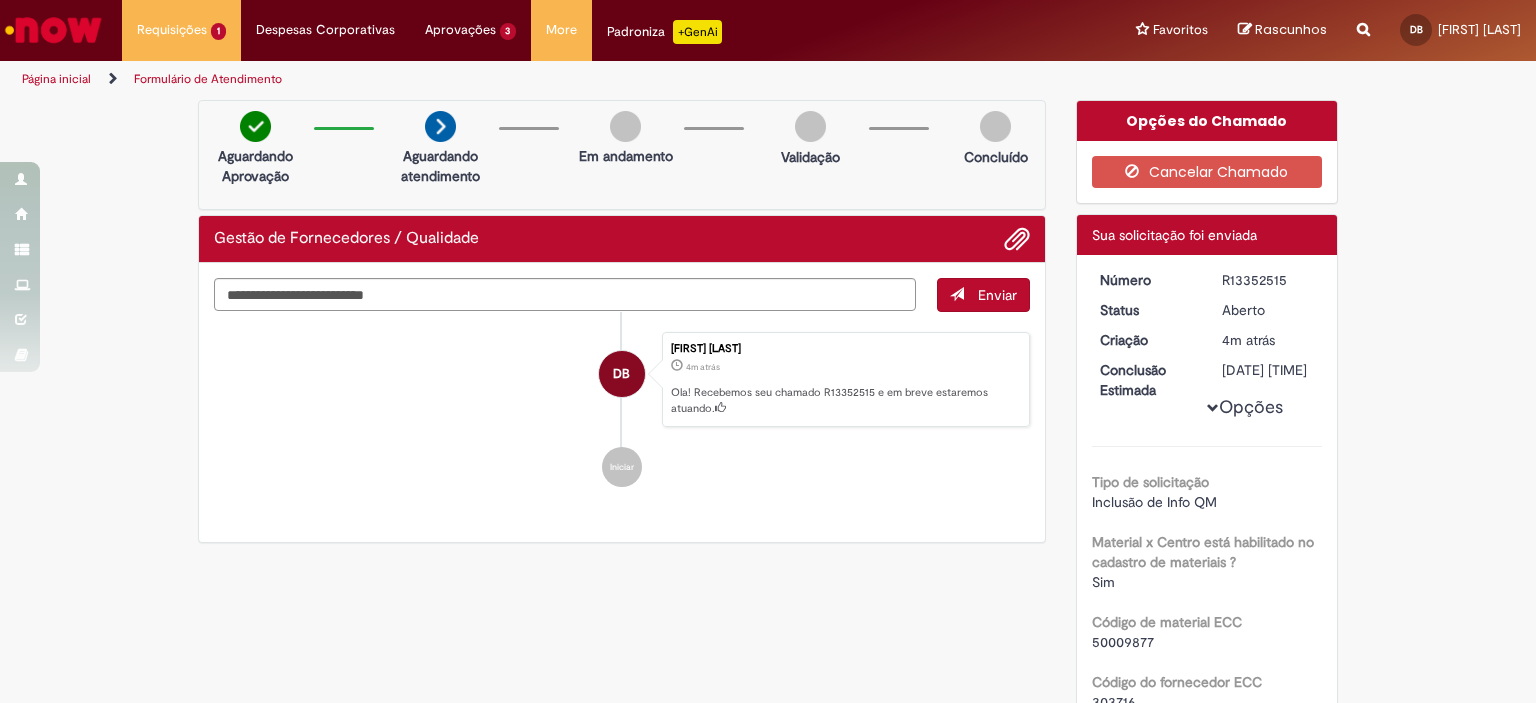 click on "Verificar Código de Barras
Aguardando Aprovação
Aguardando atendimento
Em andamento
Validação
Concluído
Gestão de Fornecedores / Qualidade
Enviar
DB
[FIRST] [LAST]
4m atrás 4 minutos atrás
Ola! Recebemos seu chamado R13352515 e em breve estaremos atuando.
Iniciar
Opções do Chamado" at bounding box center (768, 699) 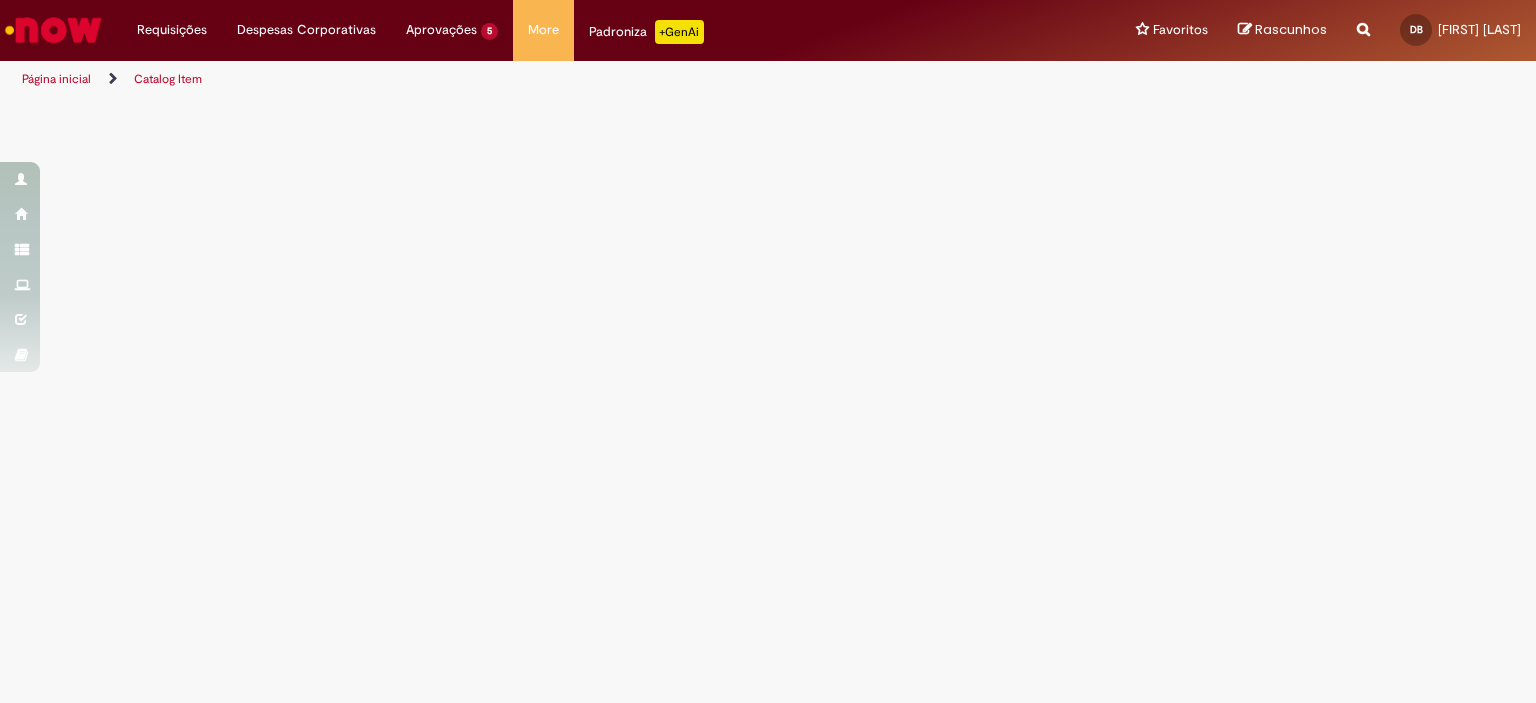 scroll, scrollTop: 0, scrollLeft: 0, axis: both 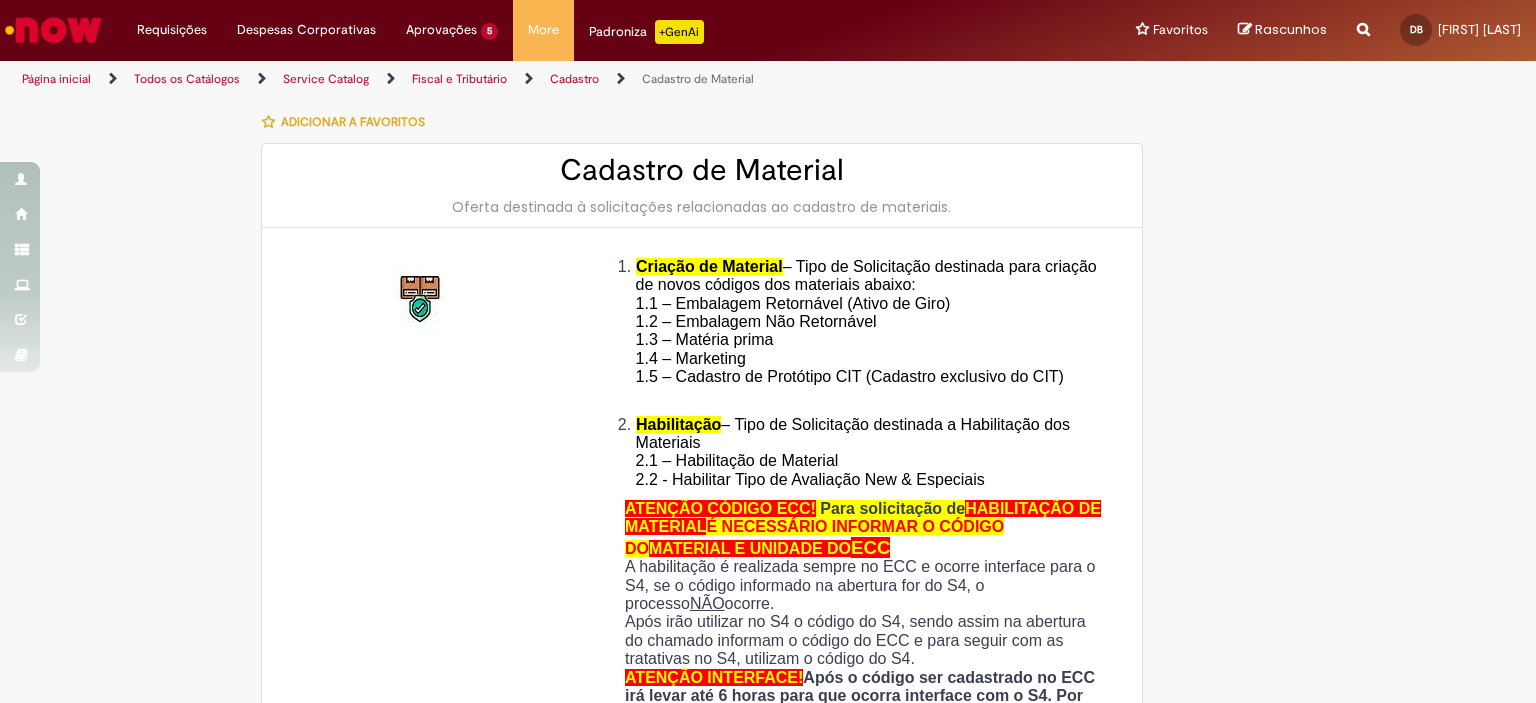 type on "**********" 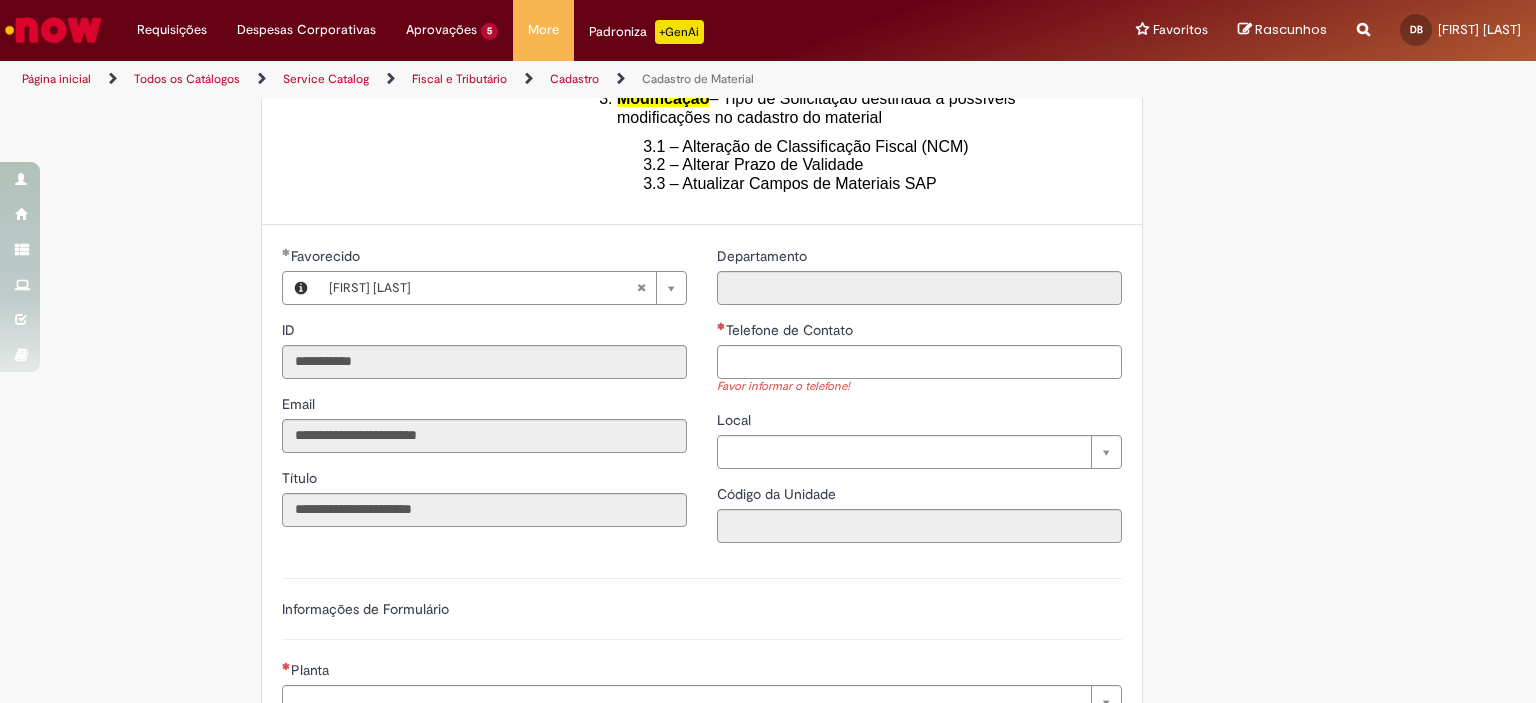 scroll, scrollTop: 700, scrollLeft: 0, axis: vertical 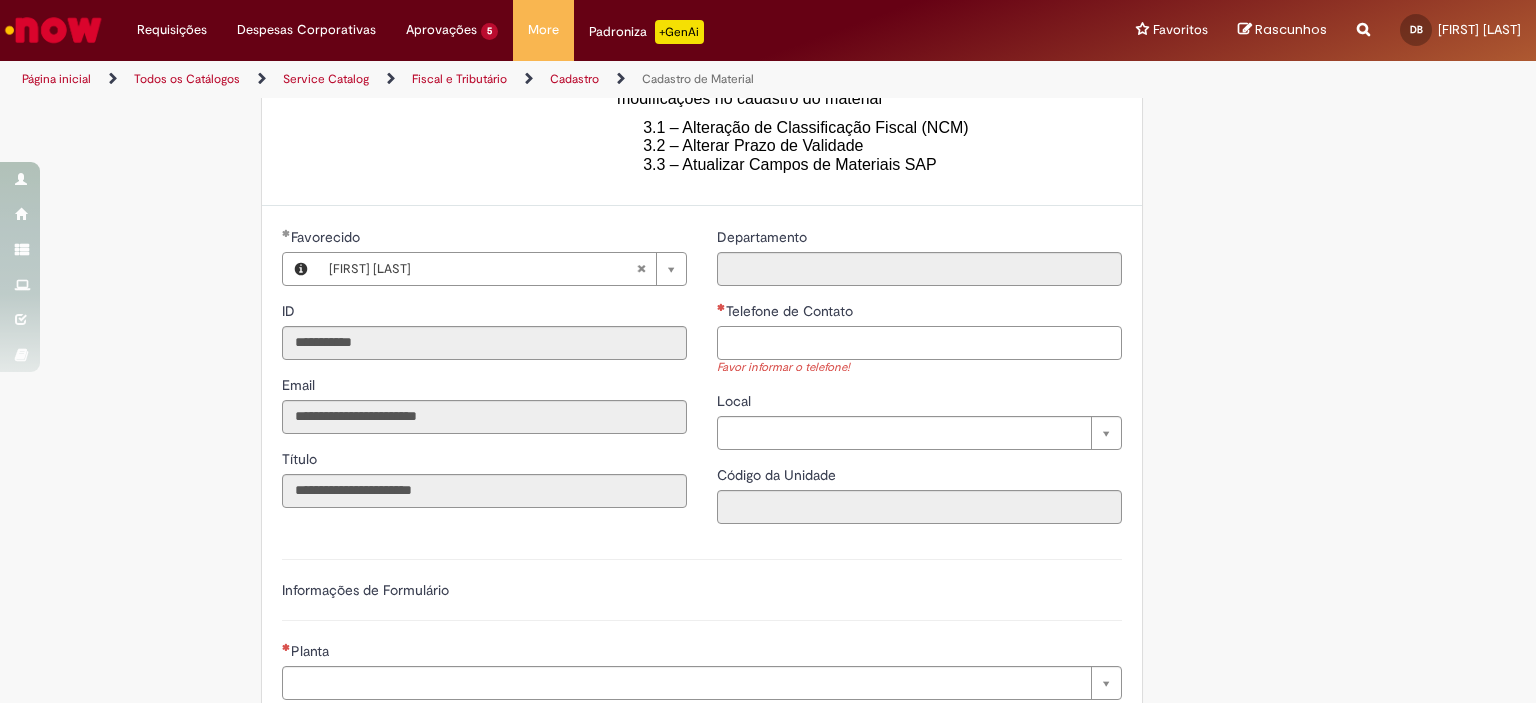 click on "Telefone de Contato" at bounding box center (919, 343) 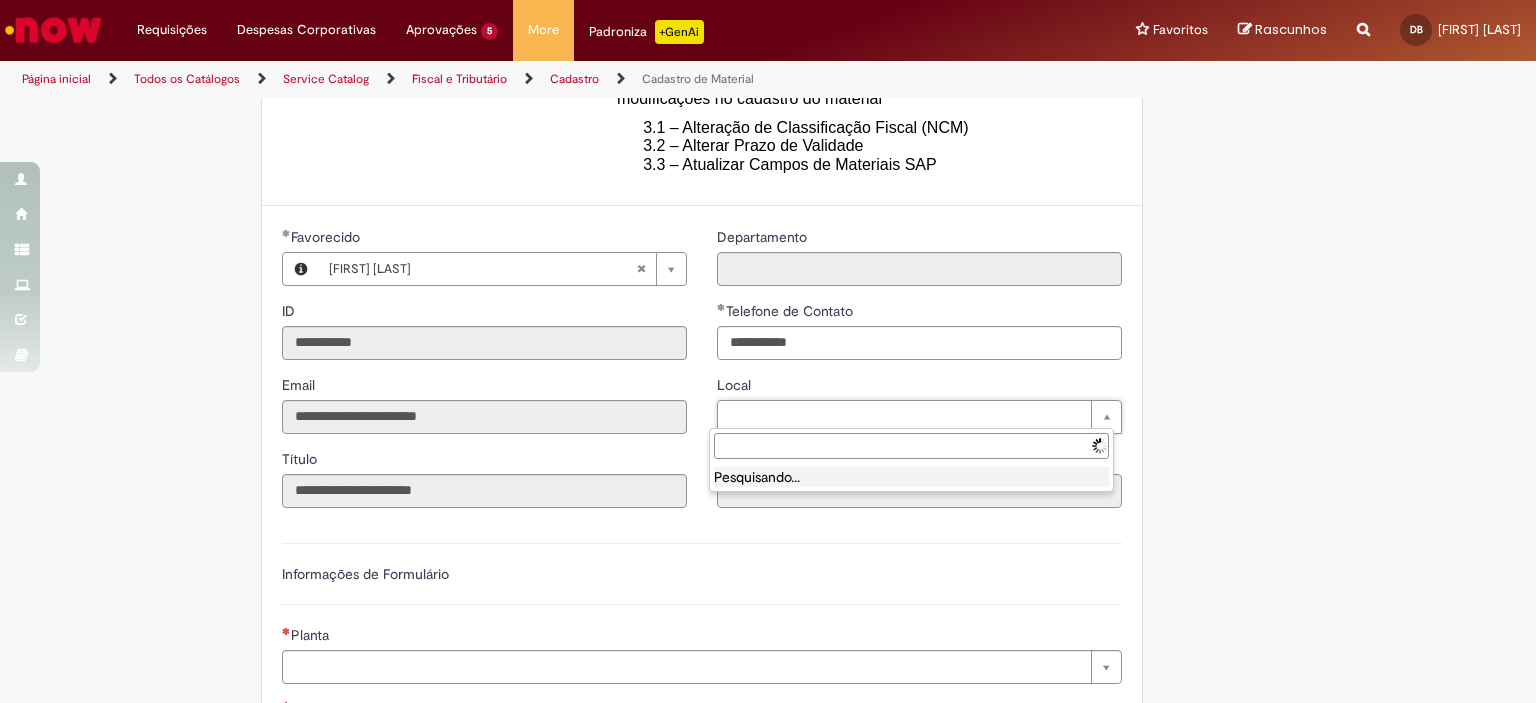 type on "**********" 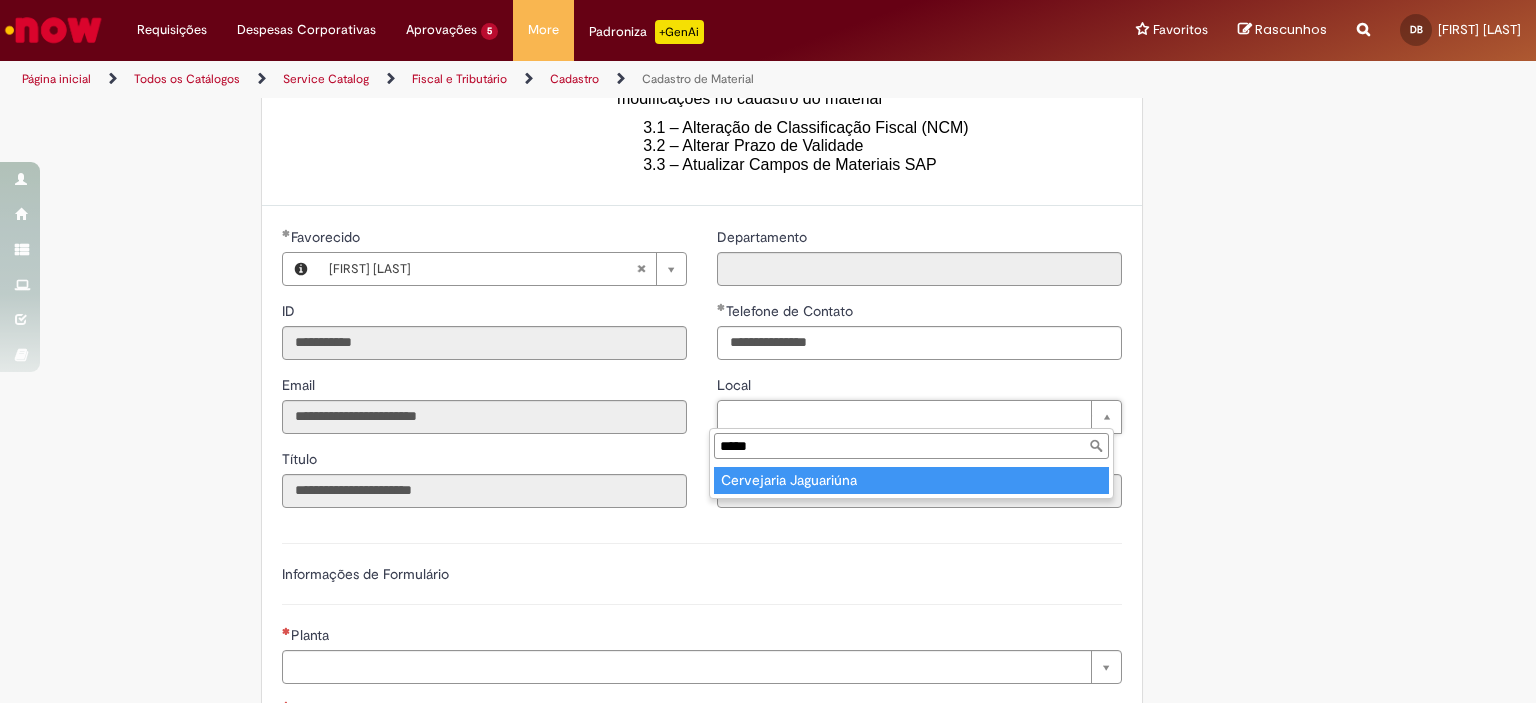 type on "*****" 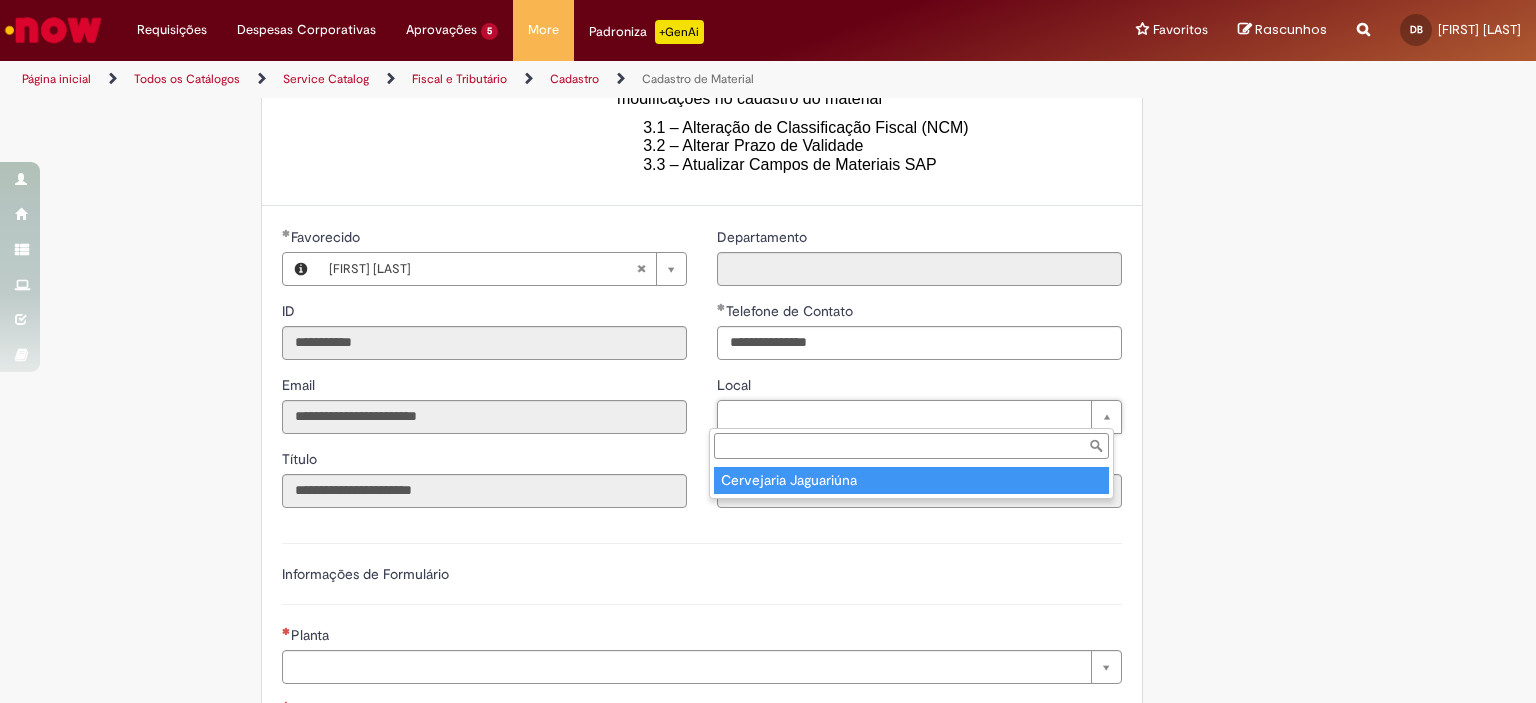 type on "****" 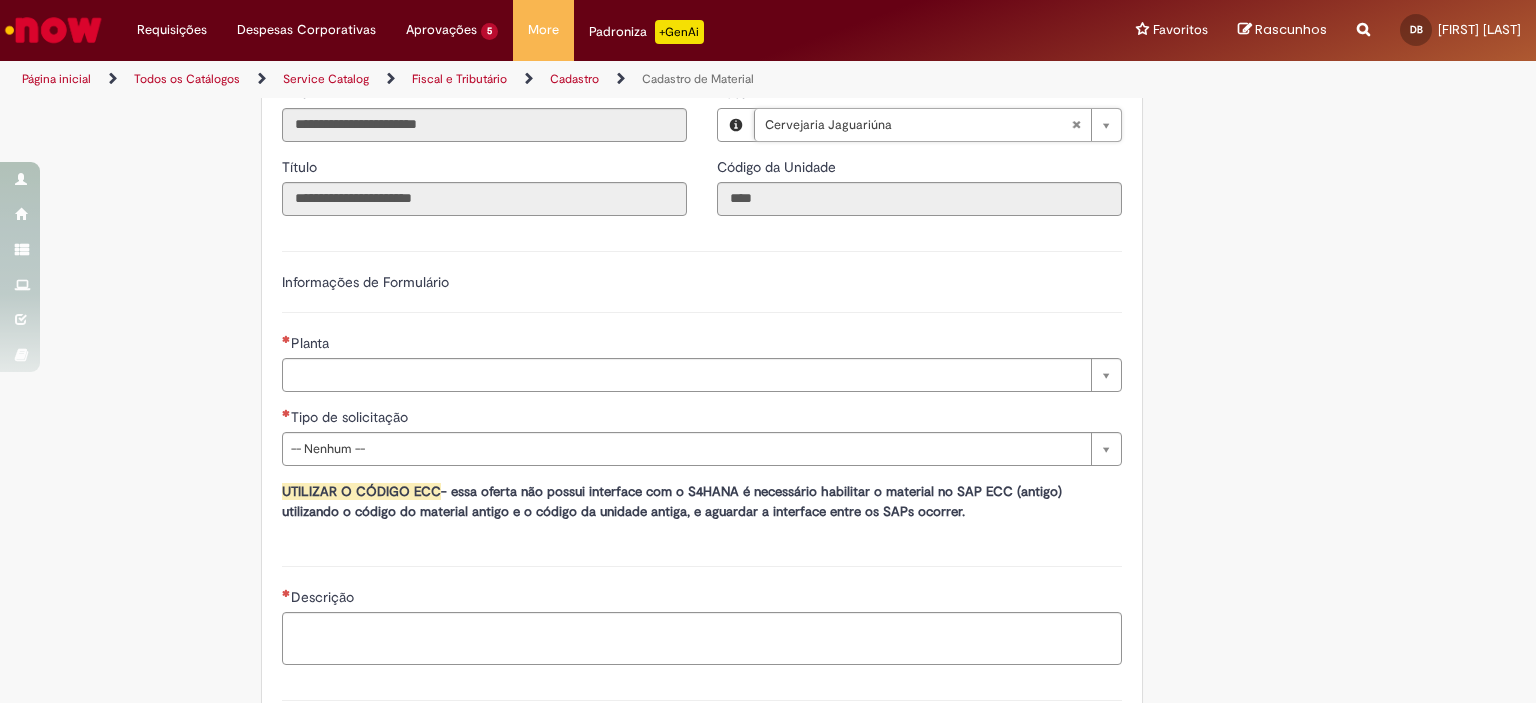 scroll, scrollTop: 1000, scrollLeft: 0, axis: vertical 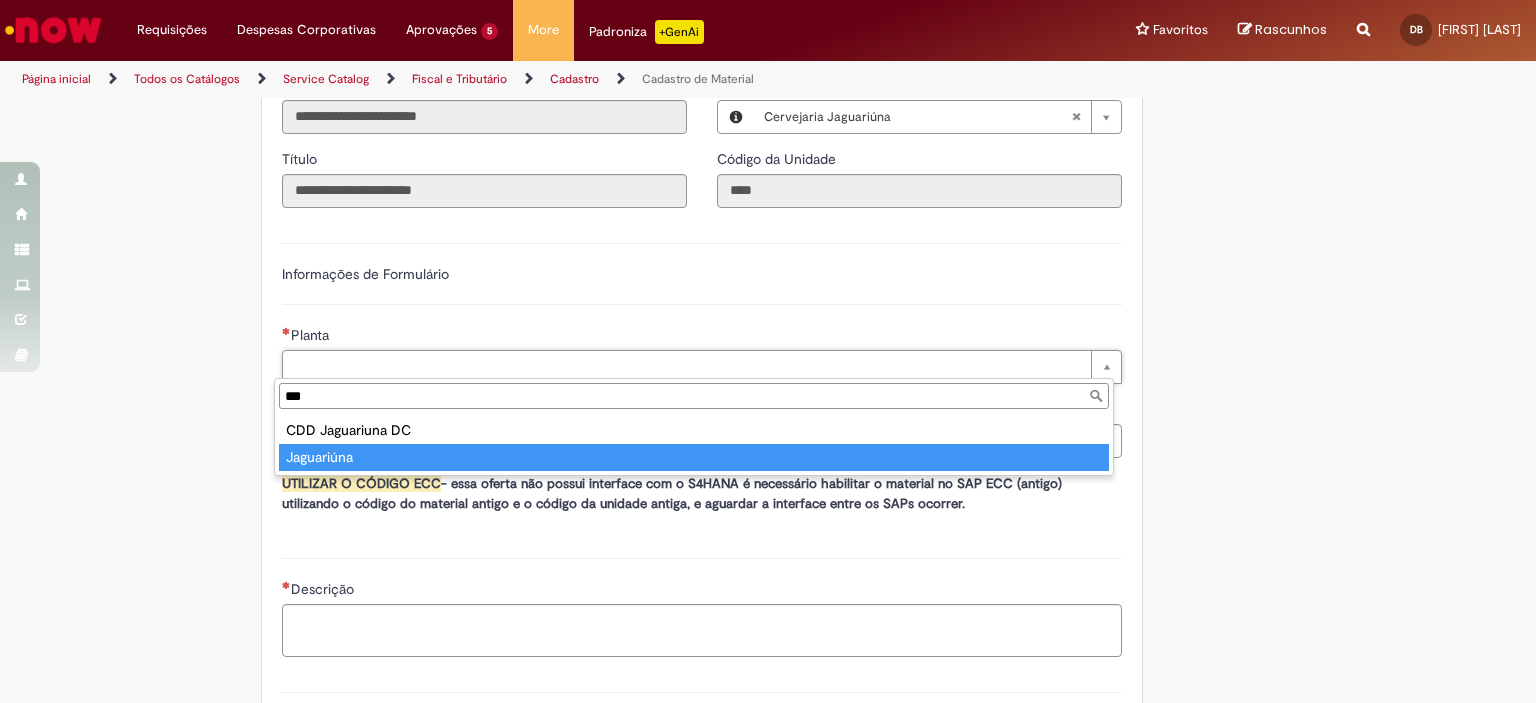 type on "***" 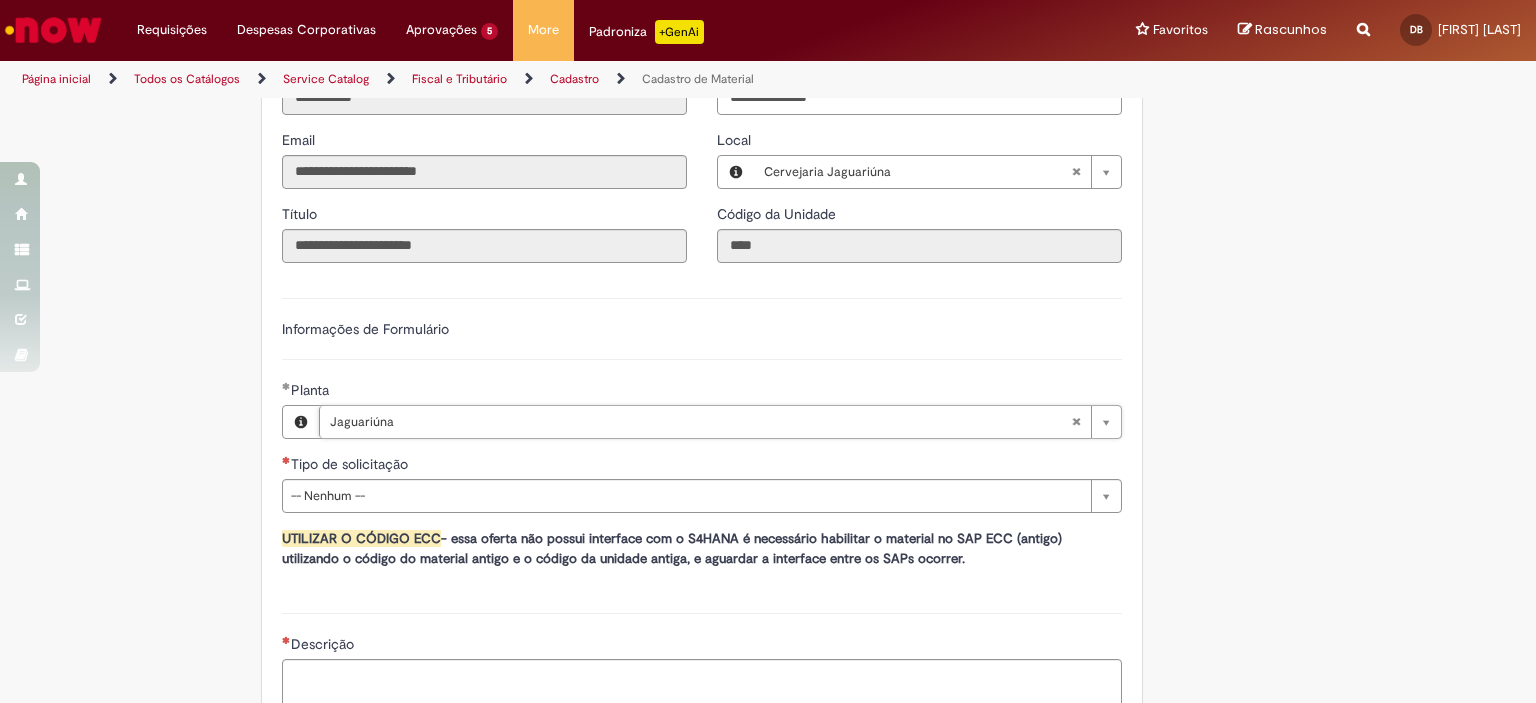 scroll, scrollTop: 984, scrollLeft: 0, axis: vertical 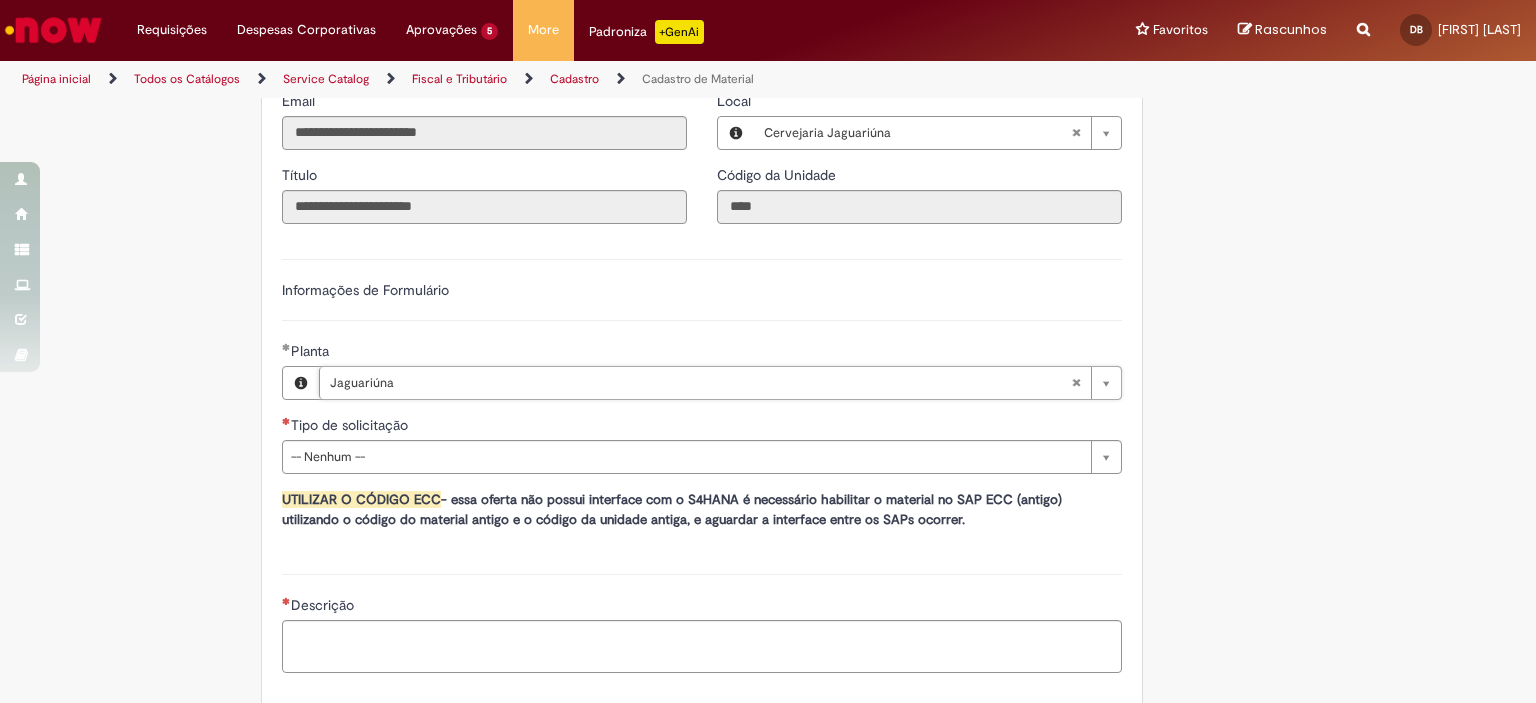 type 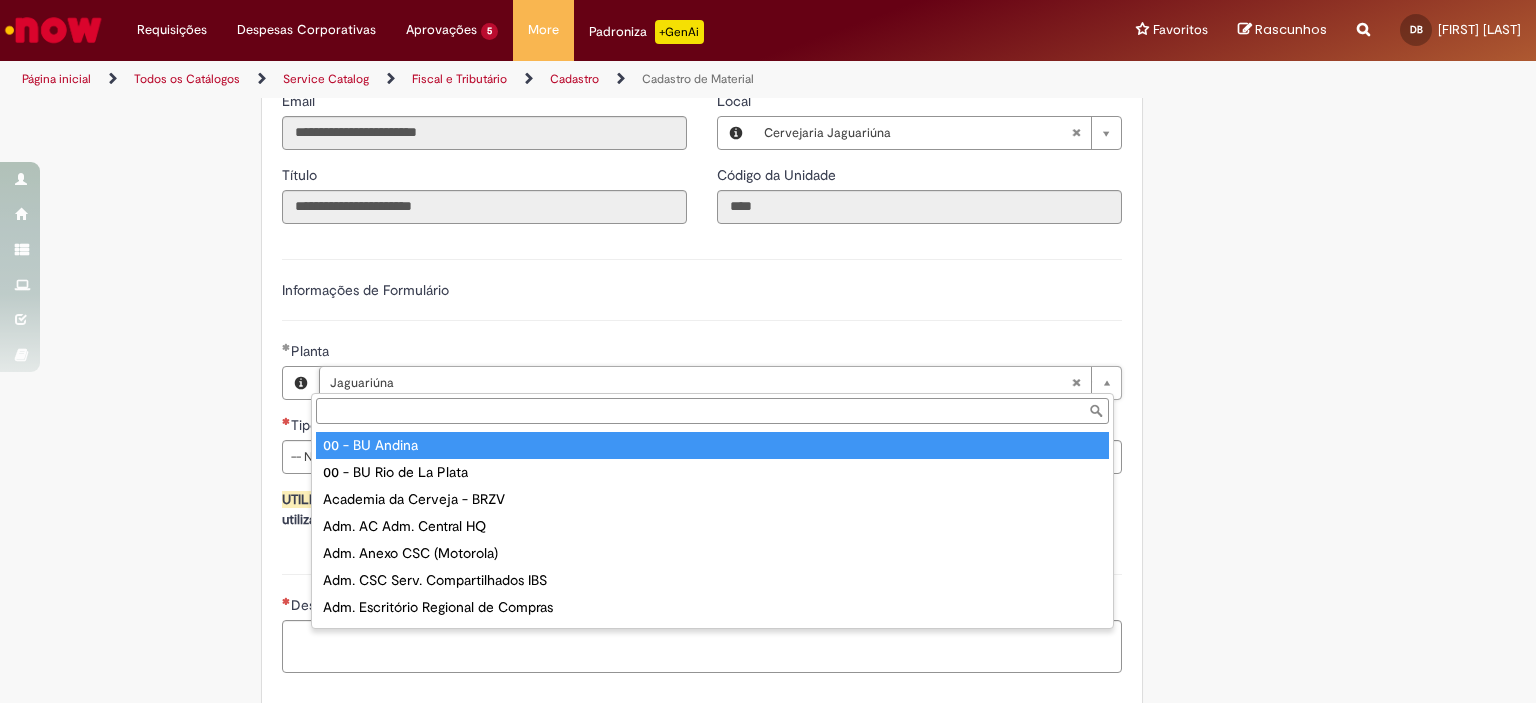 type on "**********" 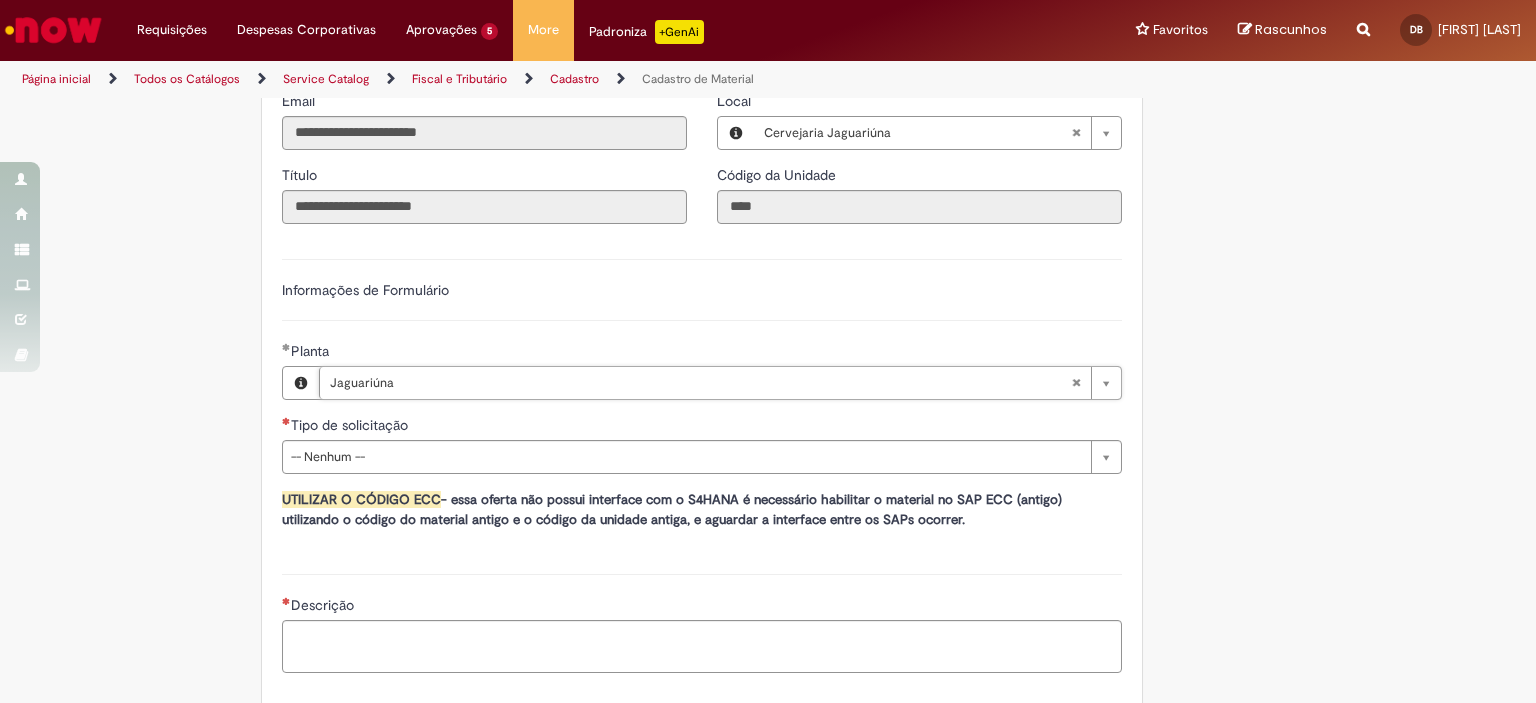 scroll, scrollTop: 0, scrollLeft: 66, axis: horizontal 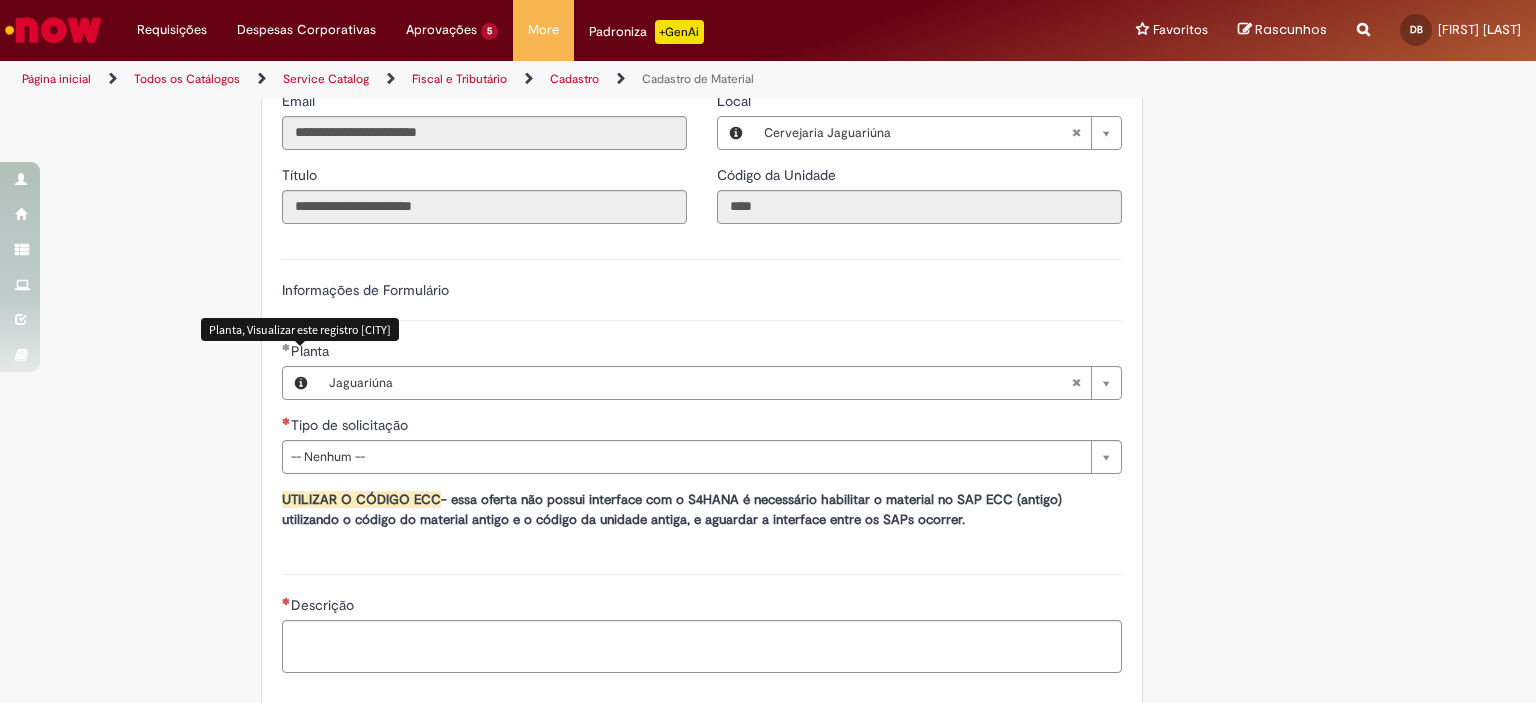 click at bounding box center [301, 383] 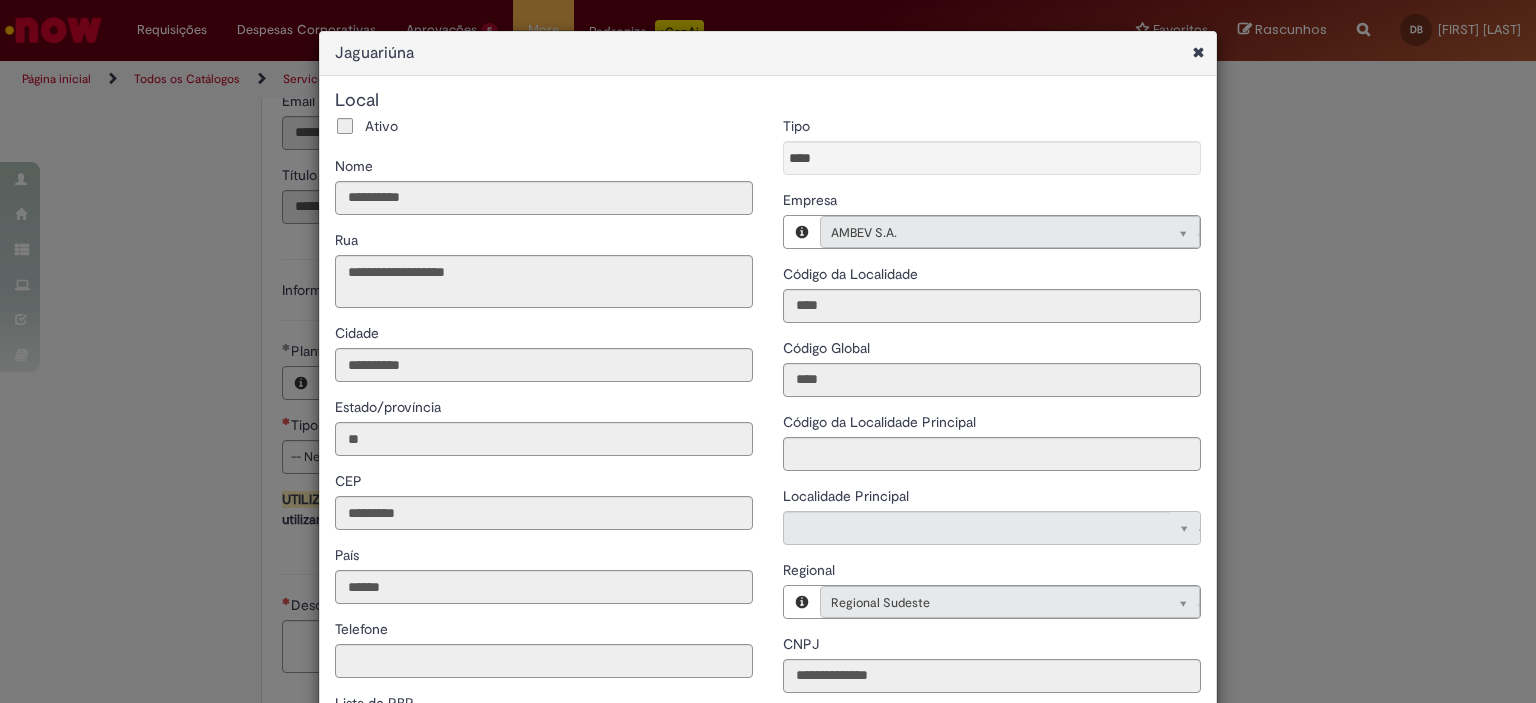 click on "**********" at bounding box center [768, 351] 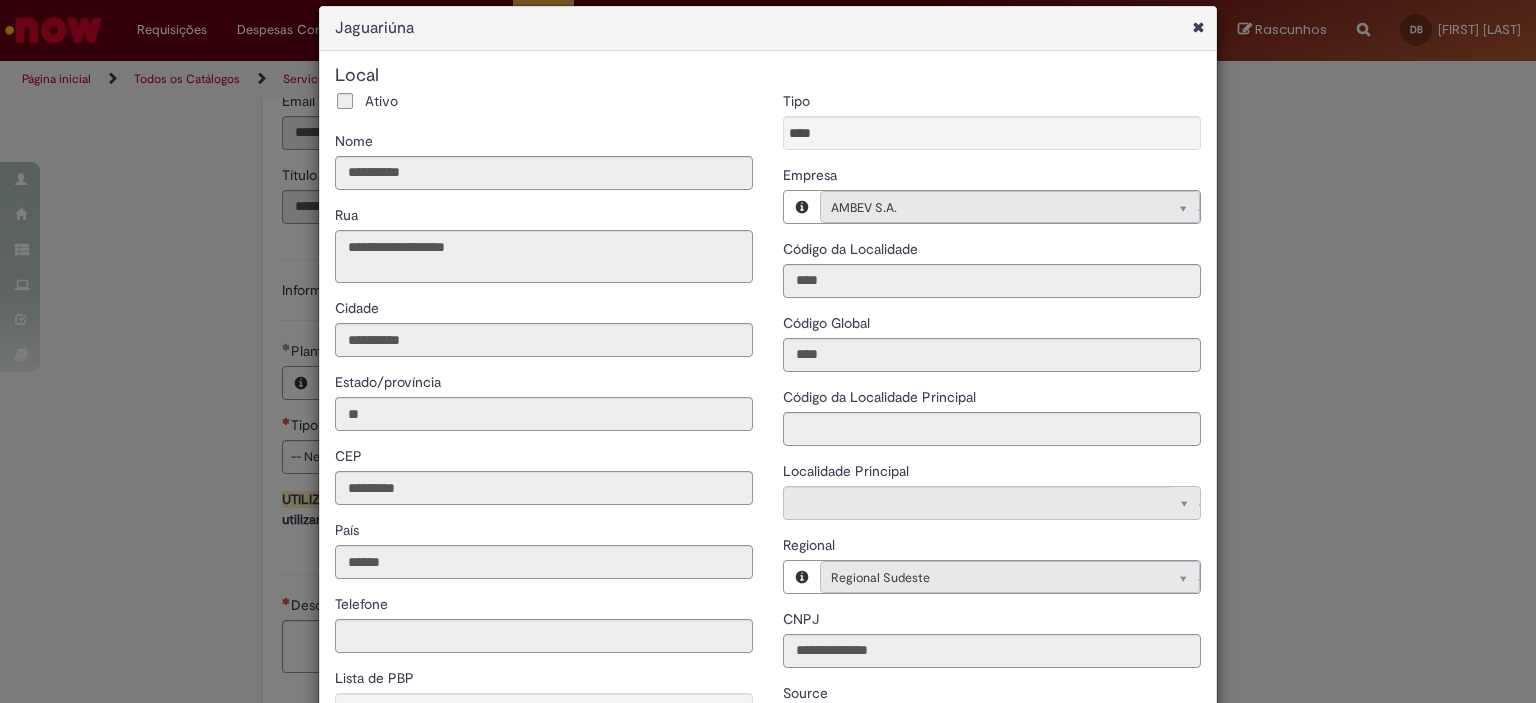 scroll, scrollTop: 0, scrollLeft: 0, axis: both 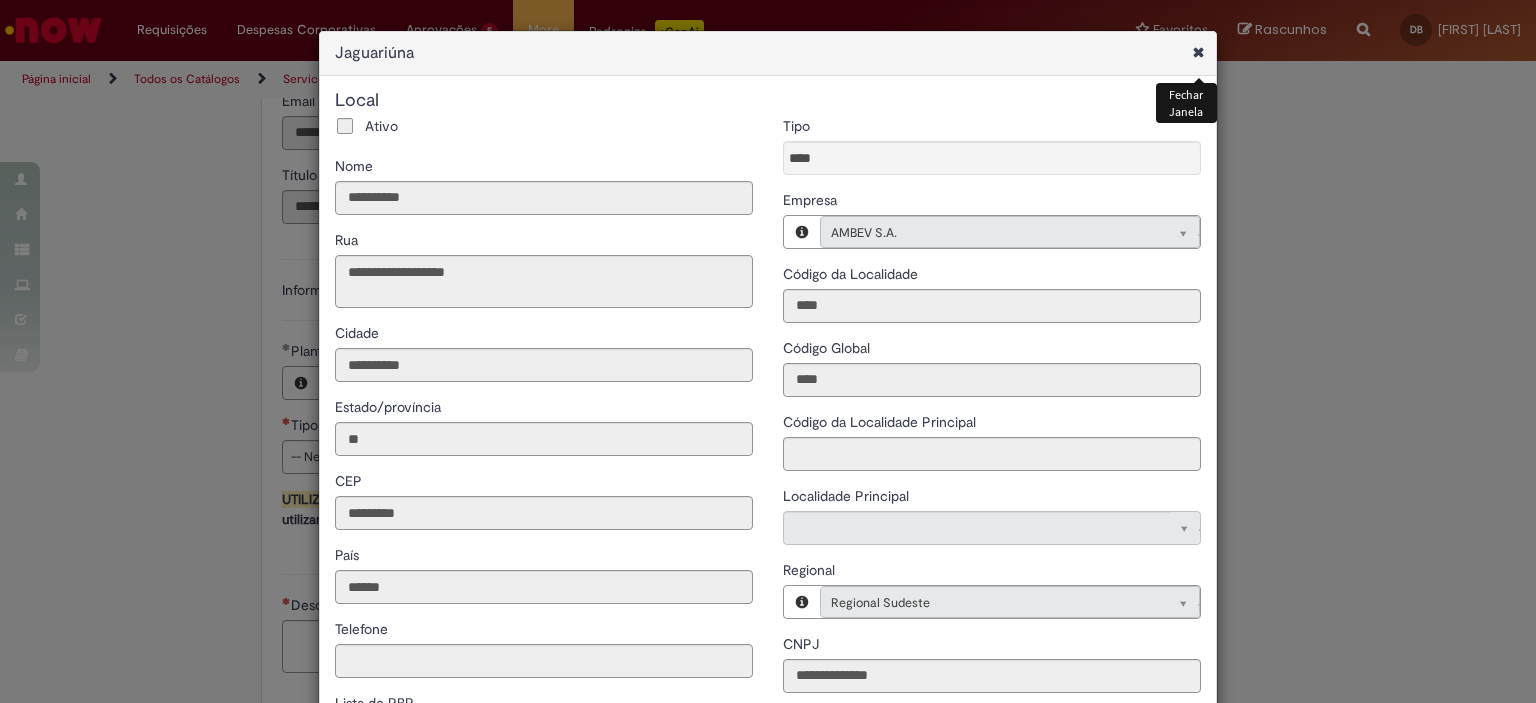 click at bounding box center [1198, 52] 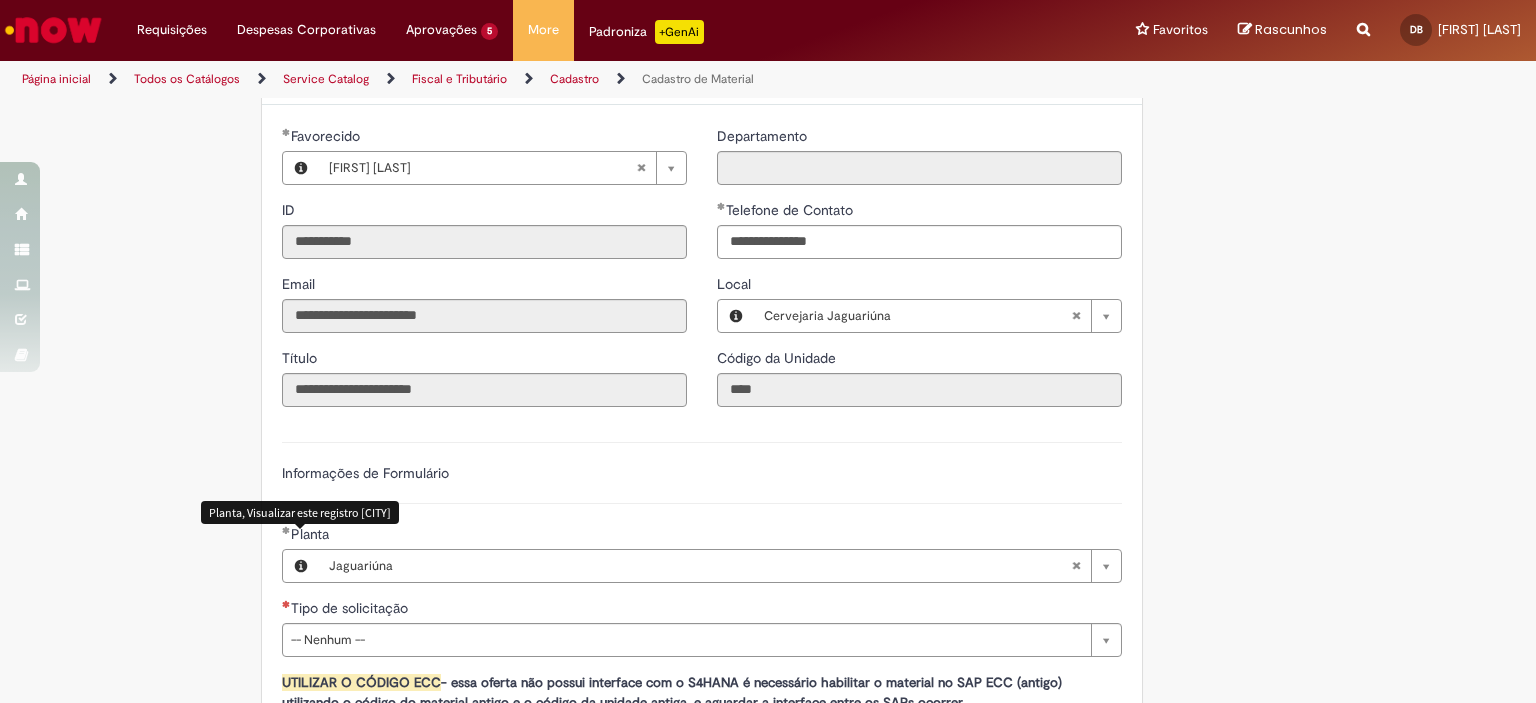 scroll, scrollTop: 784, scrollLeft: 0, axis: vertical 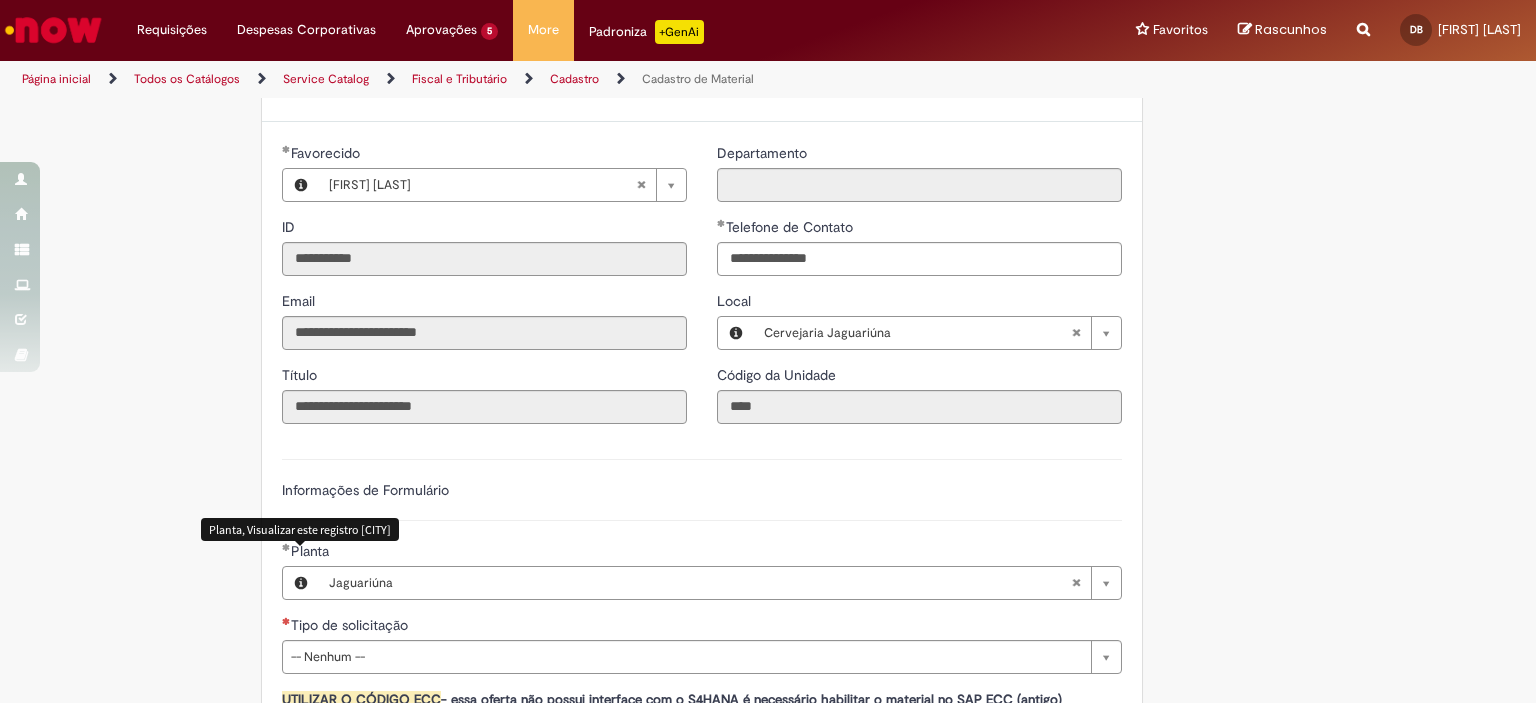 click on "Informações de Formulário" at bounding box center (702, 500) 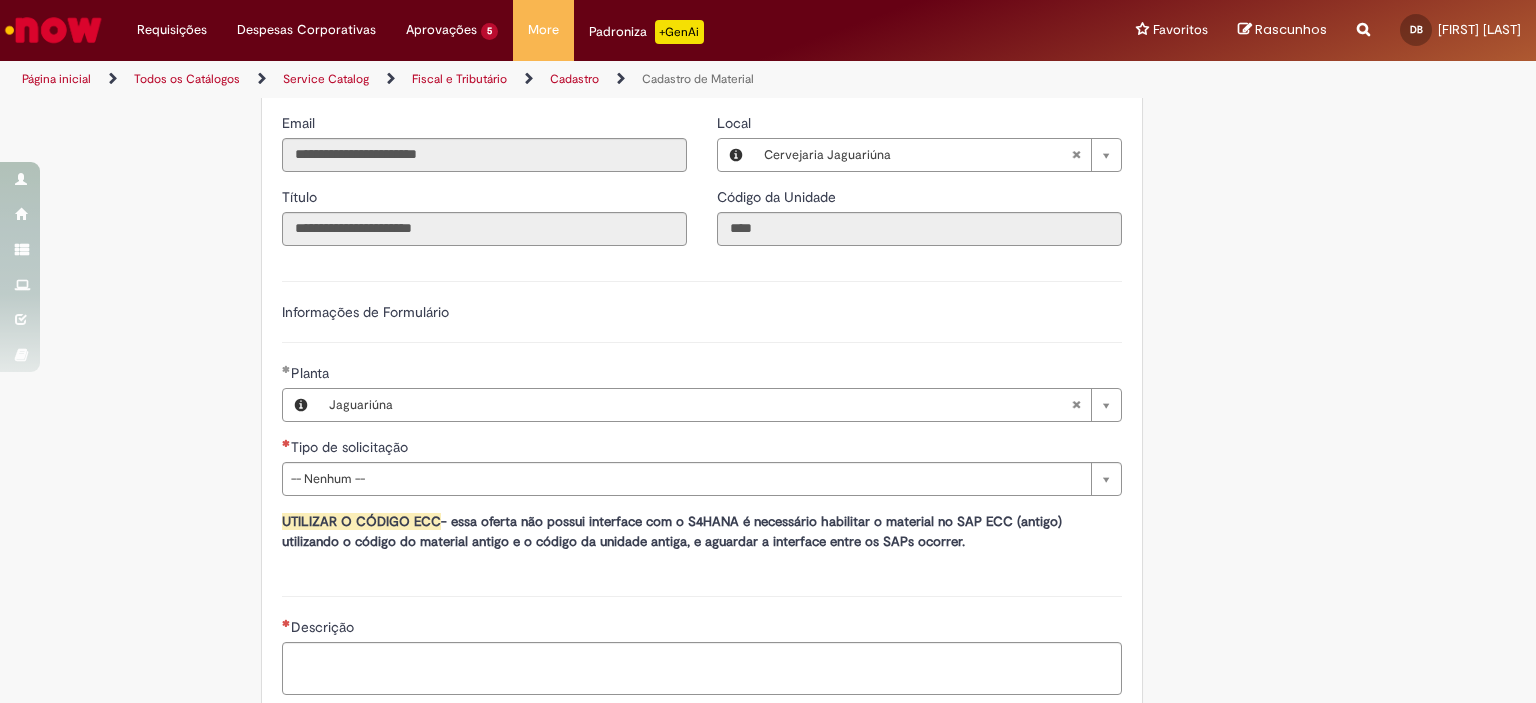 scroll, scrollTop: 984, scrollLeft: 0, axis: vertical 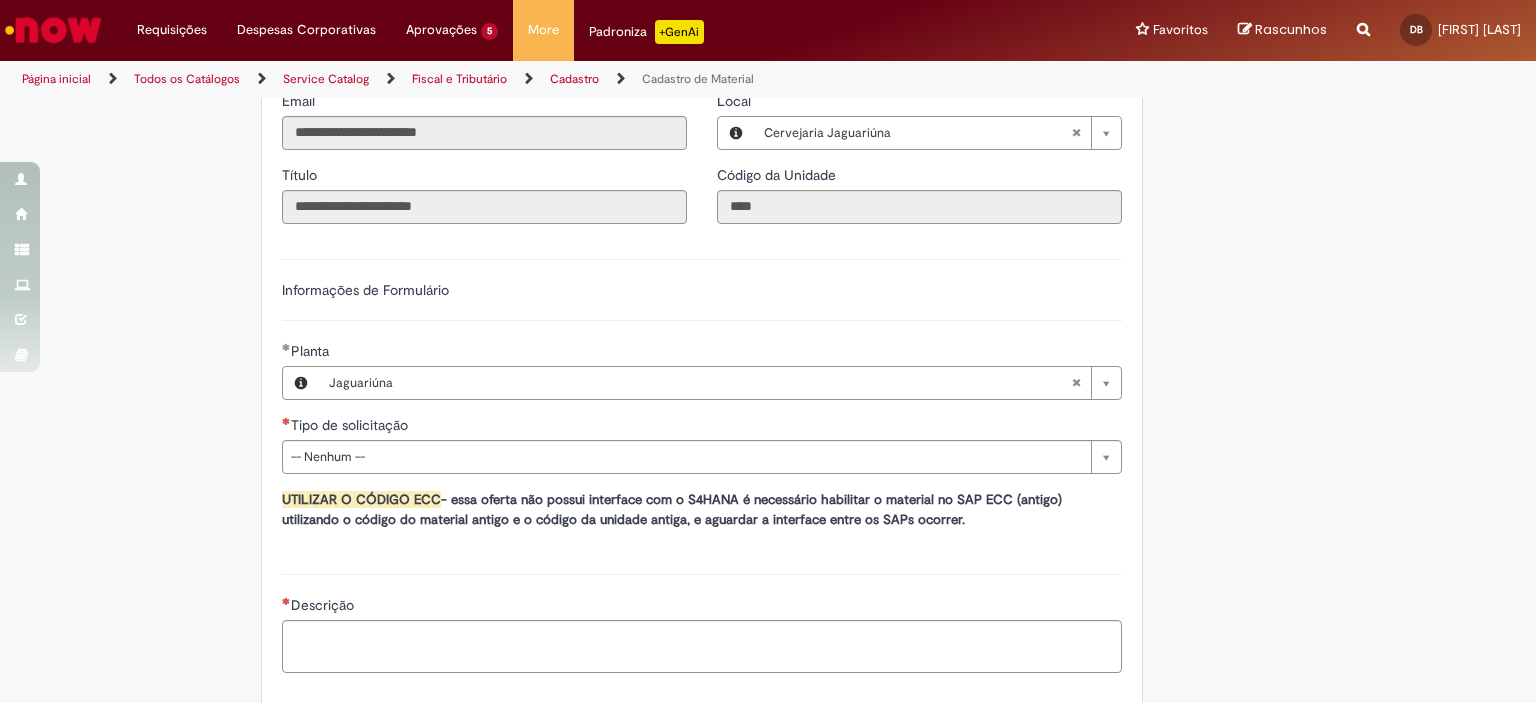 type 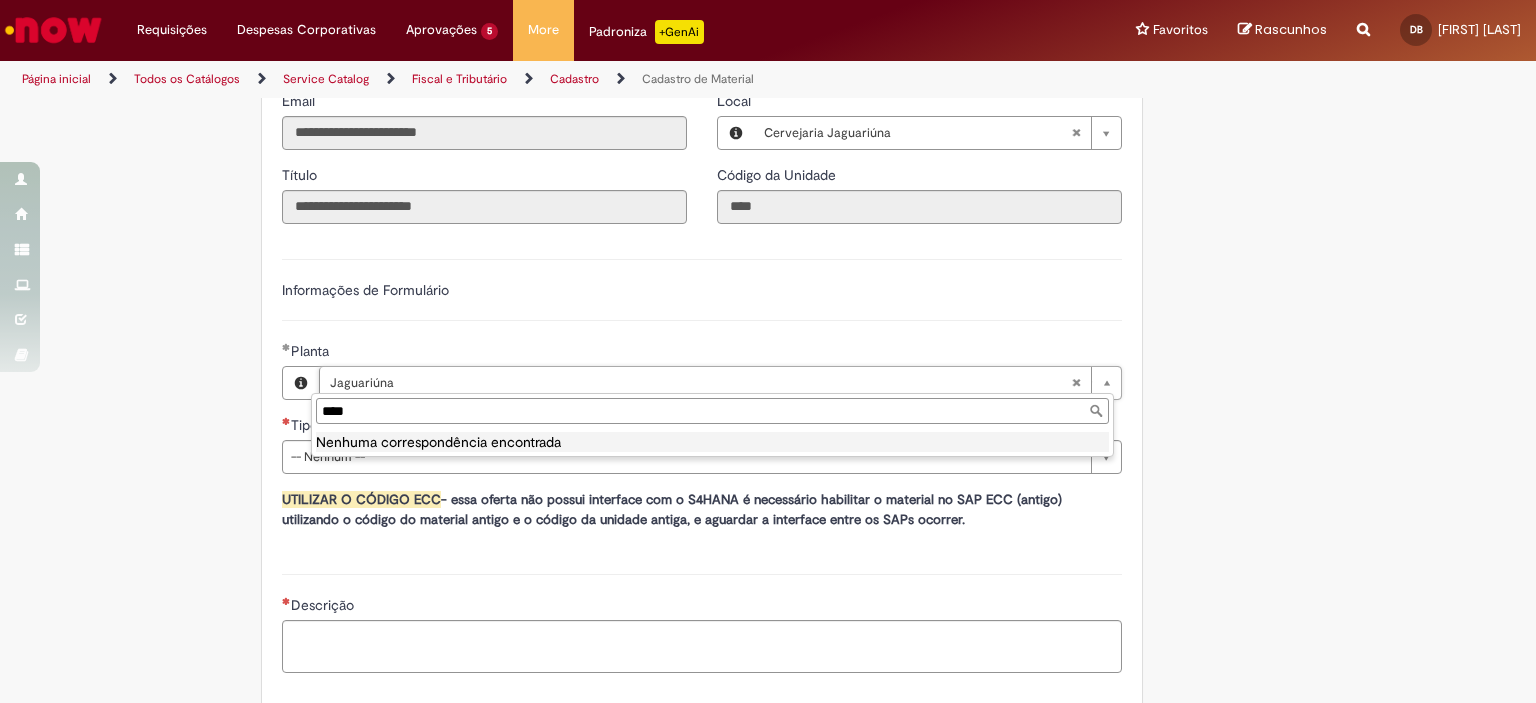 click on "****" at bounding box center [712, 411] 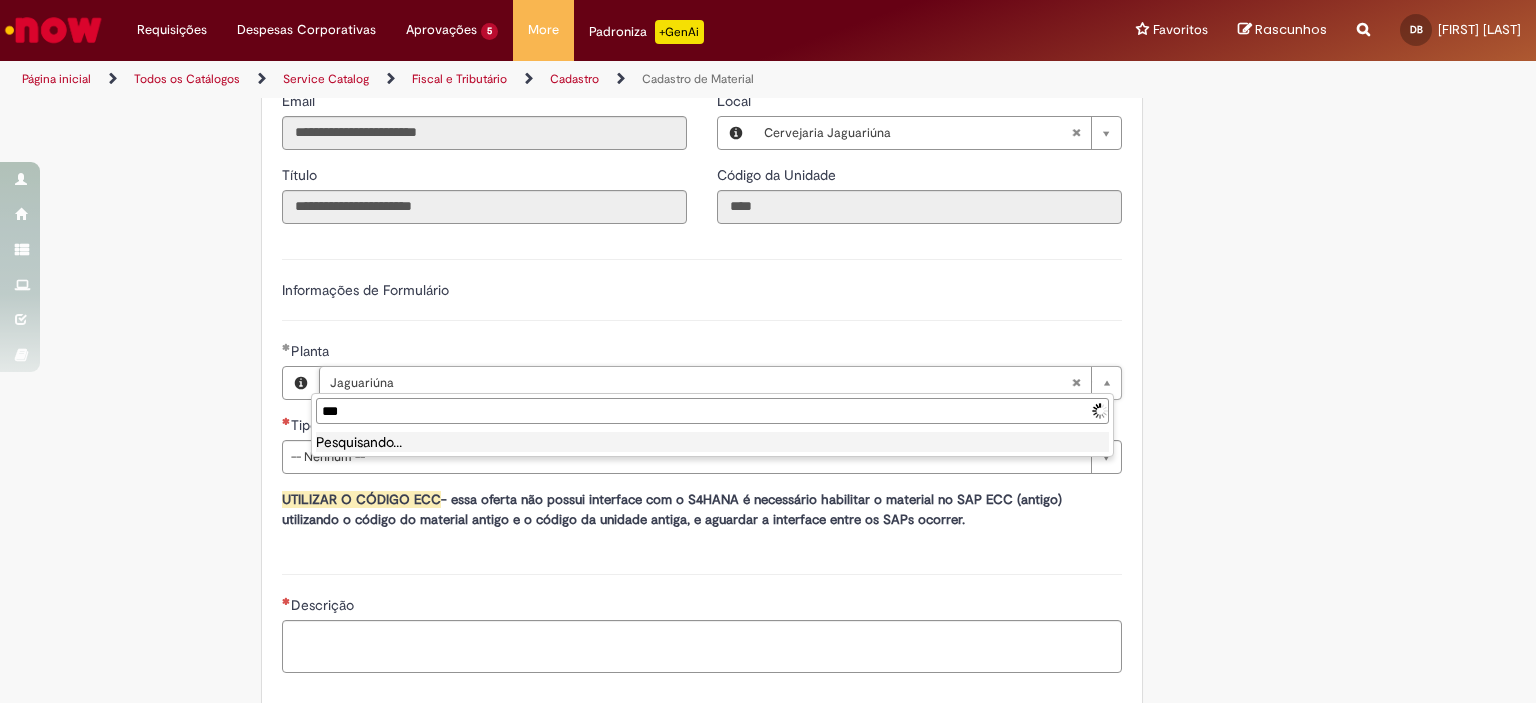 type on "****" 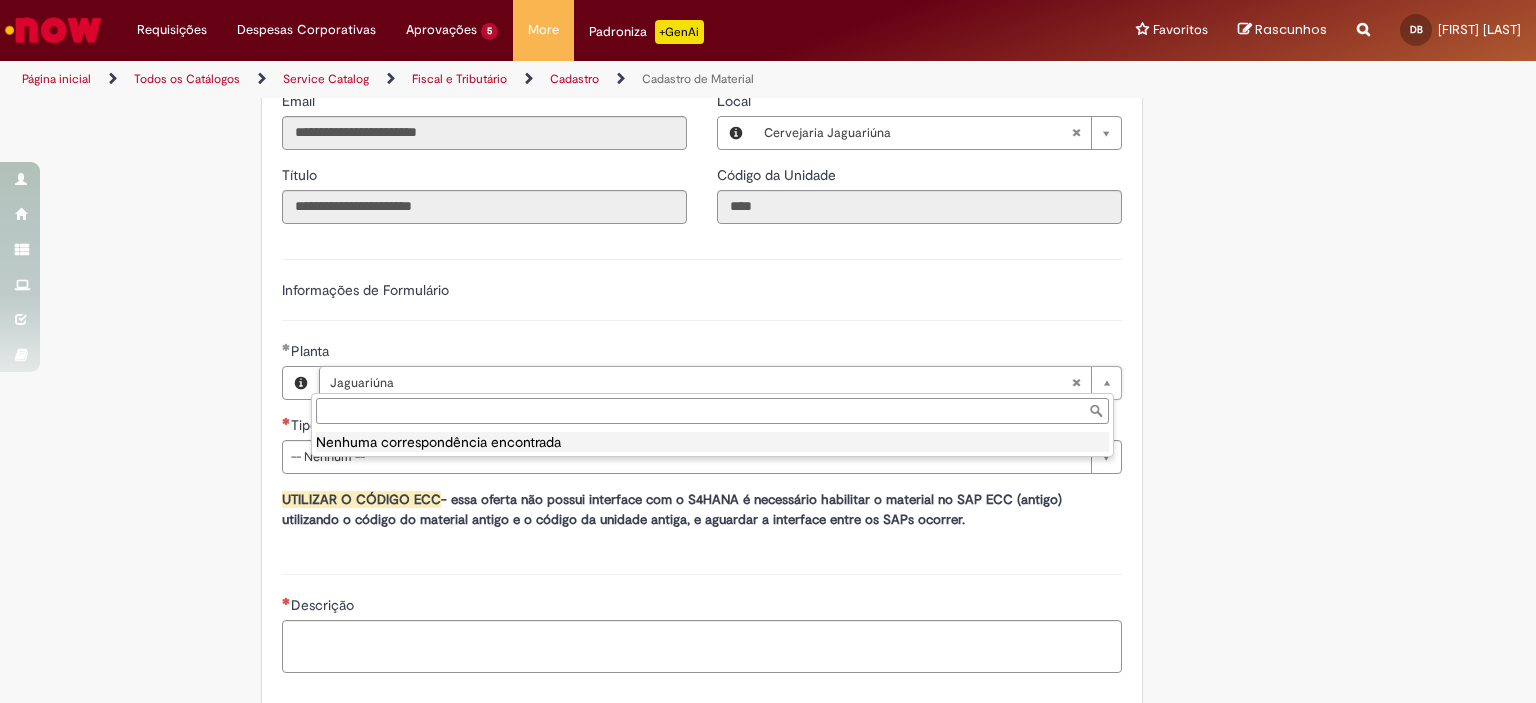 type on "**********" 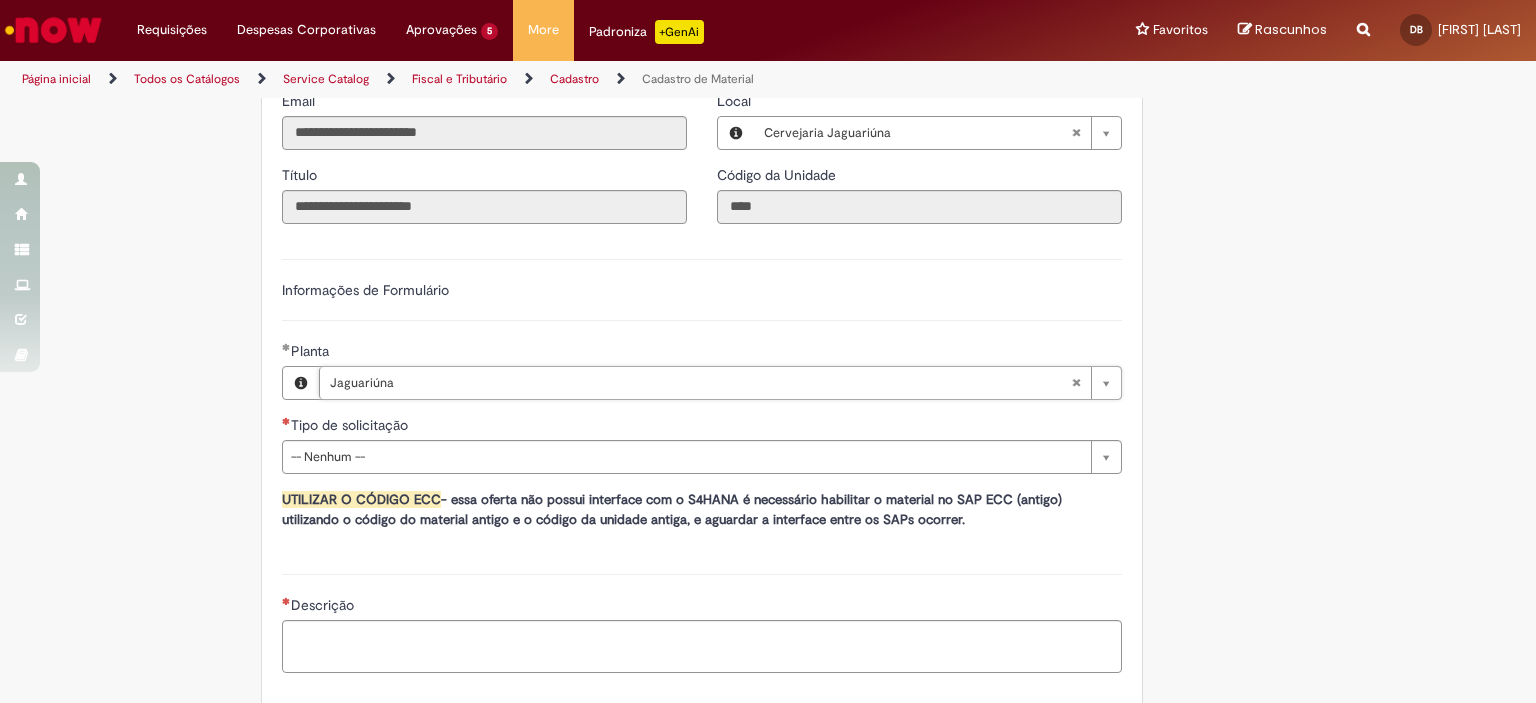 scroll, scrollTop: 0, scrollLeft: 66, axis: horizontal 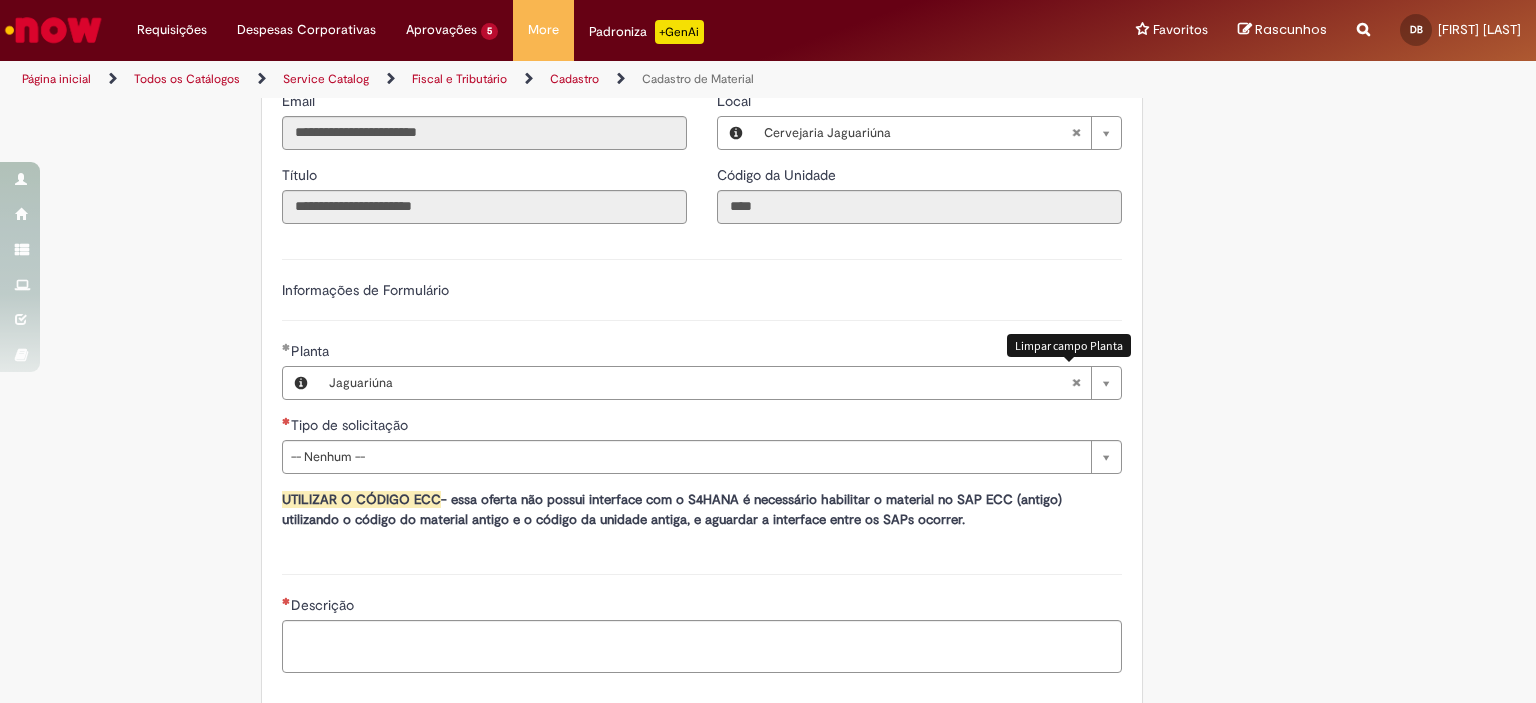 click at bounding box center (1076, 383) 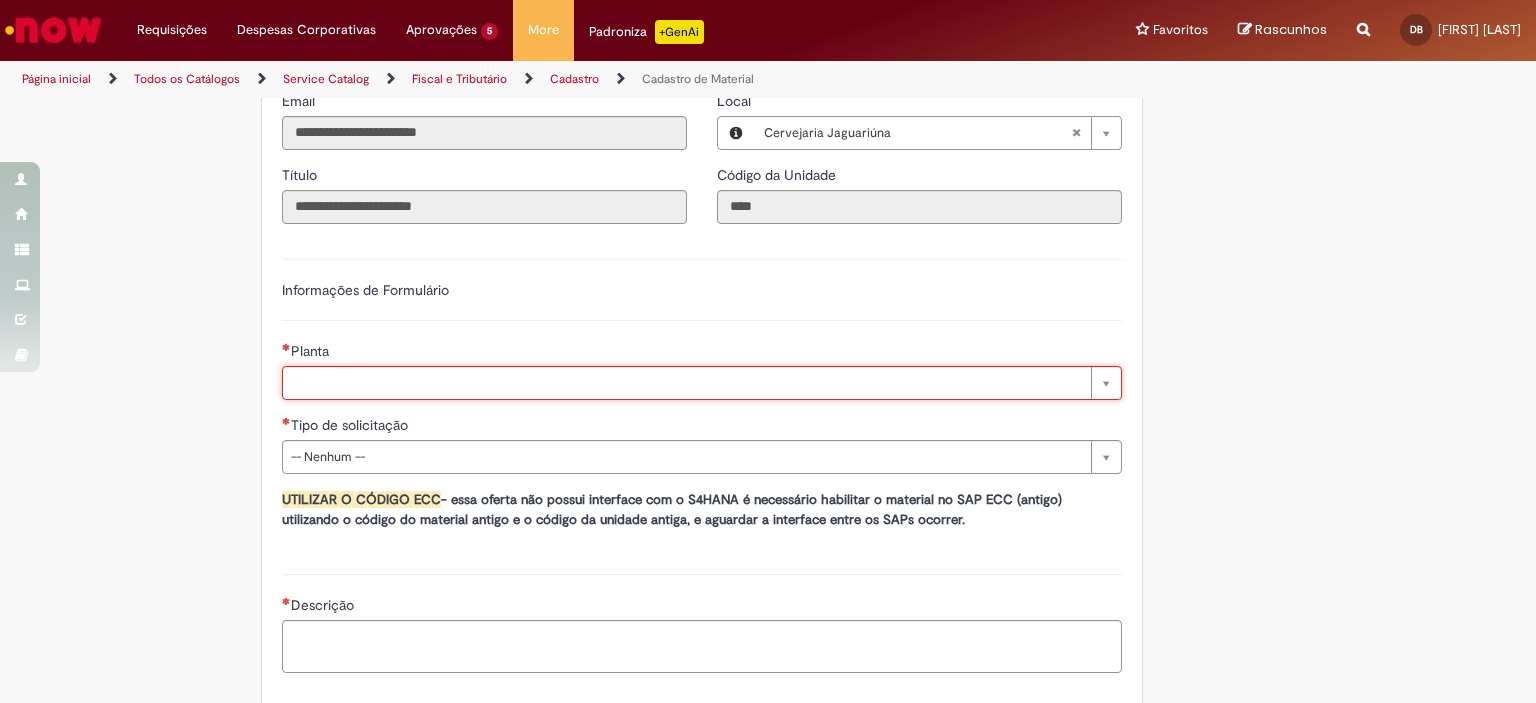 type on "*" 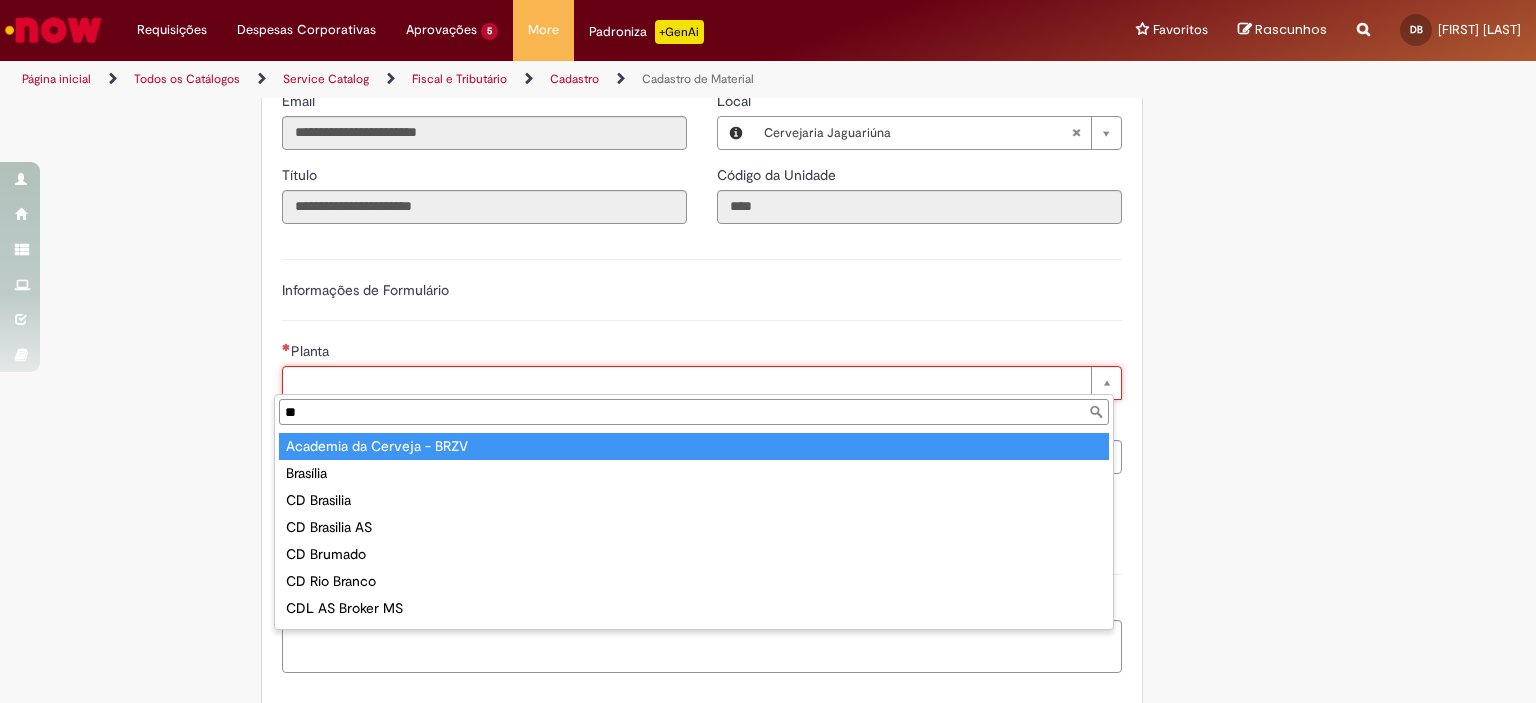 type on "*" 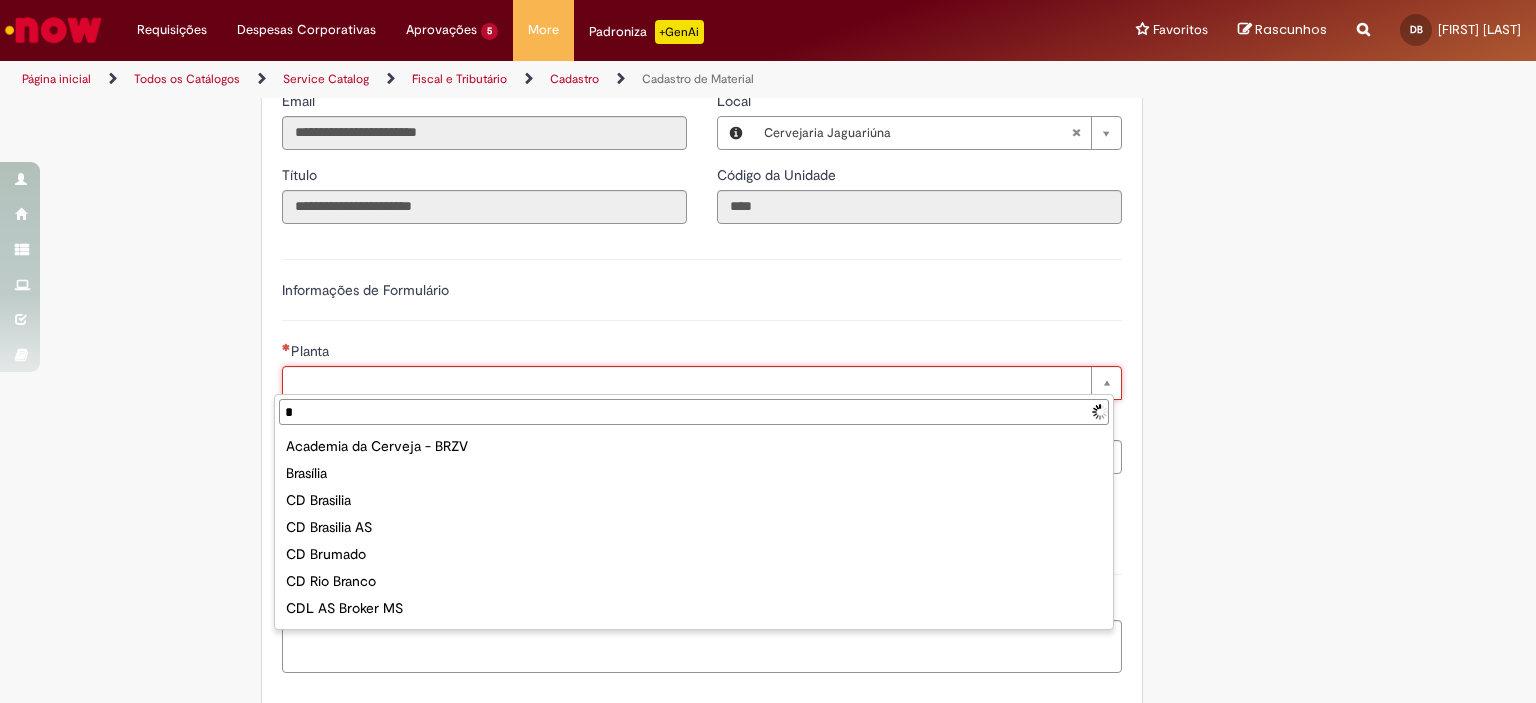 type 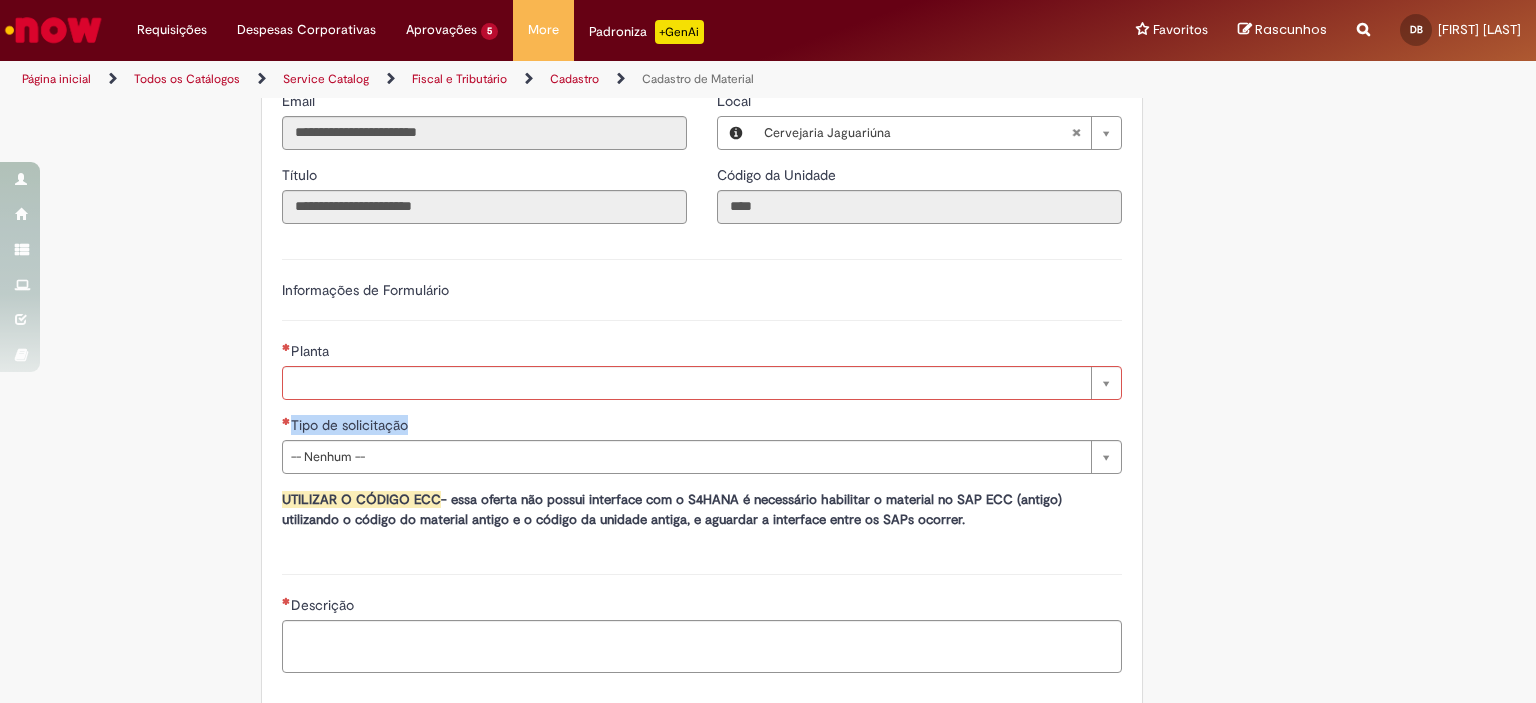 drag, startPoint x: 745, startPoint y: 333, endPoint x: 1092, endPoint y: 452, distance: 366.83783 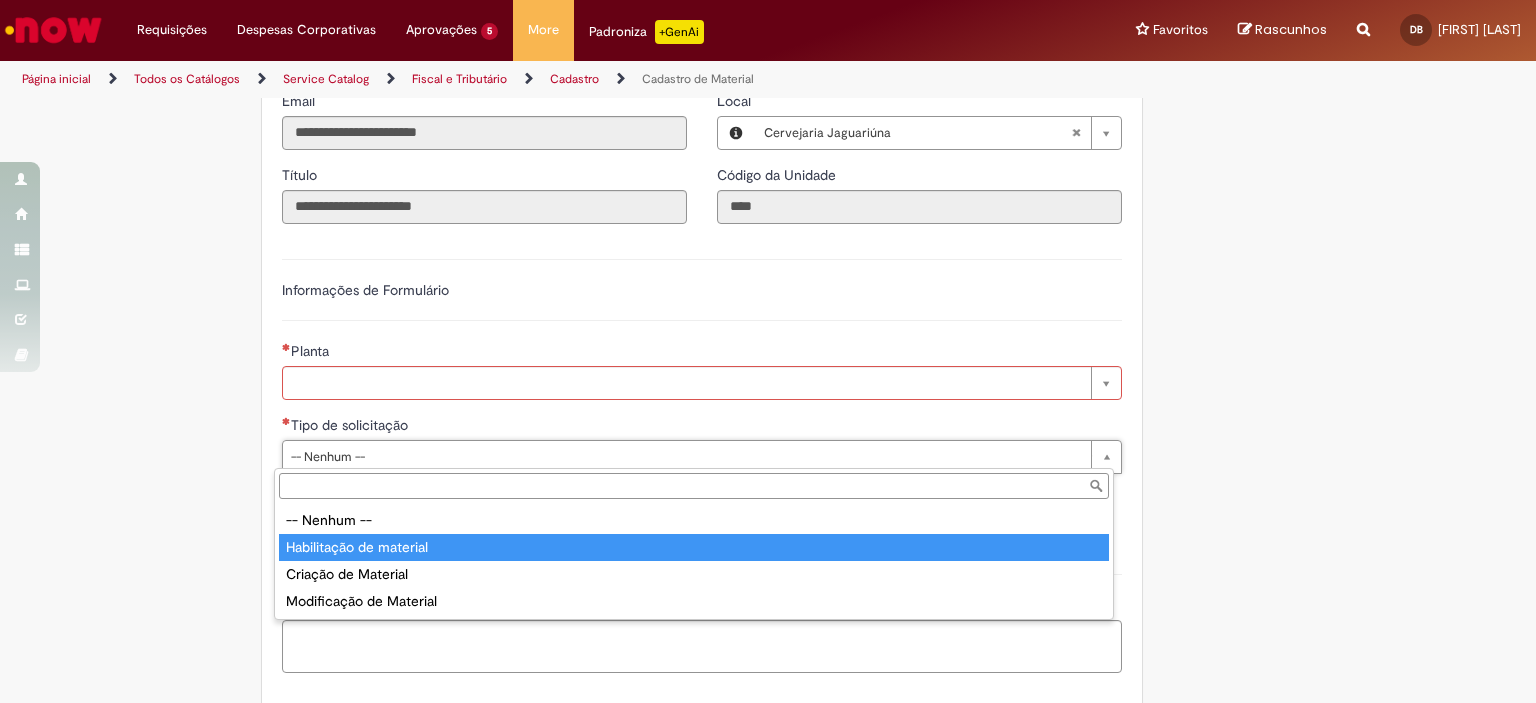 type on "**********" 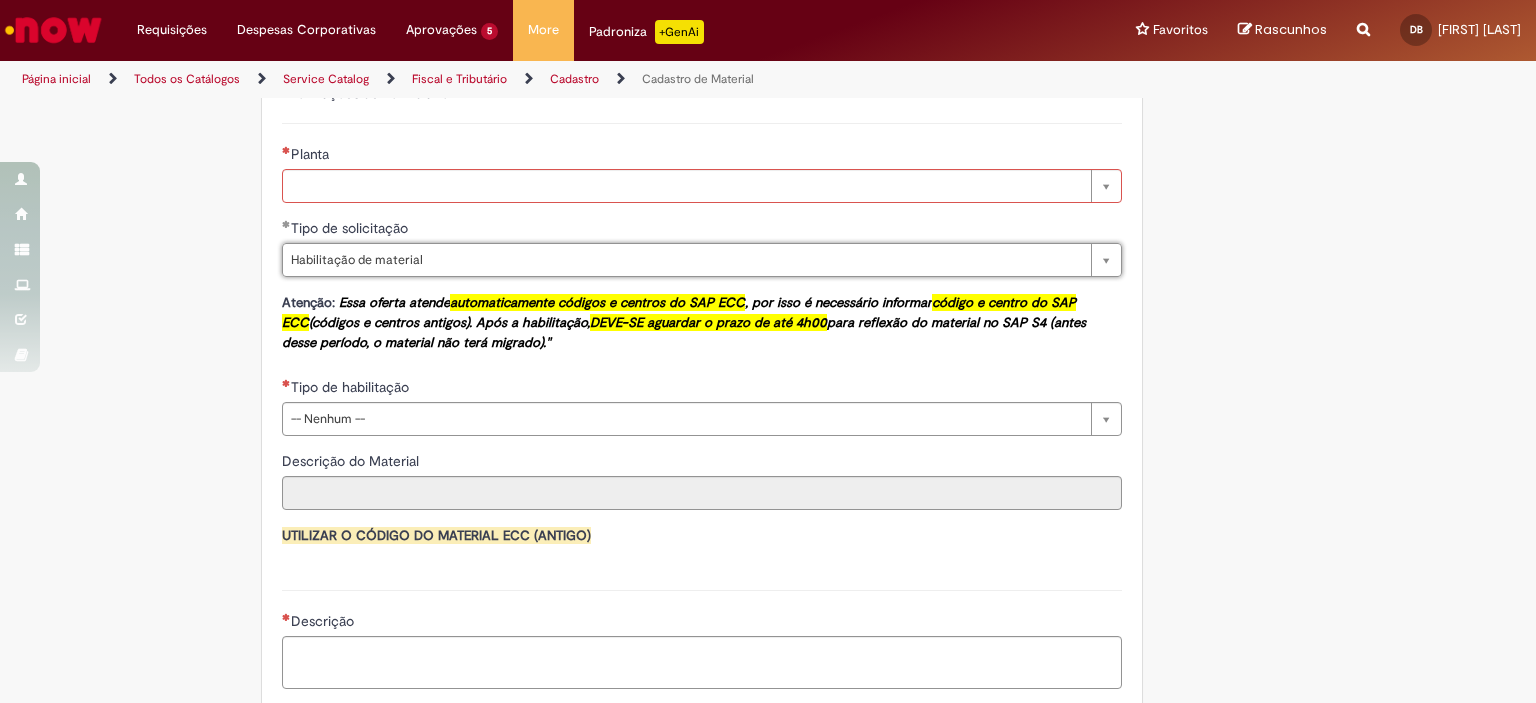 scroll, scrollTop: 1084, scrollLeft: 0, axis: vertical 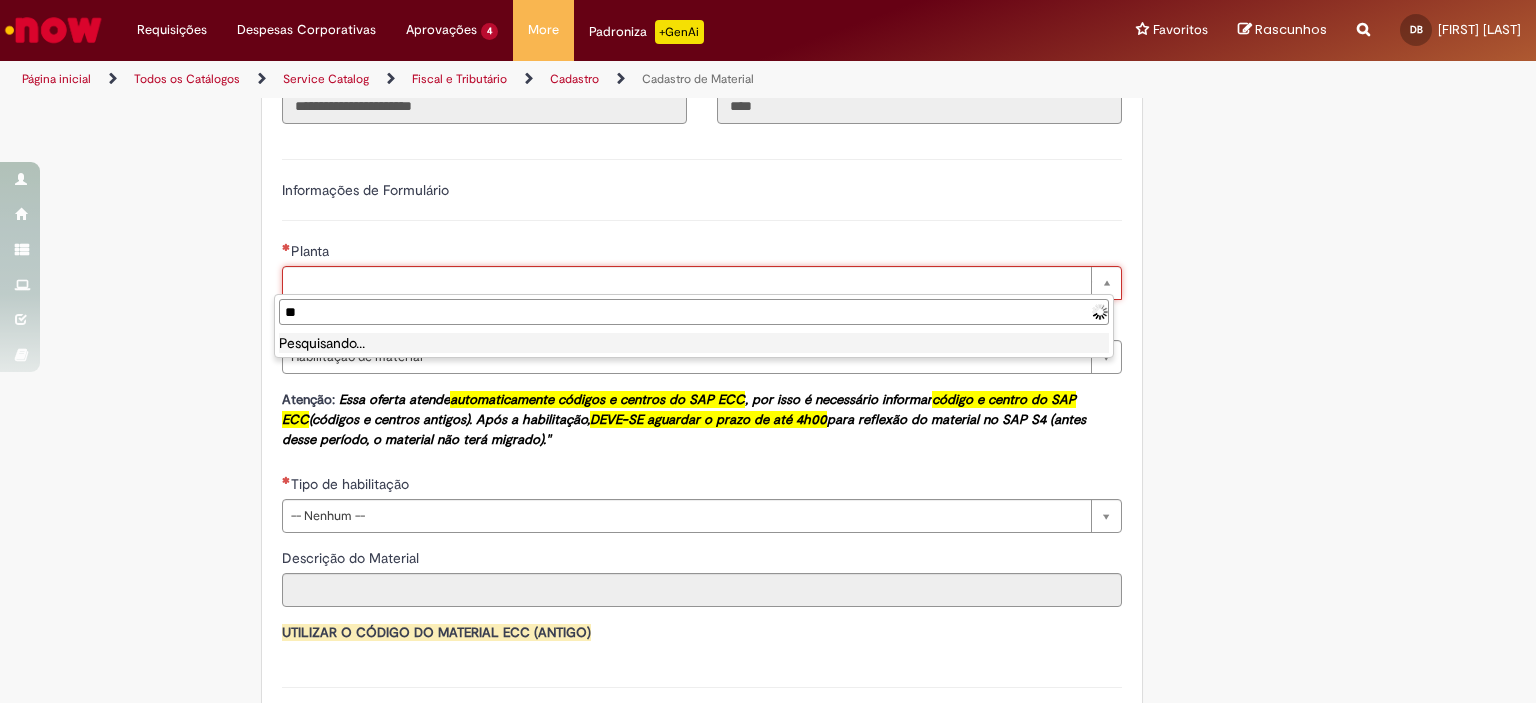 type on "*" 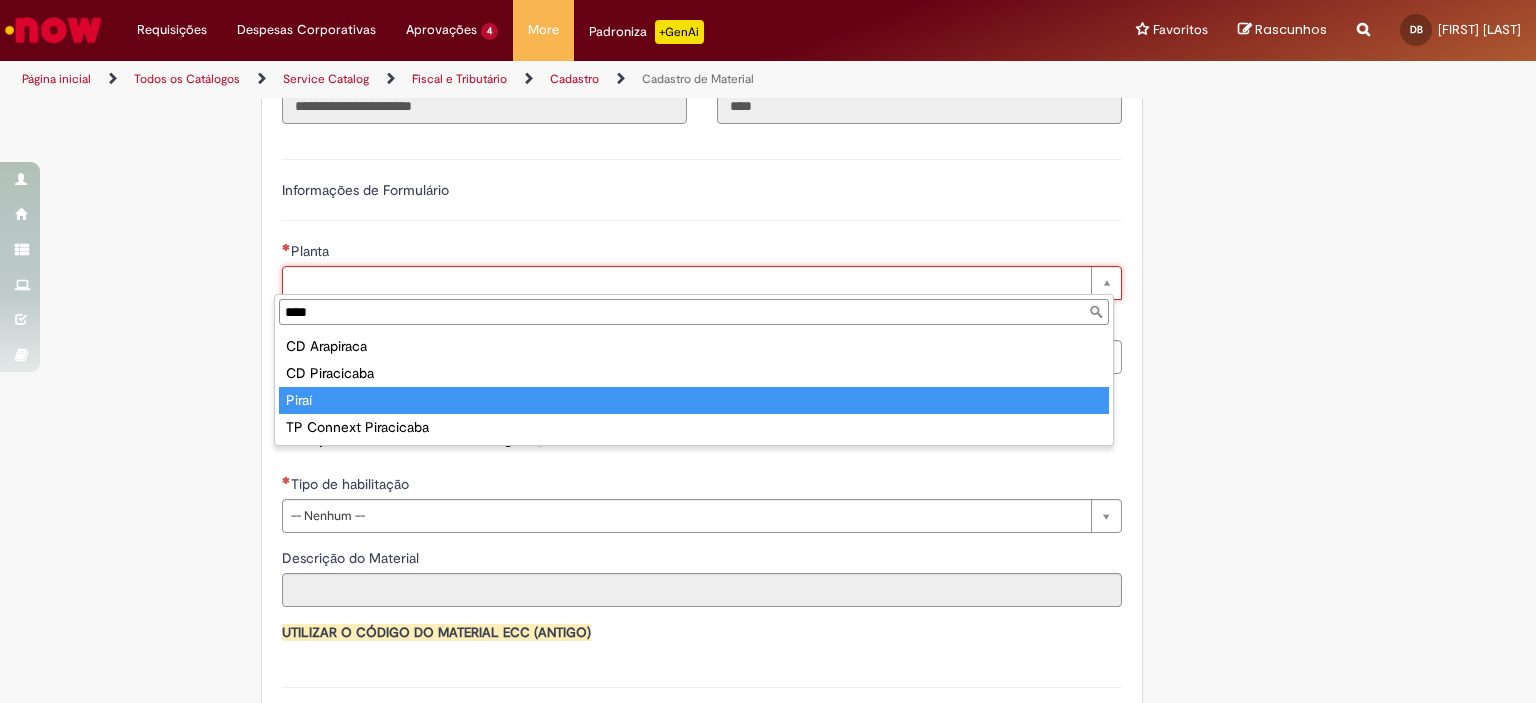 type on "****" 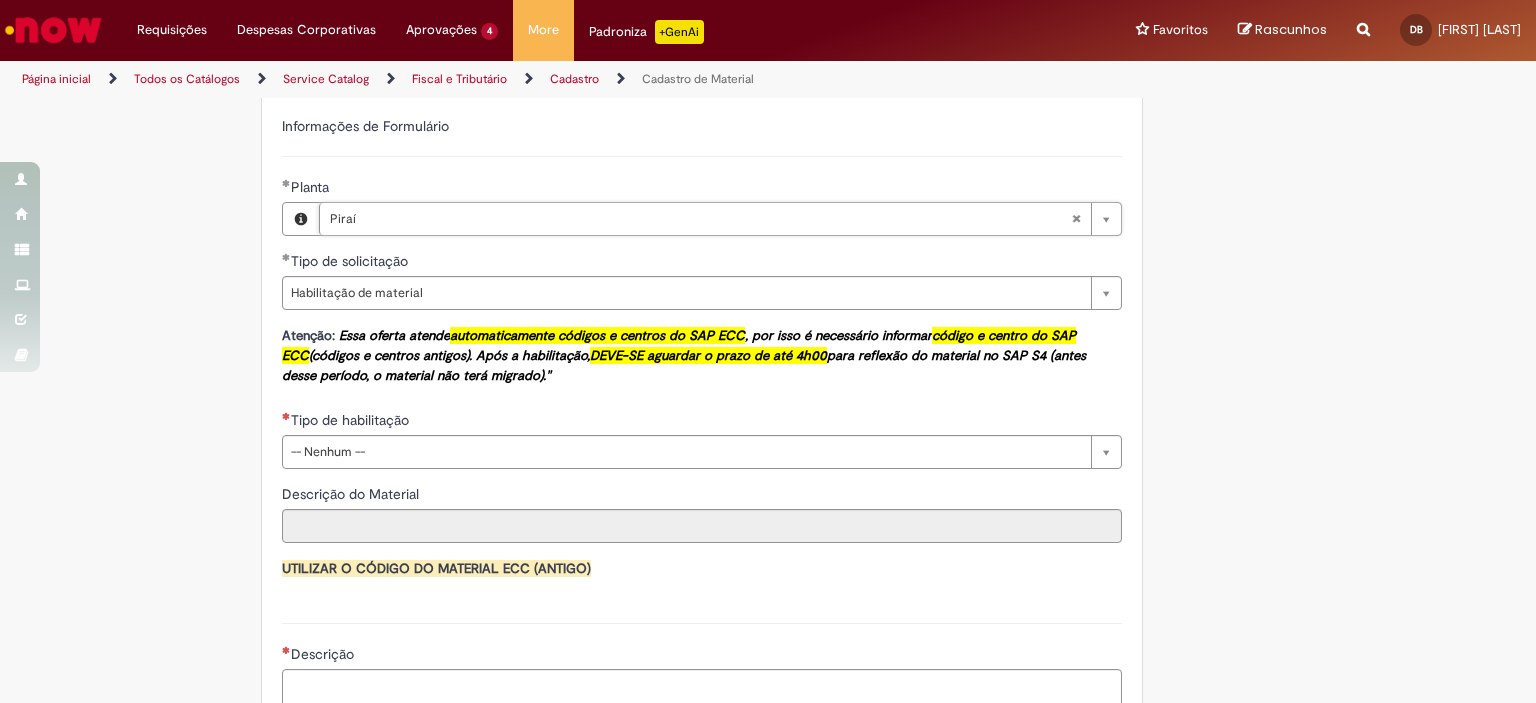 scroll, scrollTop: 1184, scrollLeft: 0, axis: vertical 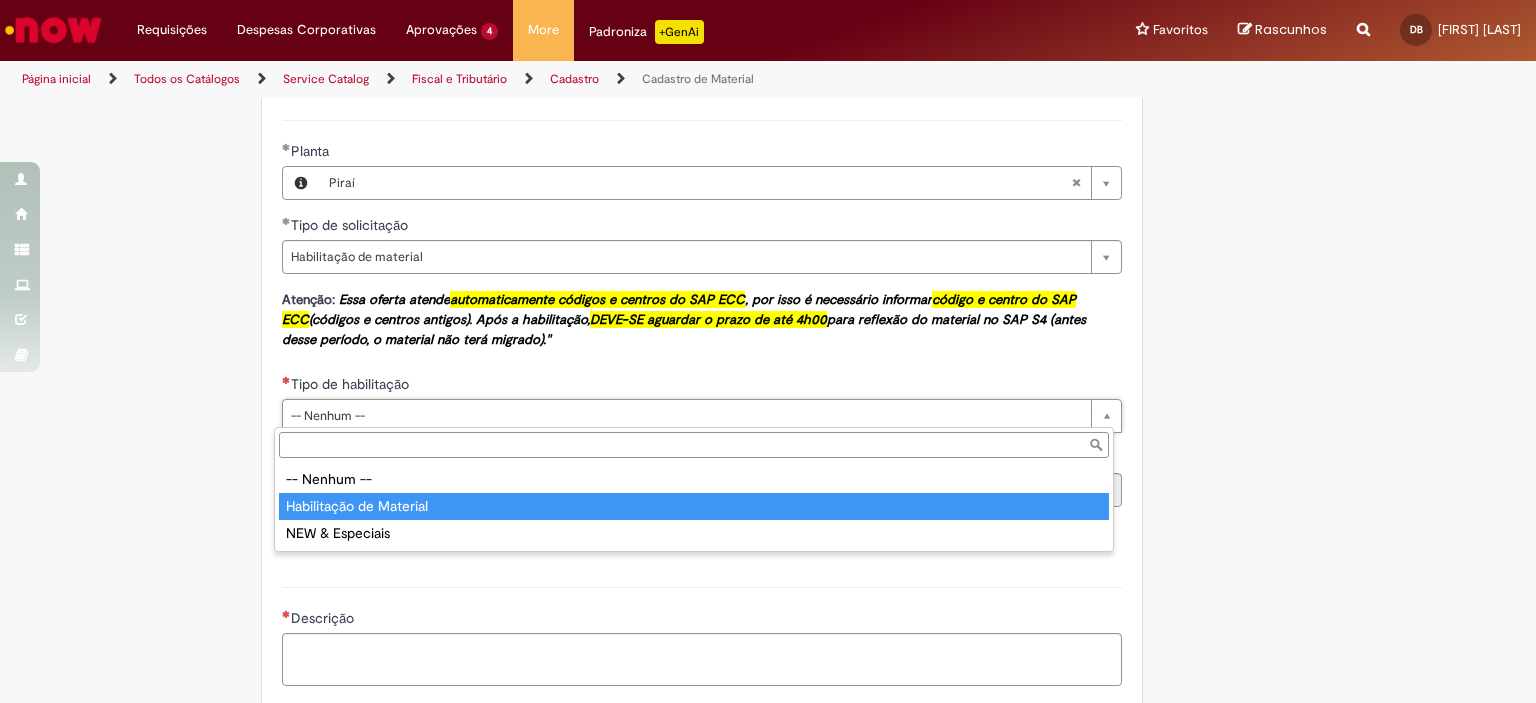 type on "**********" 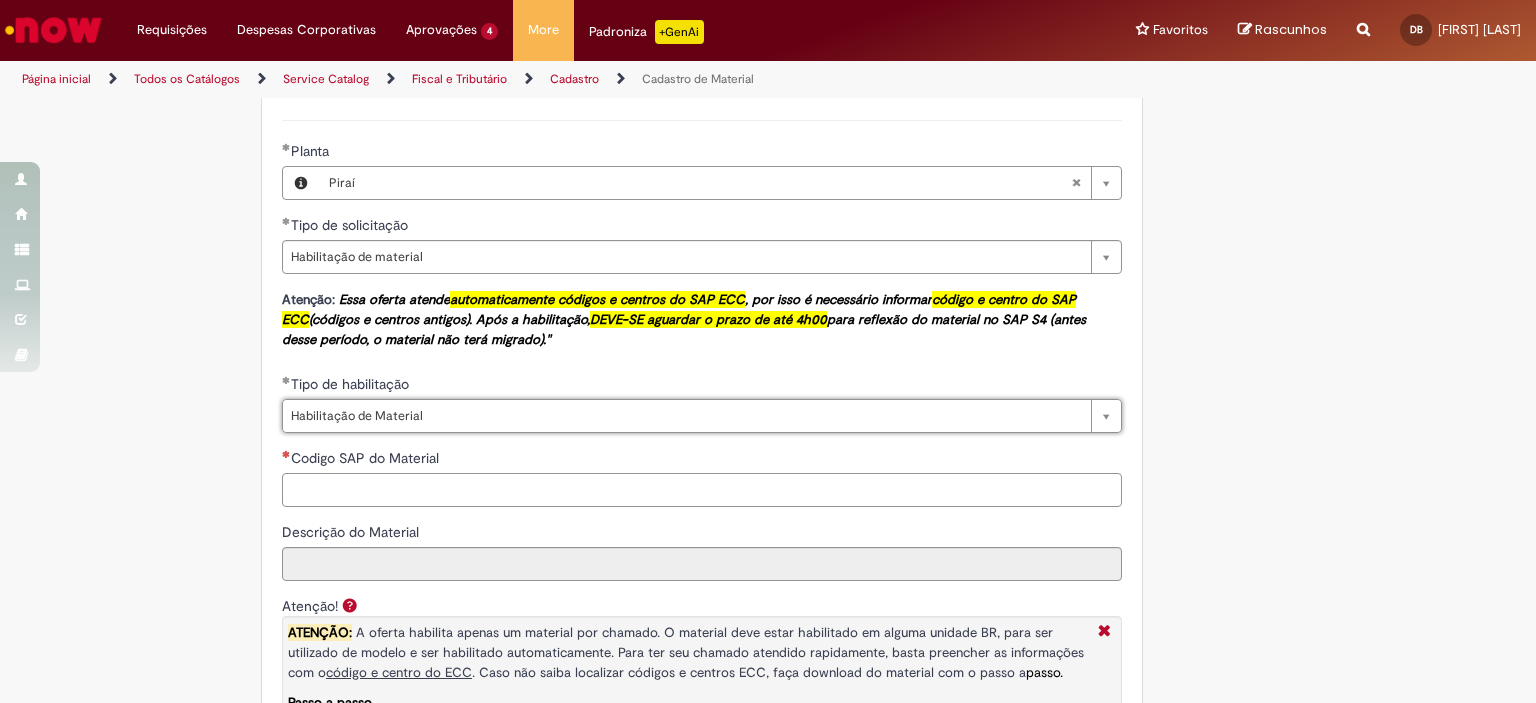 click on "Codigo SAP do Material" at bounding box center (702, 490) 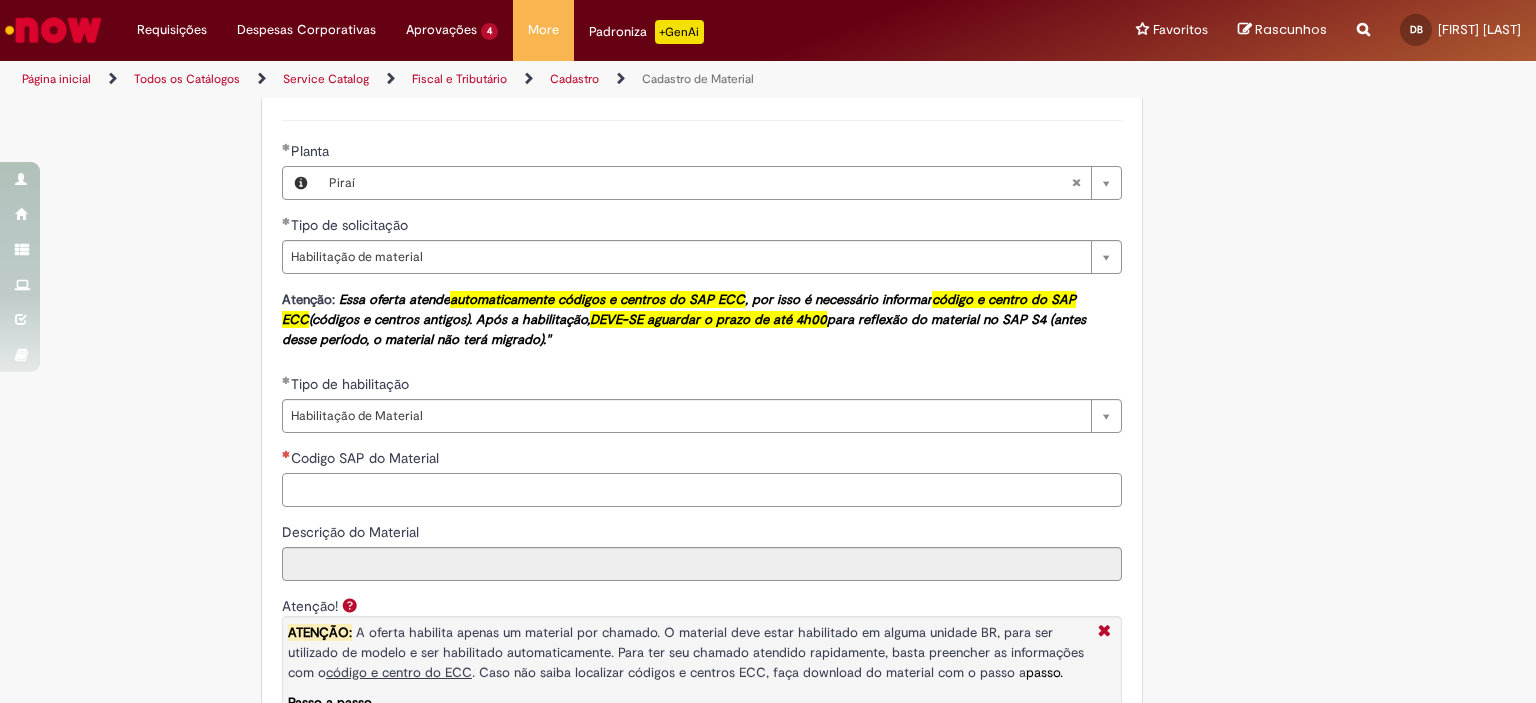paste on "********" 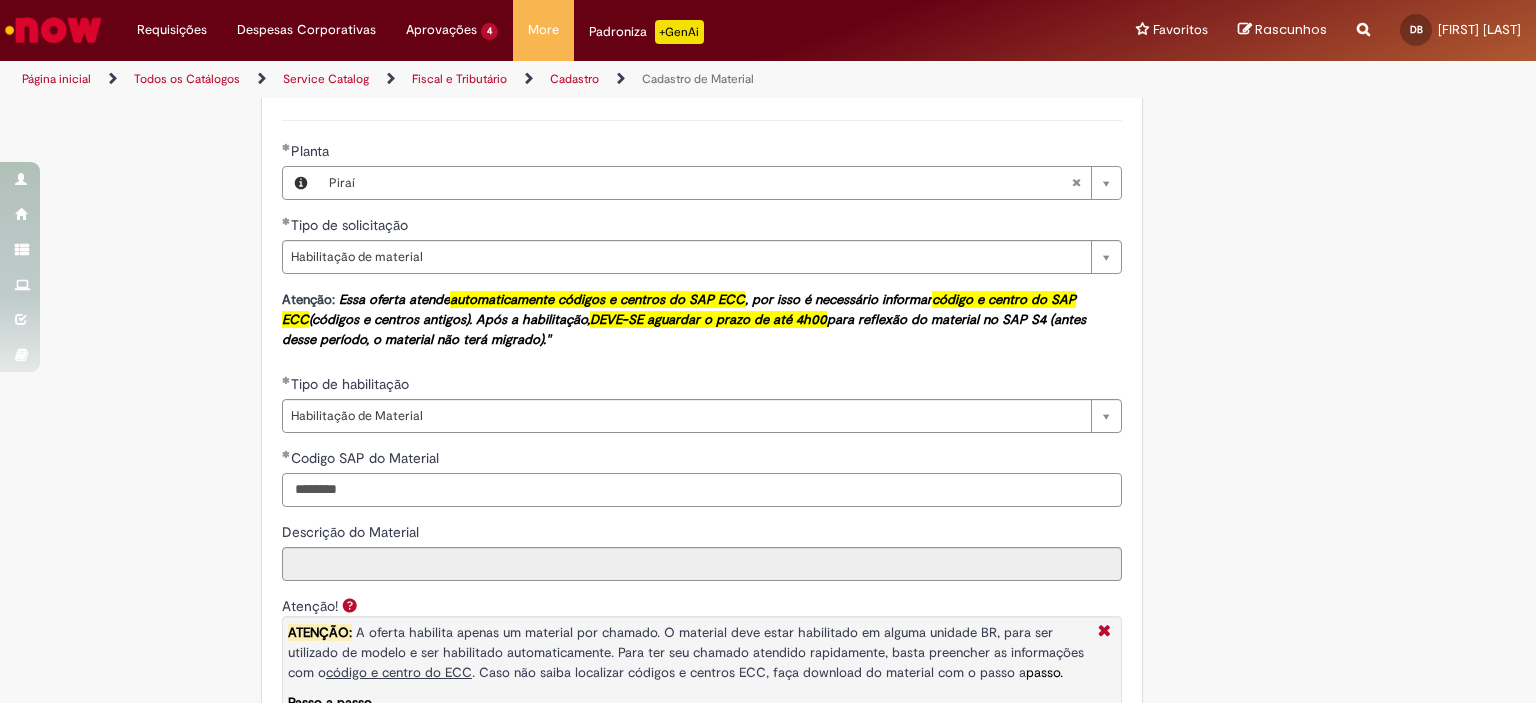 click on "********" at bounding box center [702, 490] 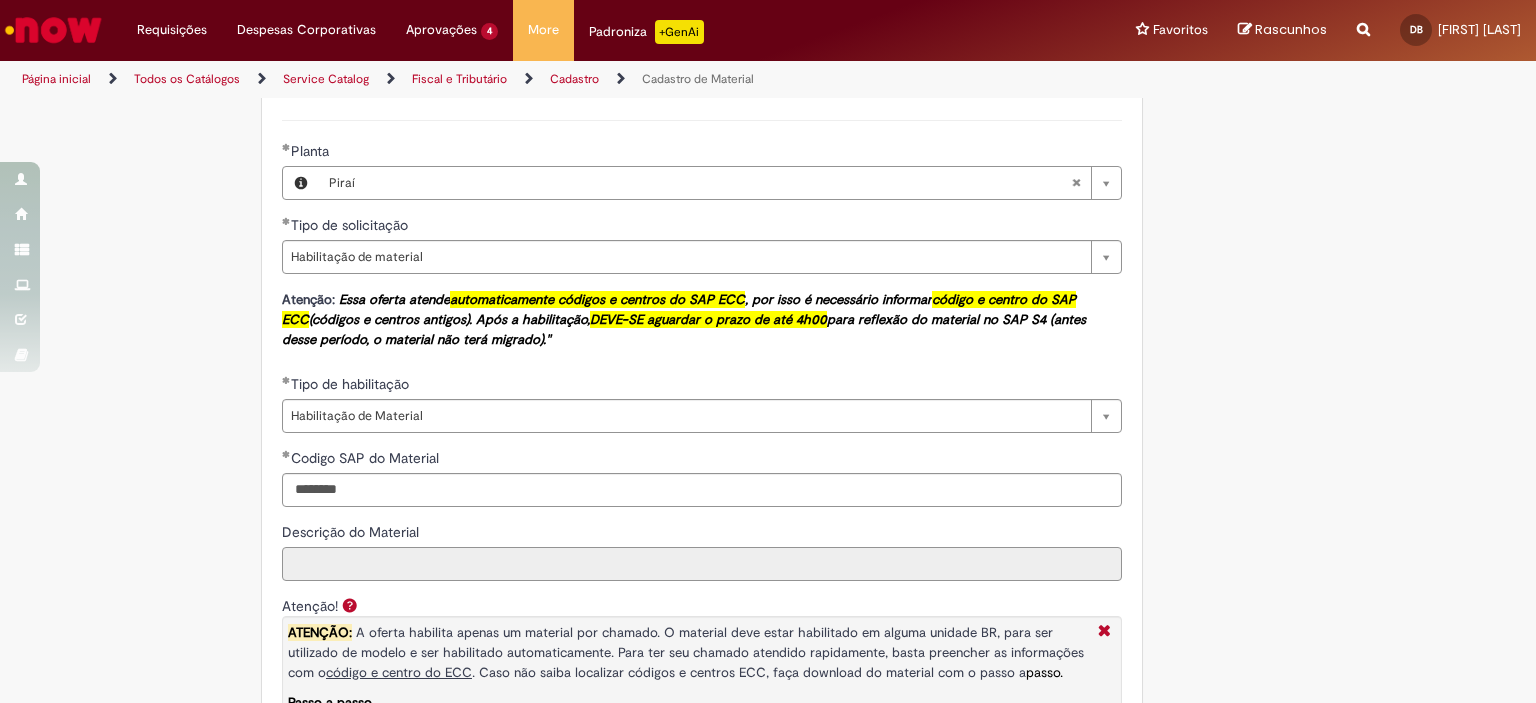 click on "Descrição do Material" at bounding box center [702, 564] 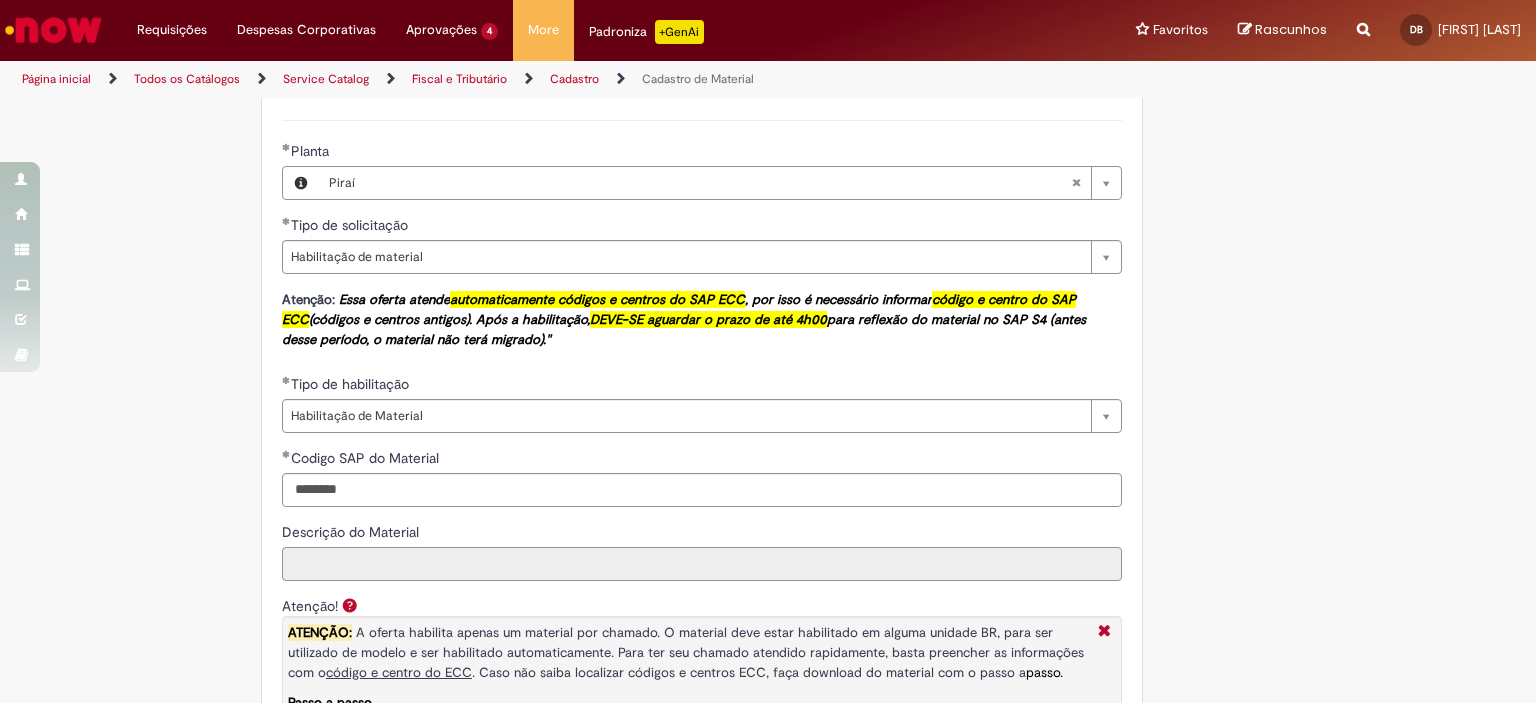 click on "Descrição do Material" at bounding box center [702, 564] 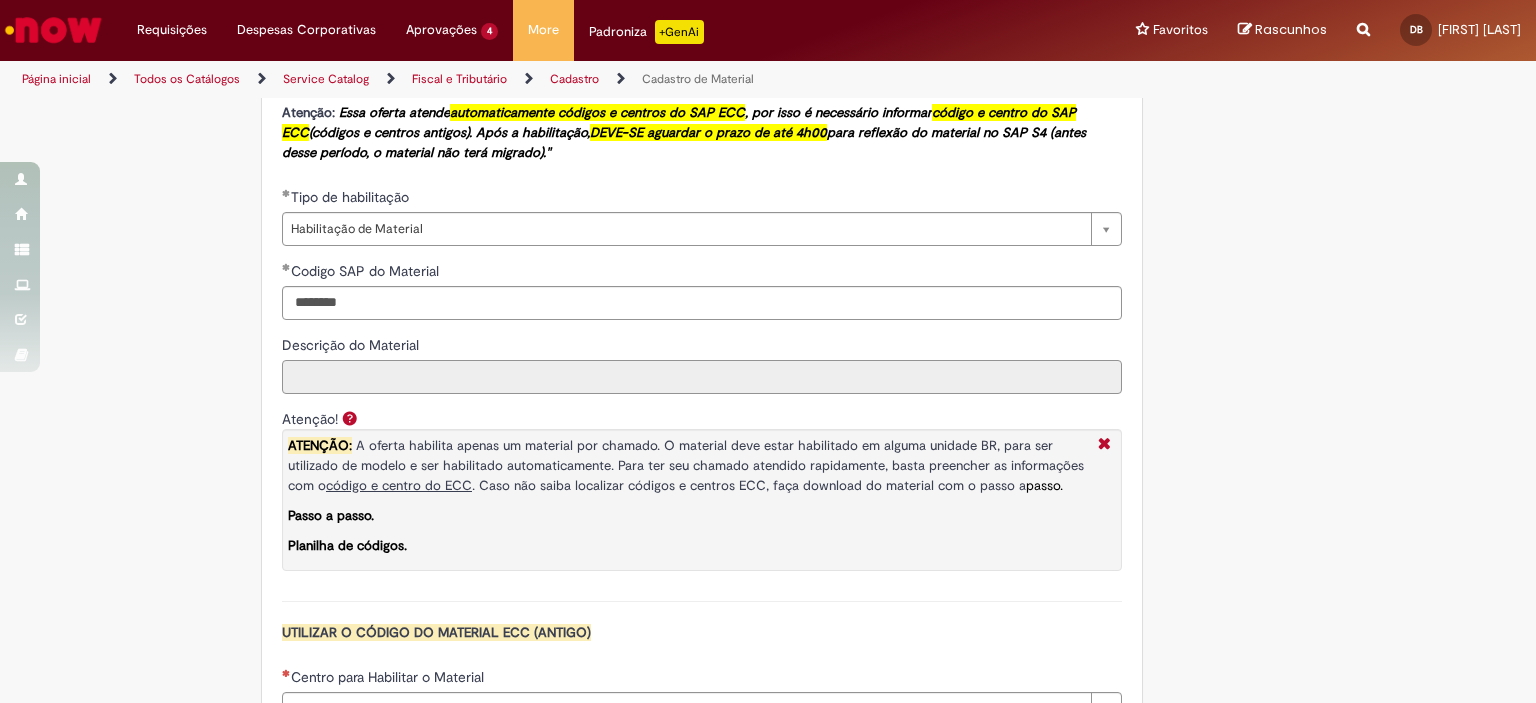 scroll, scrollTop: 1384, scrollLeft: 0, axis: vertical 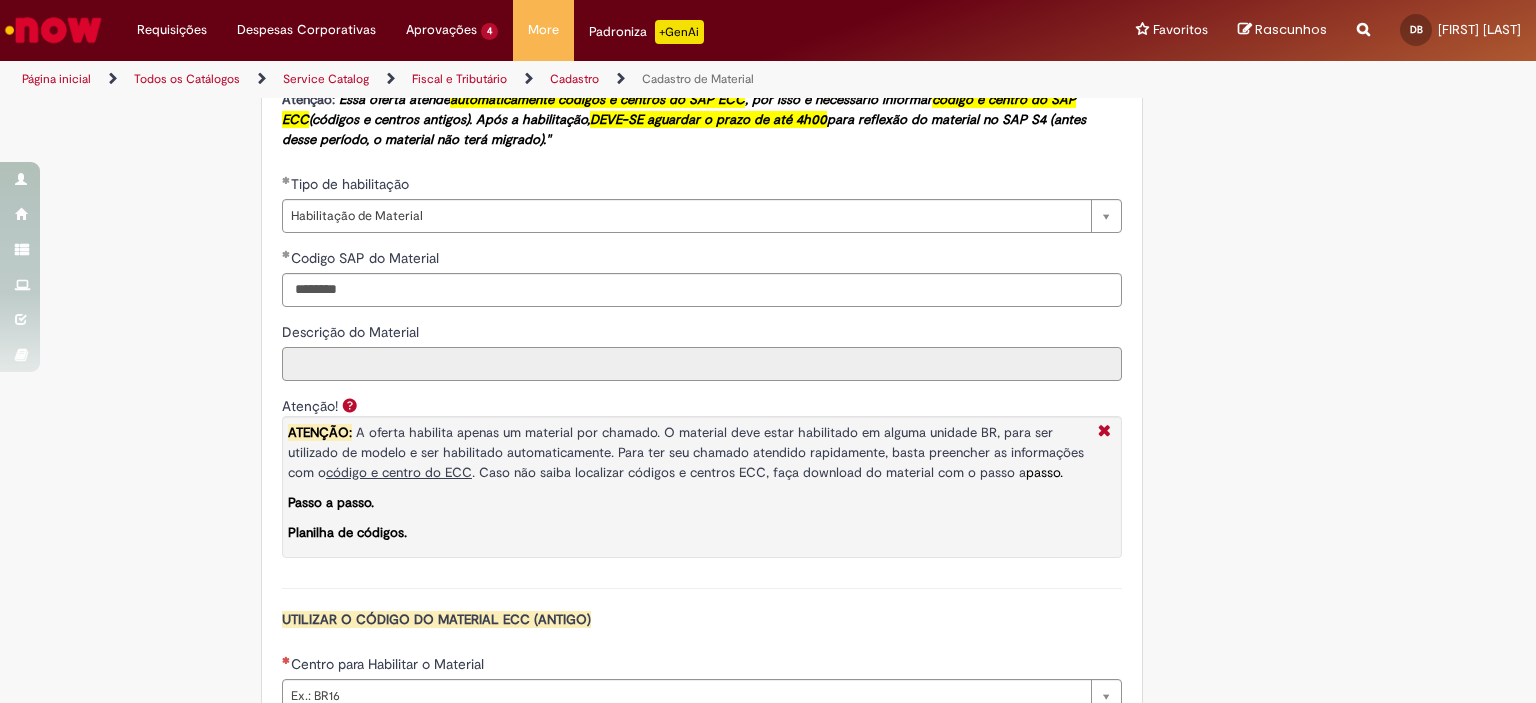 click on "Descrição do Material" at bounding box center (702, 364) 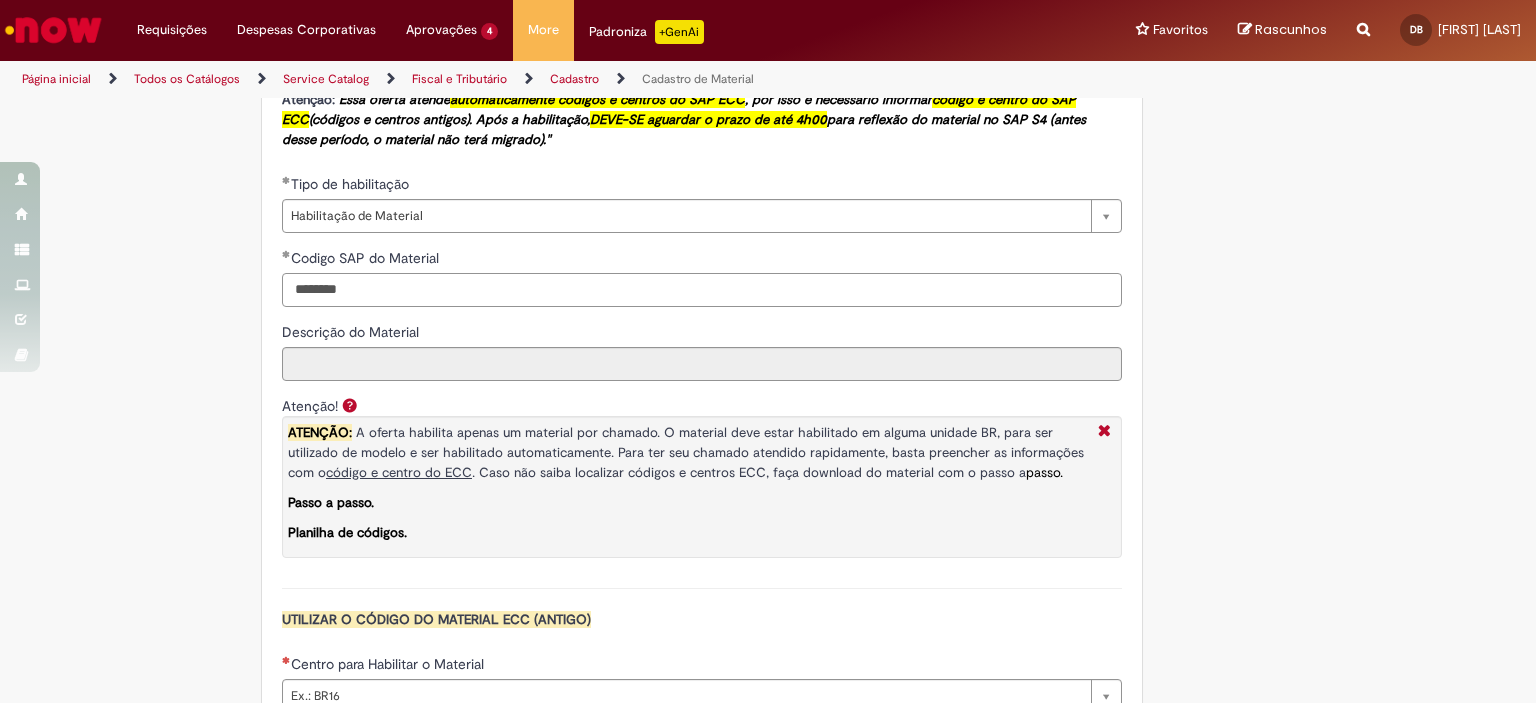 click on "********" at bounding box center [702, 290] 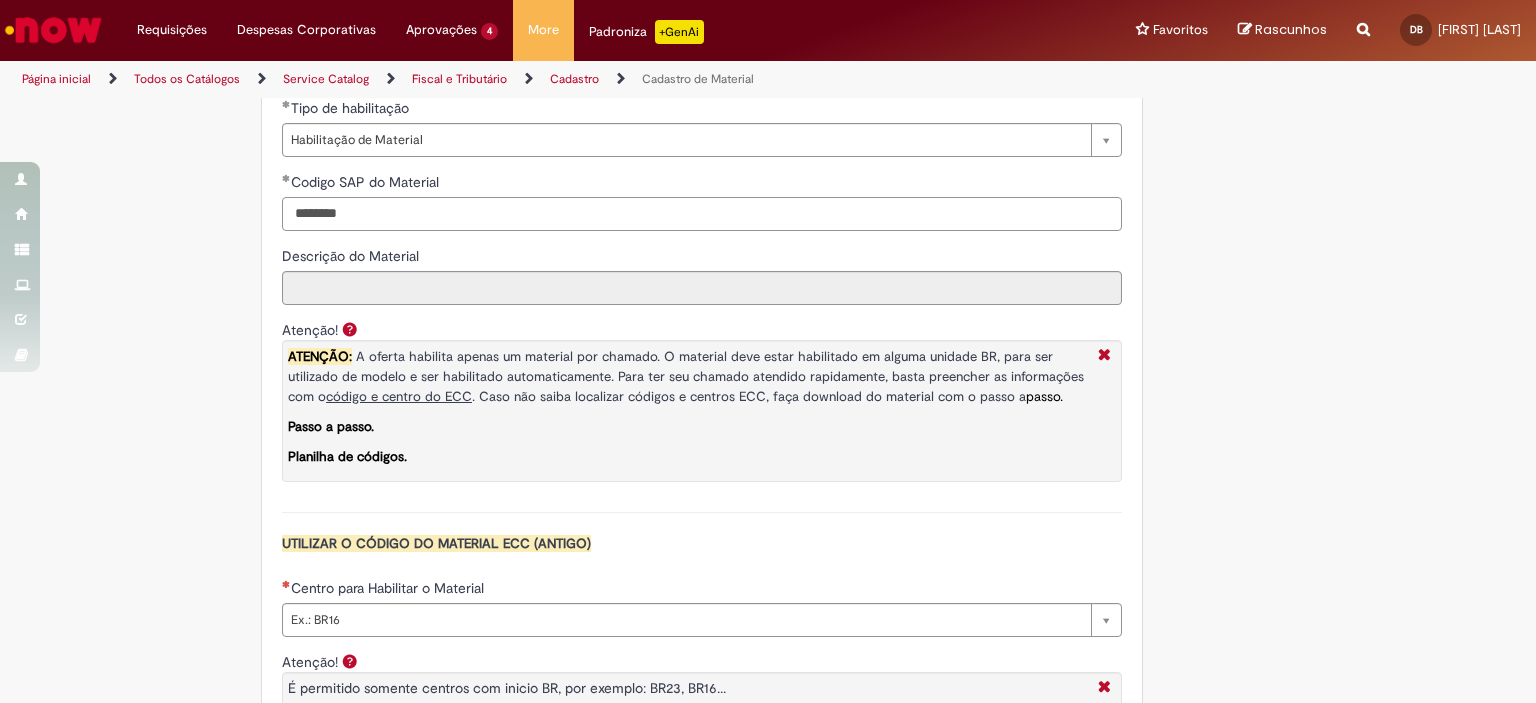 scroll, scrollTop: 1500, scrollLeft: 0, axis: vertical 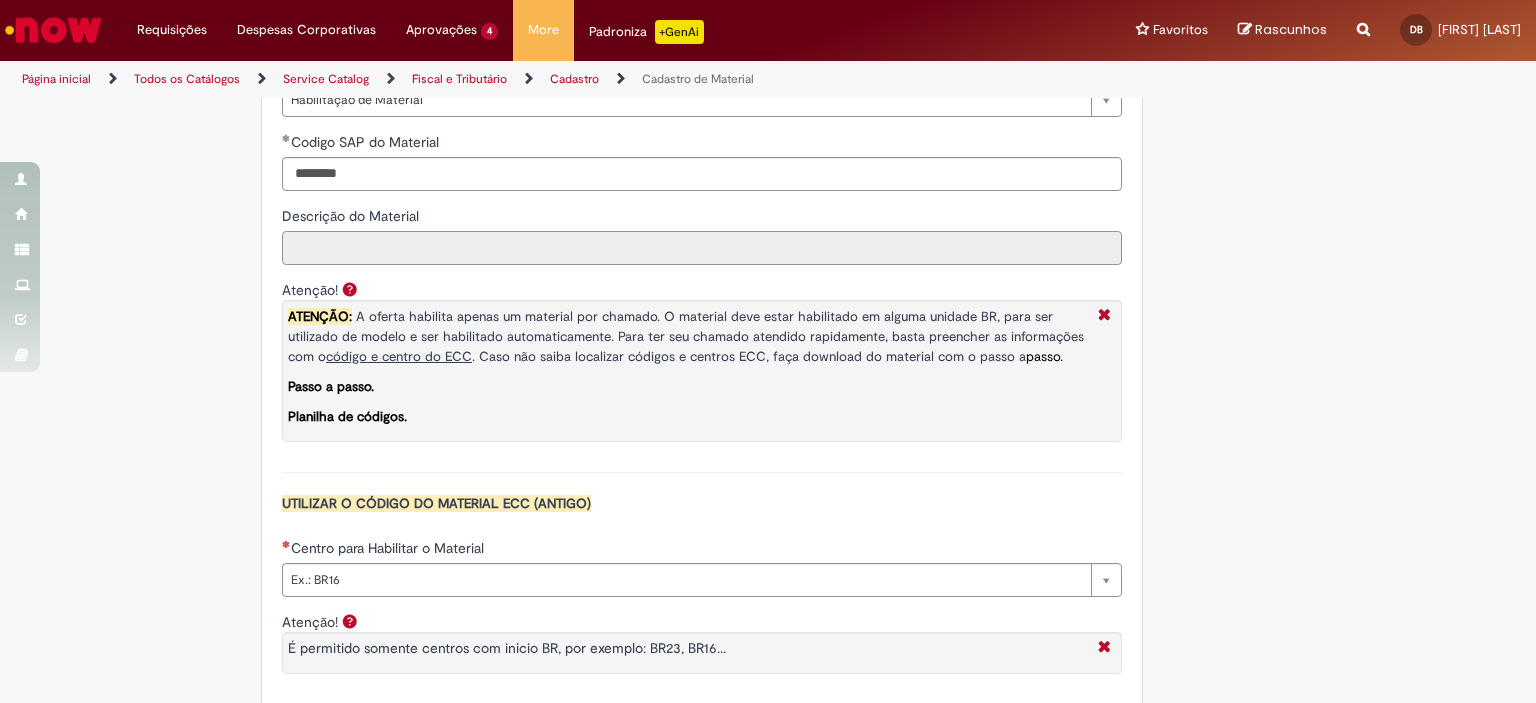 click on "Descrição do Material" at bounding box center [702, 248] 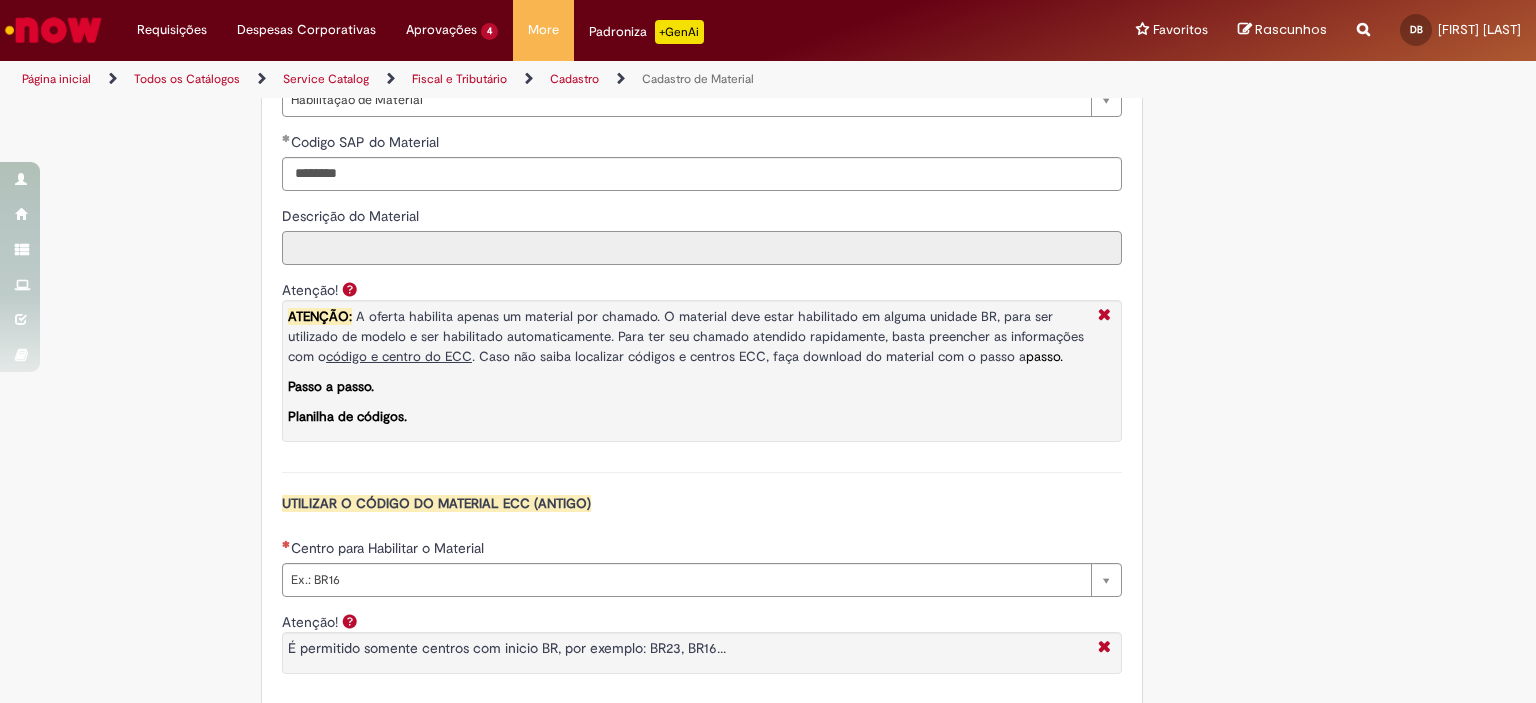 click on "Descrição do Material" at bounding box center (702, 248) 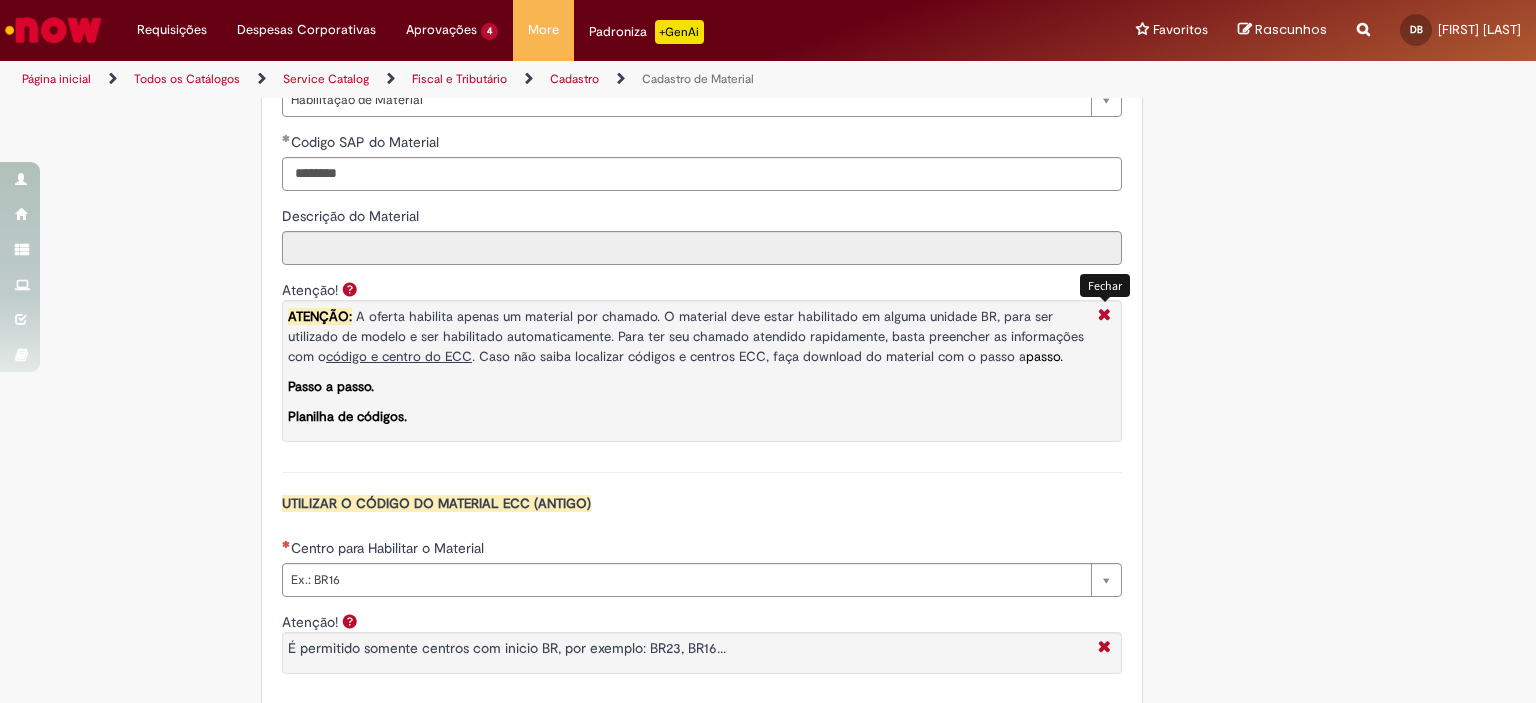 click at bounding box center (1104, 316) 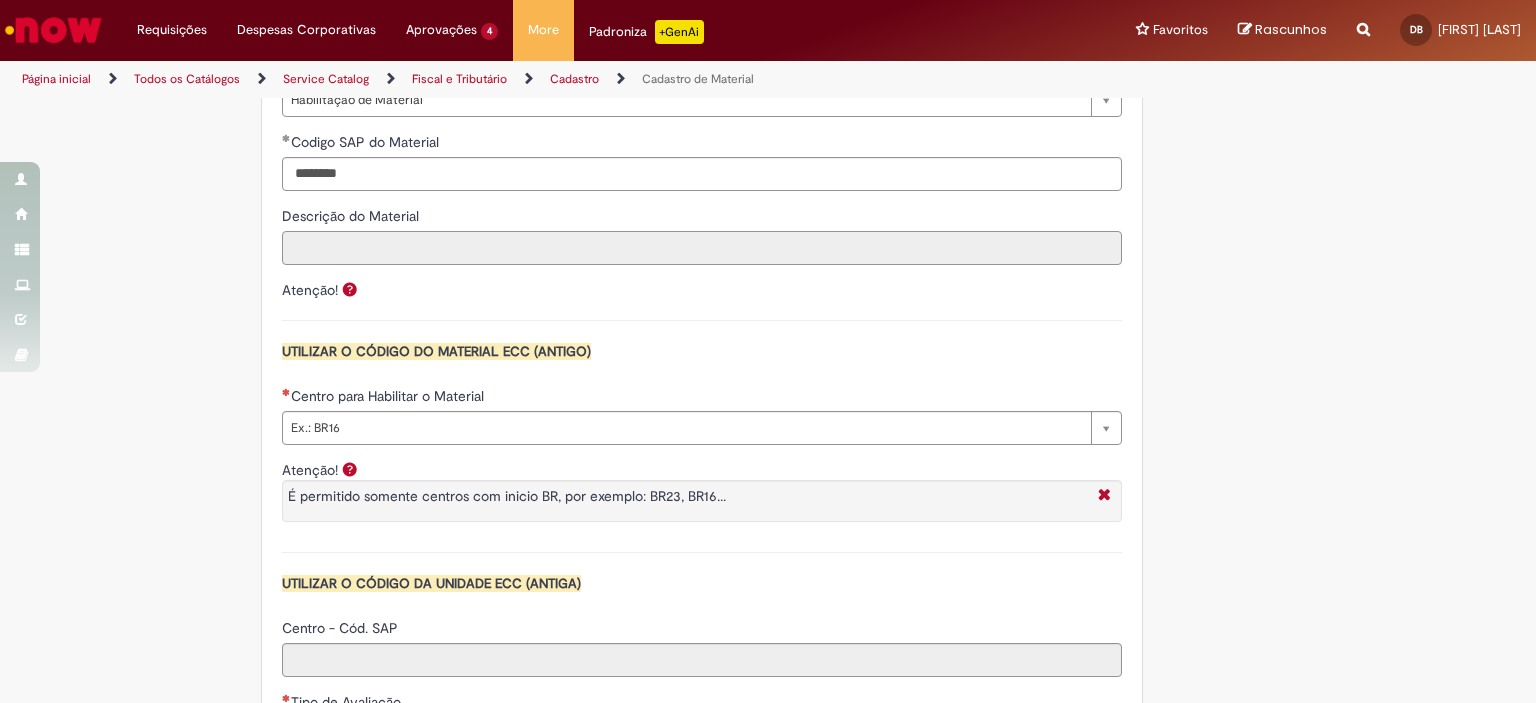 click on "Descrição do Material" at bounding box center (702, 248) 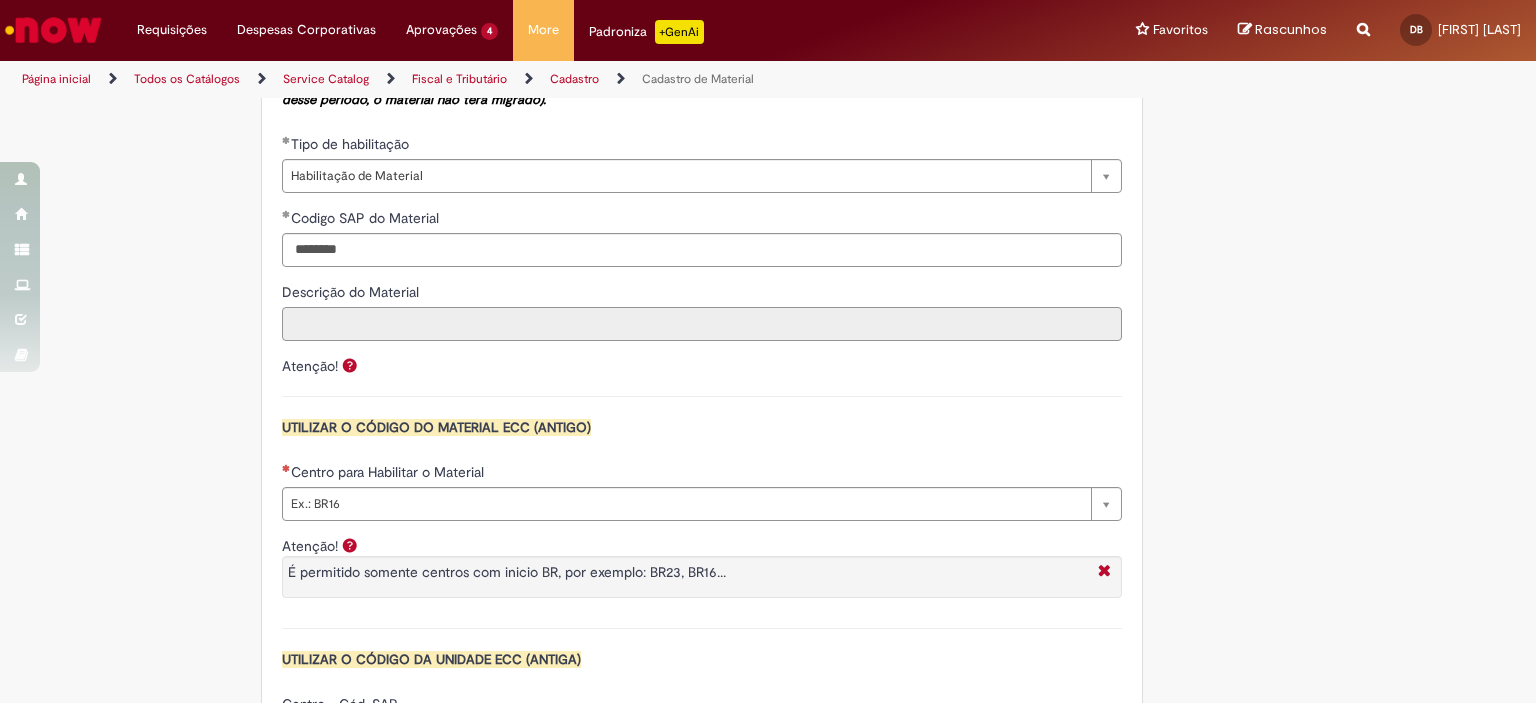 scroll, scrollTop: 1500, scrollLeft: 0, axis: vertical 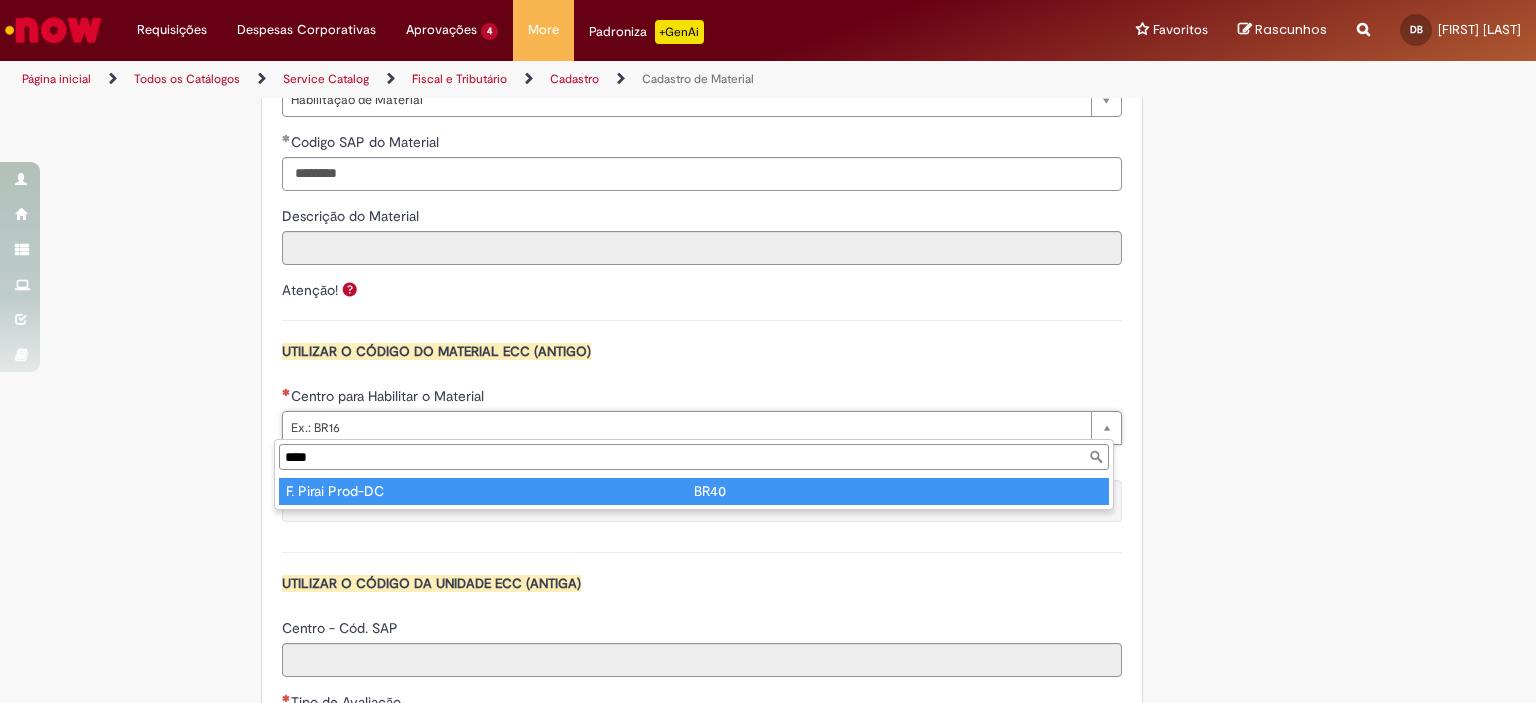 type on "****" 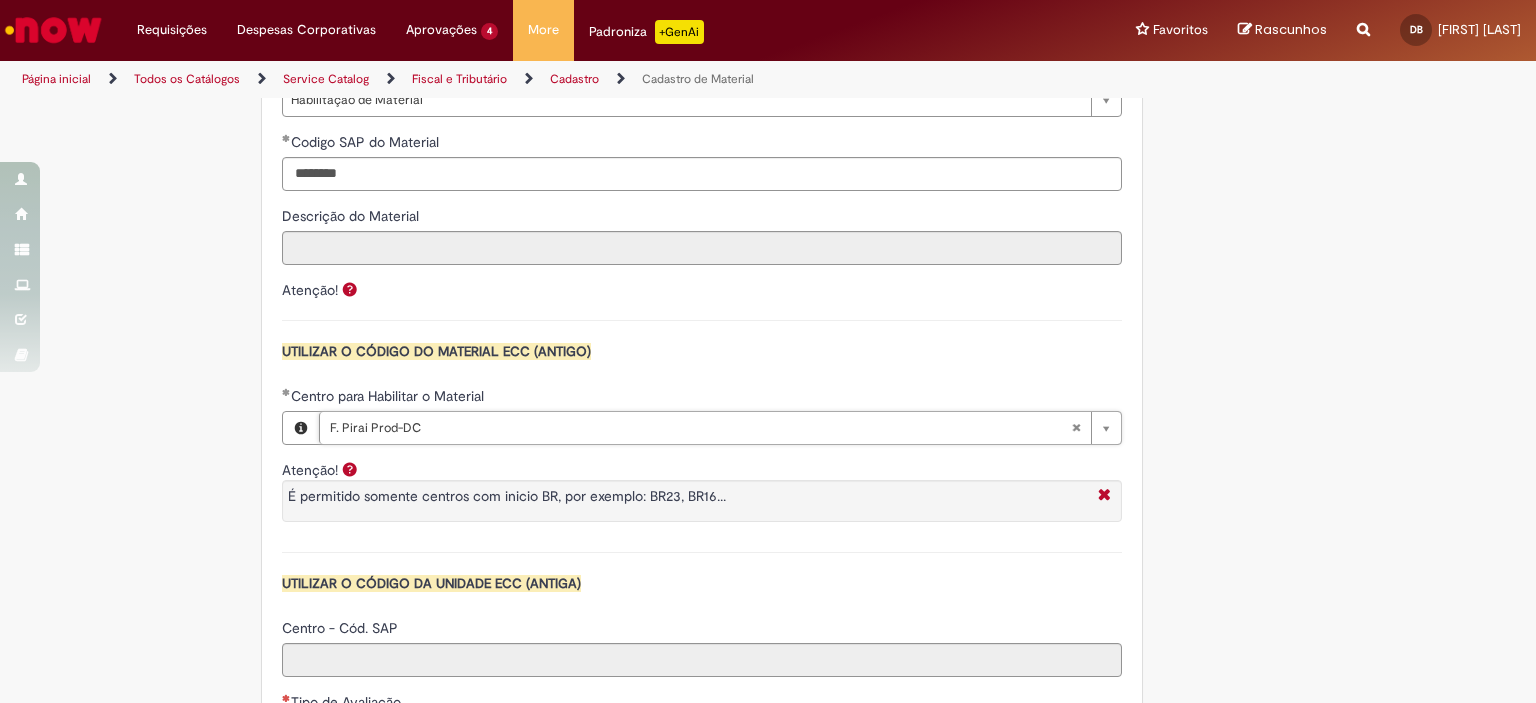 type on "****" 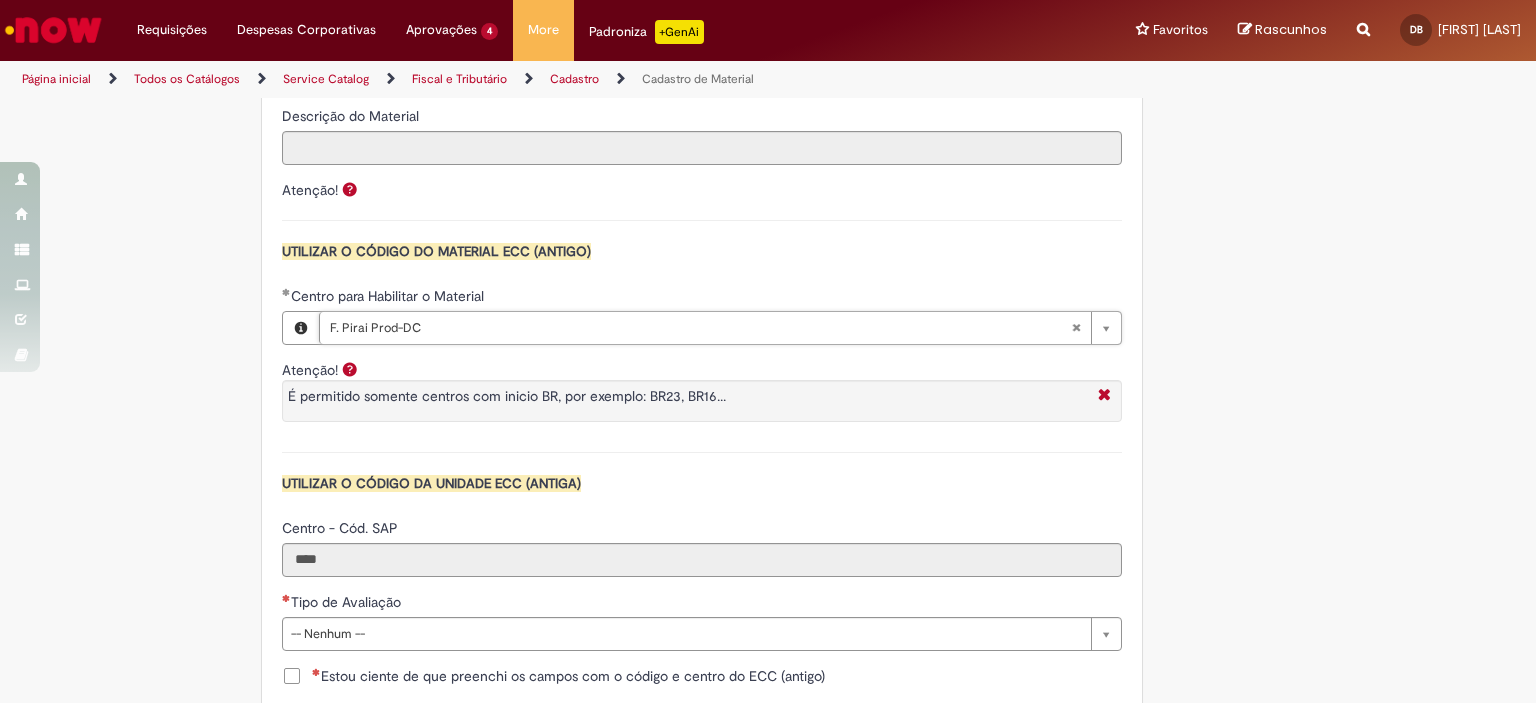 scroll, scrollTop: 1700, scrollLeft: 0, axis: vertical 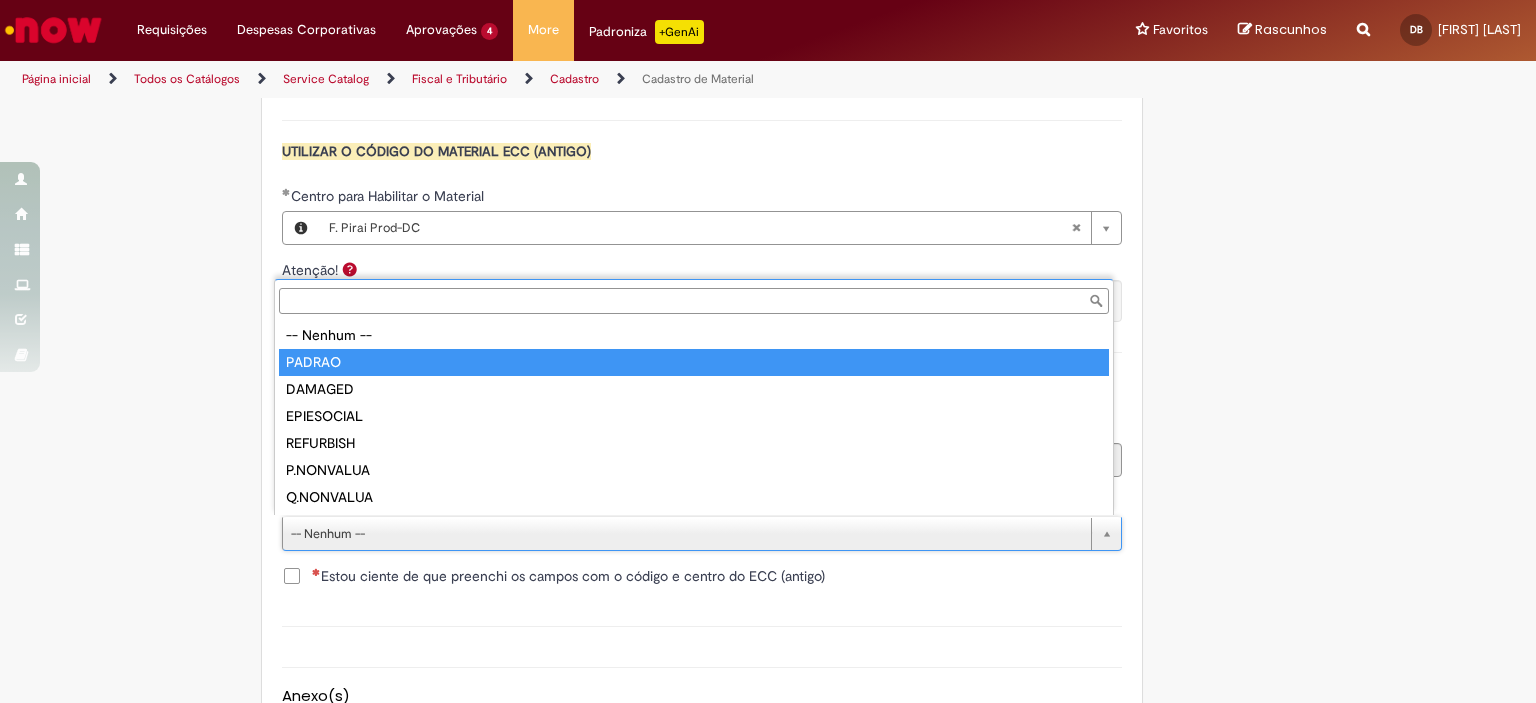 type on "******" 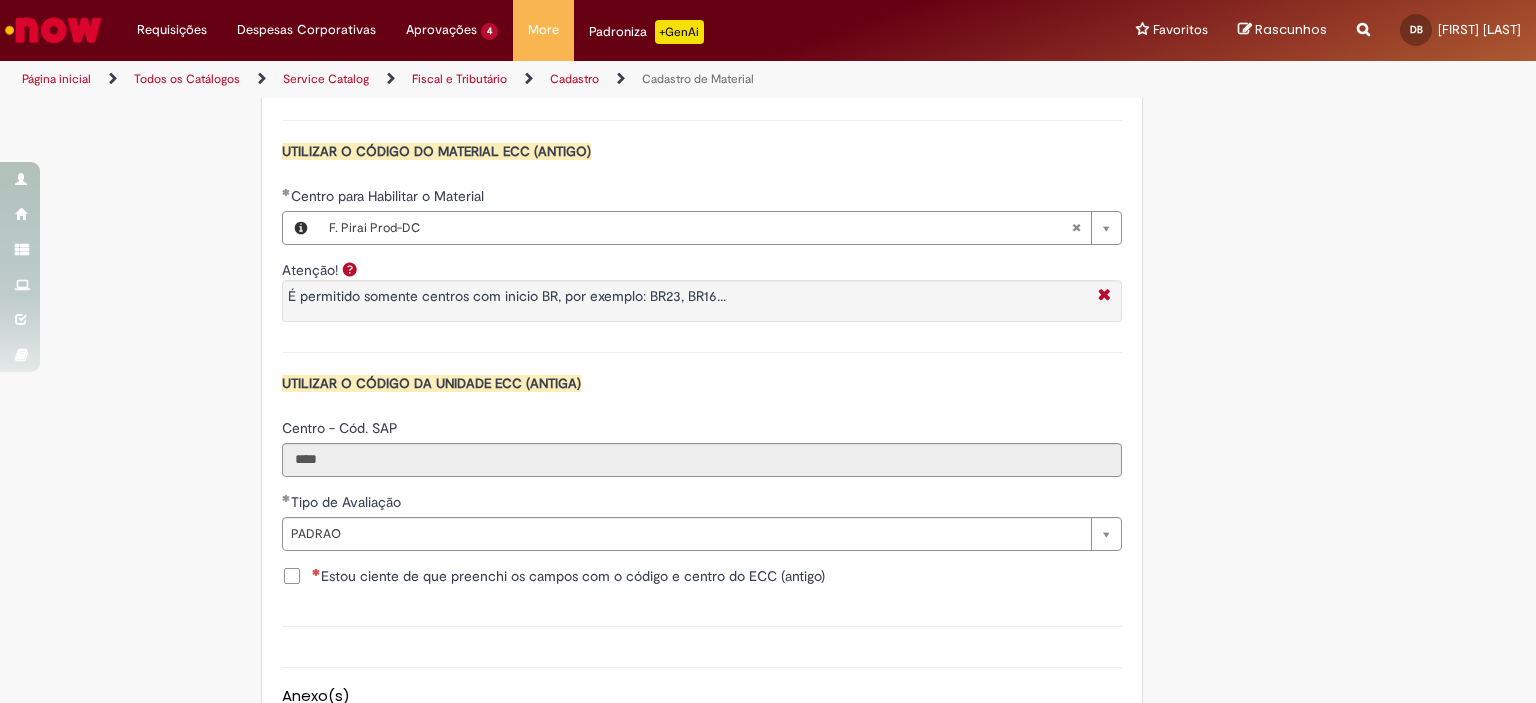 click on "Estou ciente de que preenchi os campos com o código e centro do ECC  (antigo)" at bounding box center [568, 576] 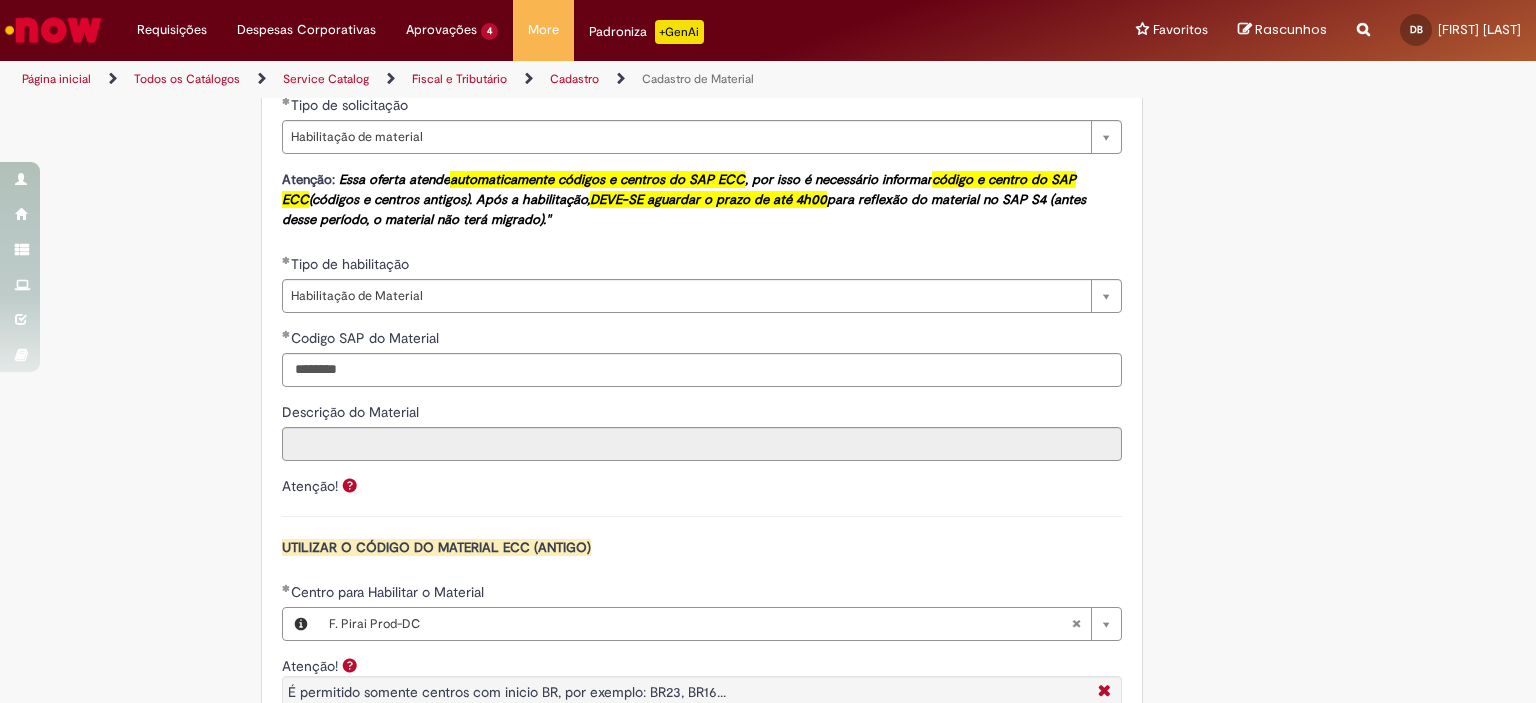 scroll, scrollTop: 1257, scrollLeft: 0, axis: vertical 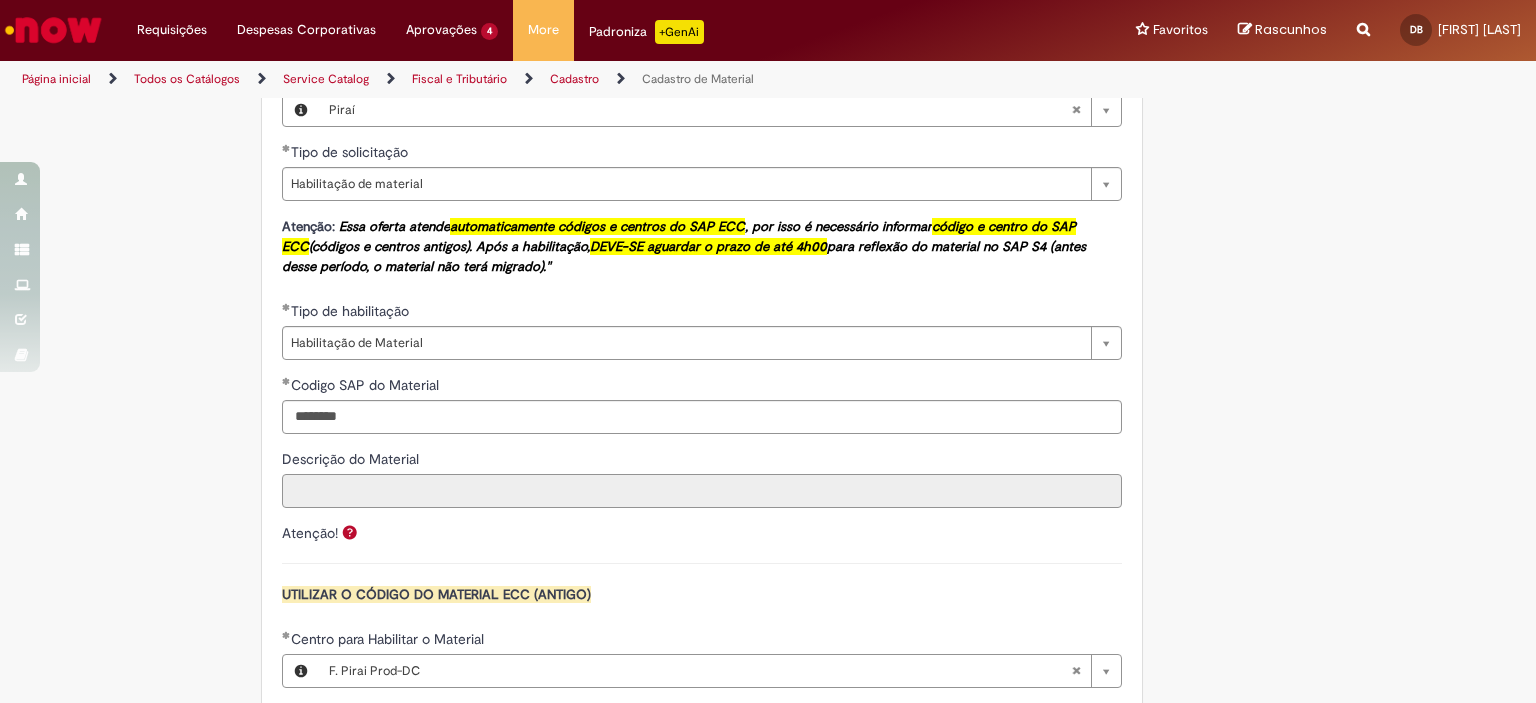 click on "Descrição do Material" at bounding box center [702, 491] 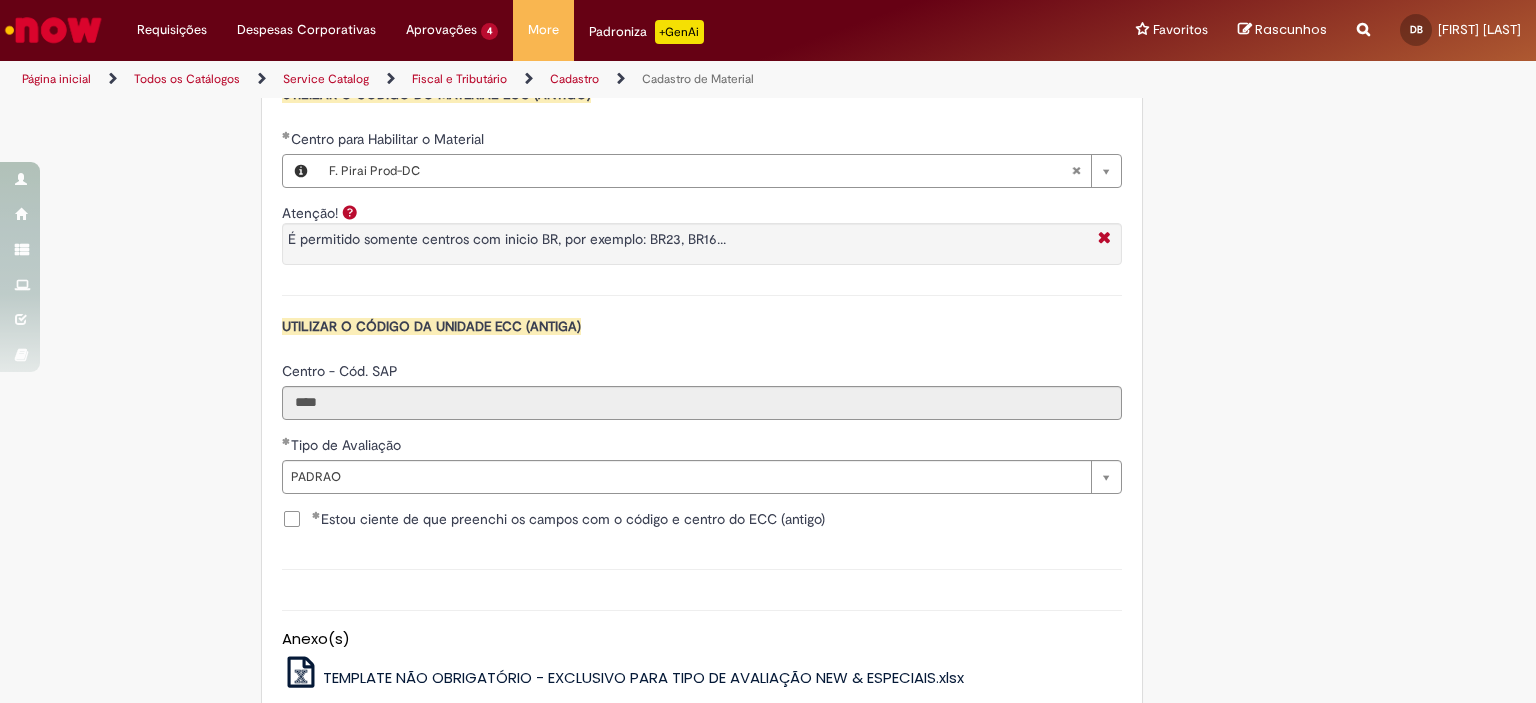 scroll, scrollTop: 1957, scrollLeft: 0, axis: vertical 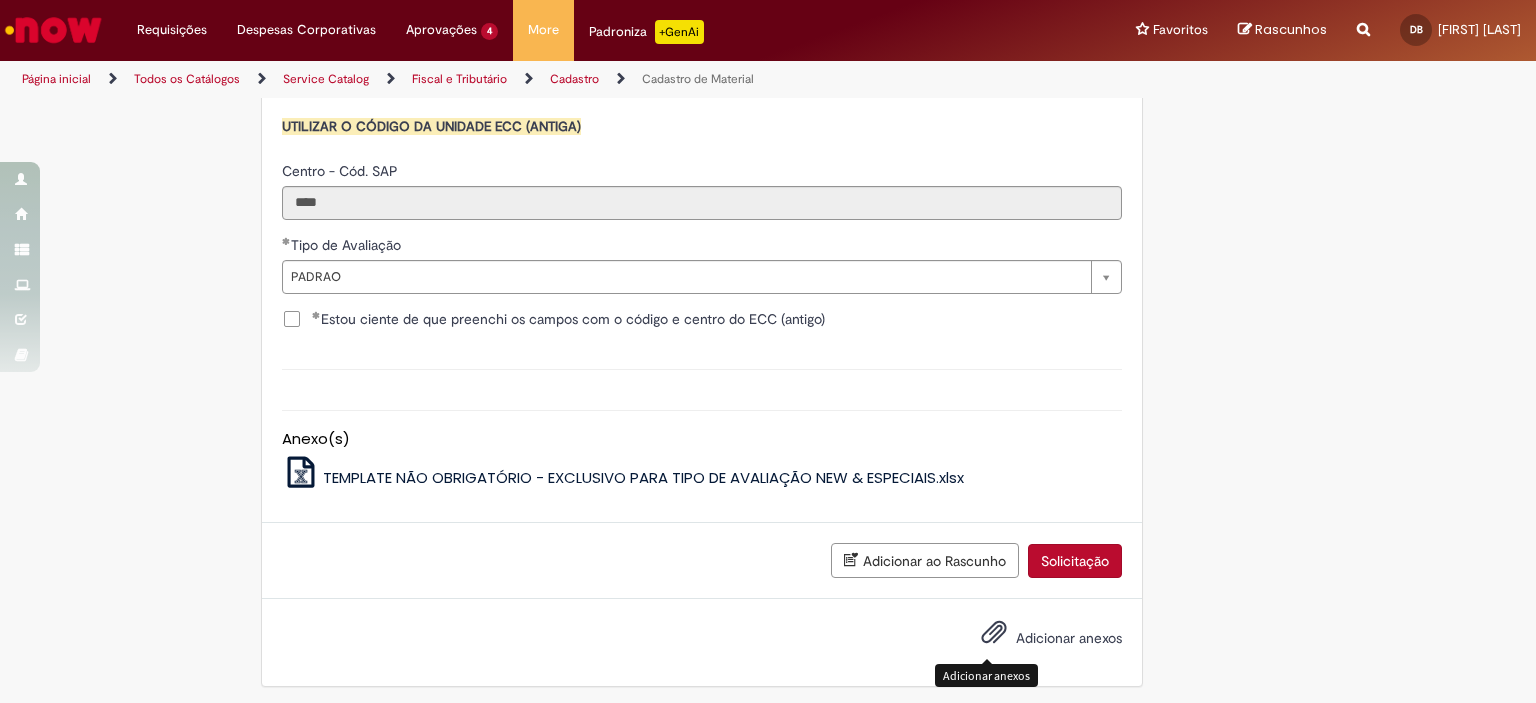 click at bounding box center (994, 633) 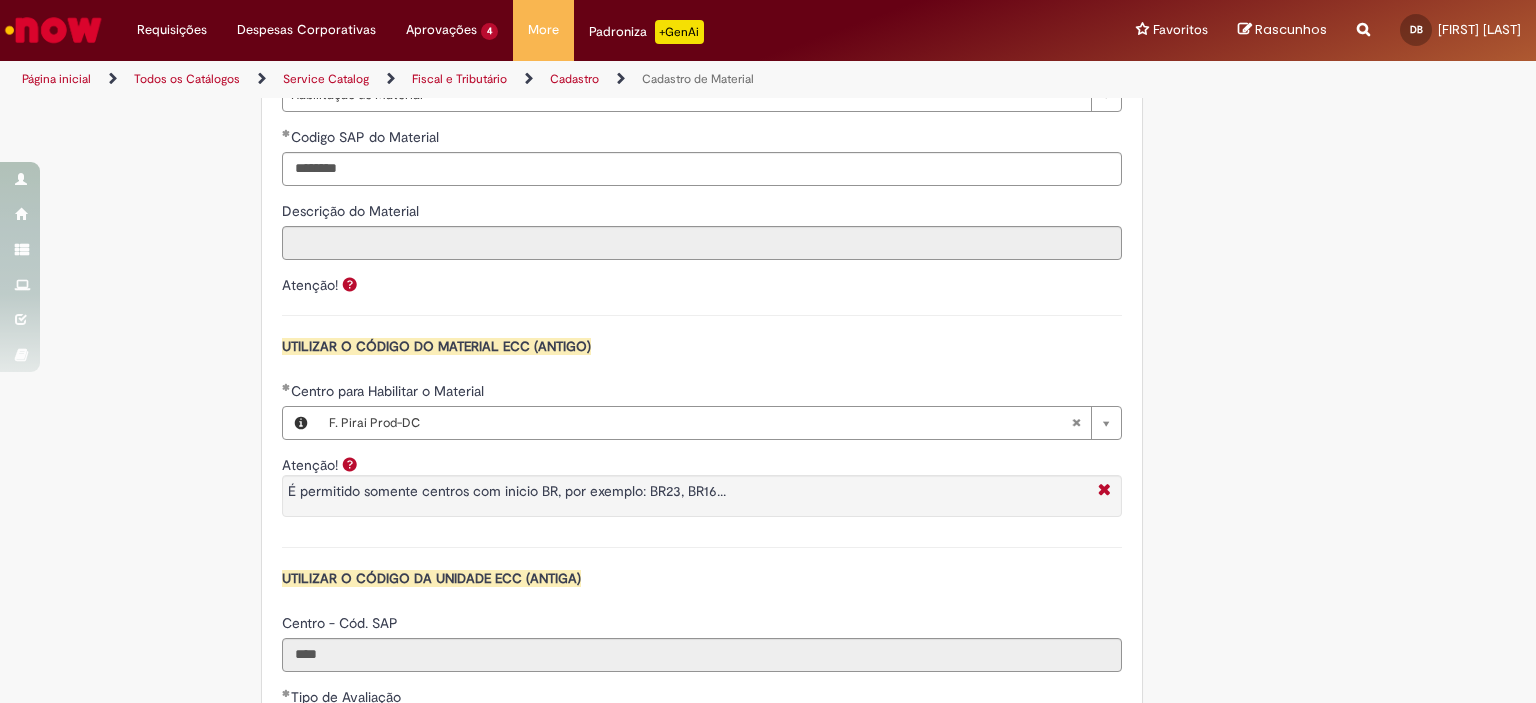 scroll, scrollTop: 1457, scrollLeft: 0, axis: vertical 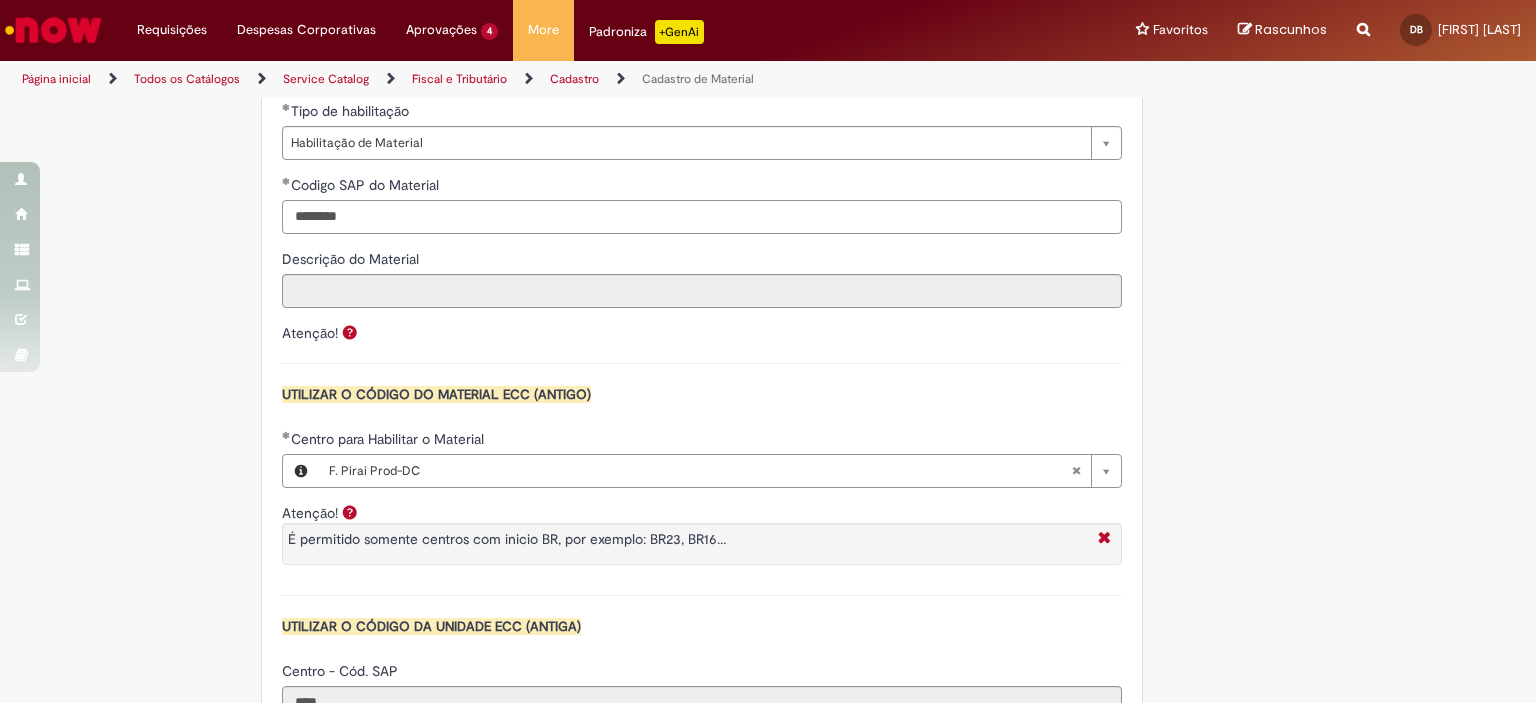 drag, startPoint x: 376, startPoint y: 215, endPoint x: 228, endPoint y: 211, distance: 148.05405 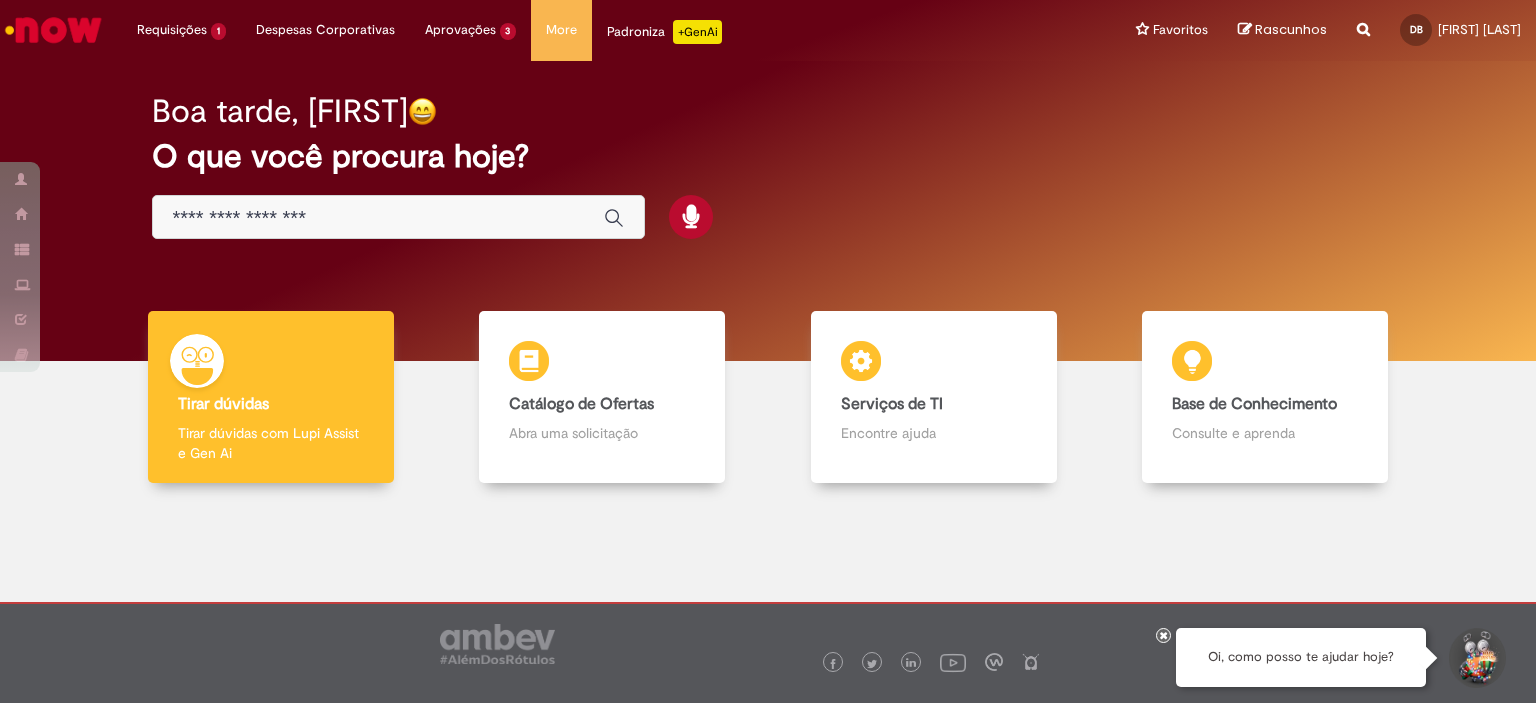 scroll, scrollTop: 0, scrollLeft: 0, axis: both 